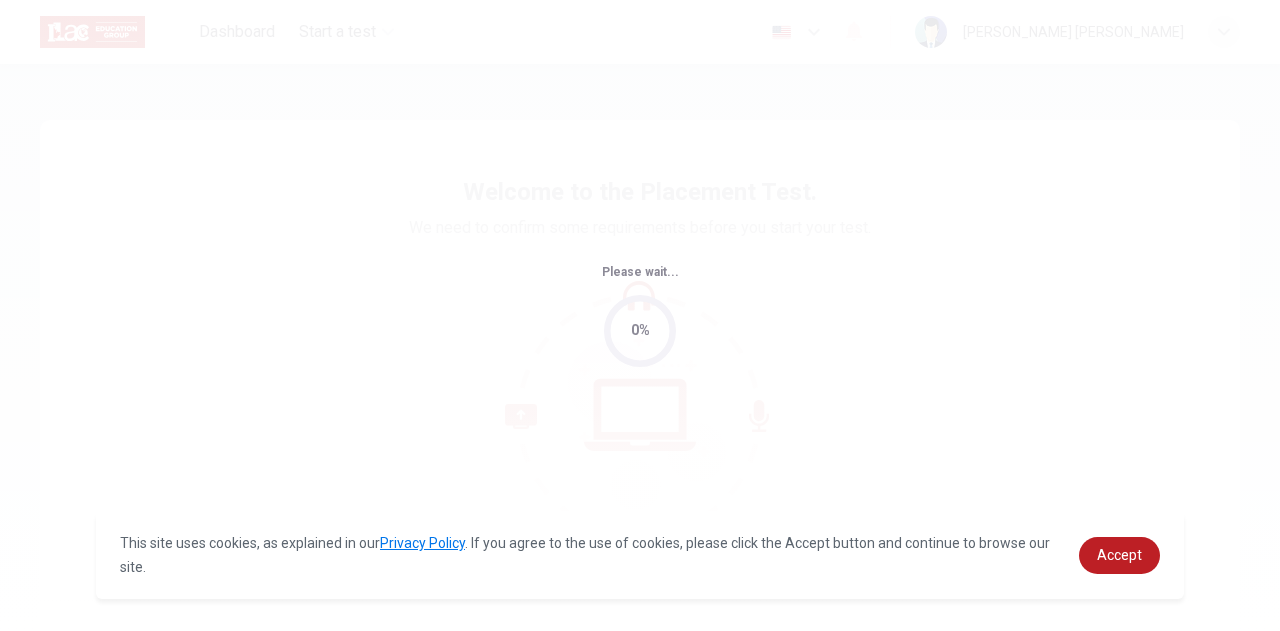 scroll, scrollTop: 0, scrollLeft: 0, axis: both 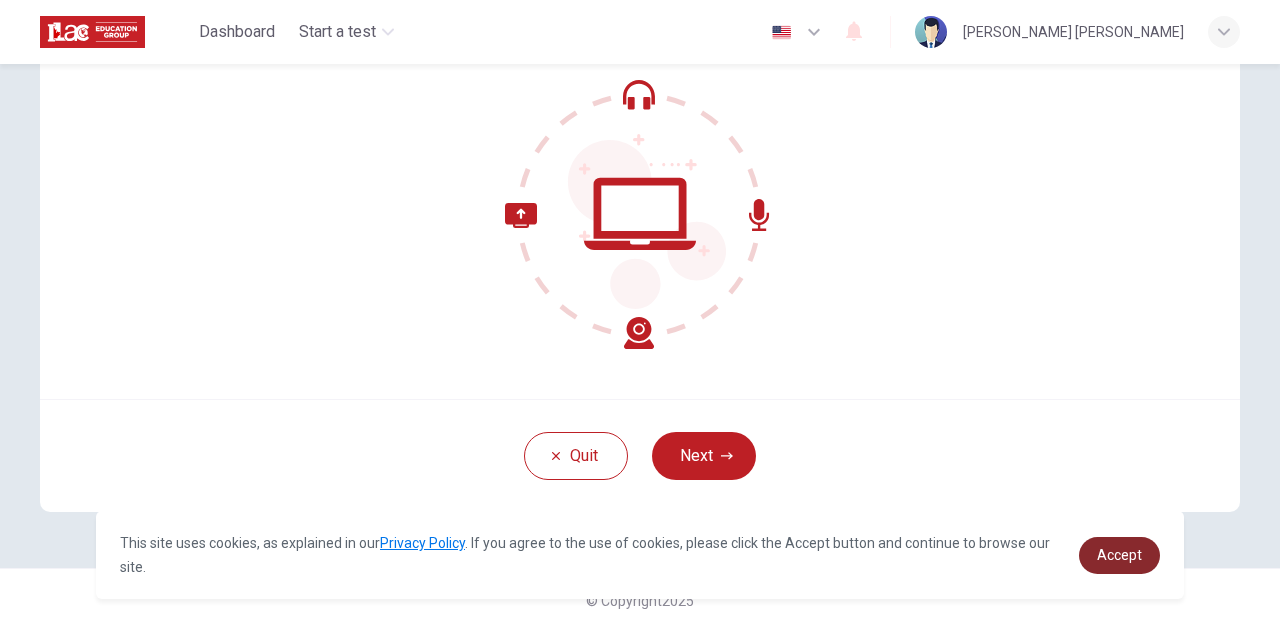 click on "Accept" at bounding box center [1119, 555] 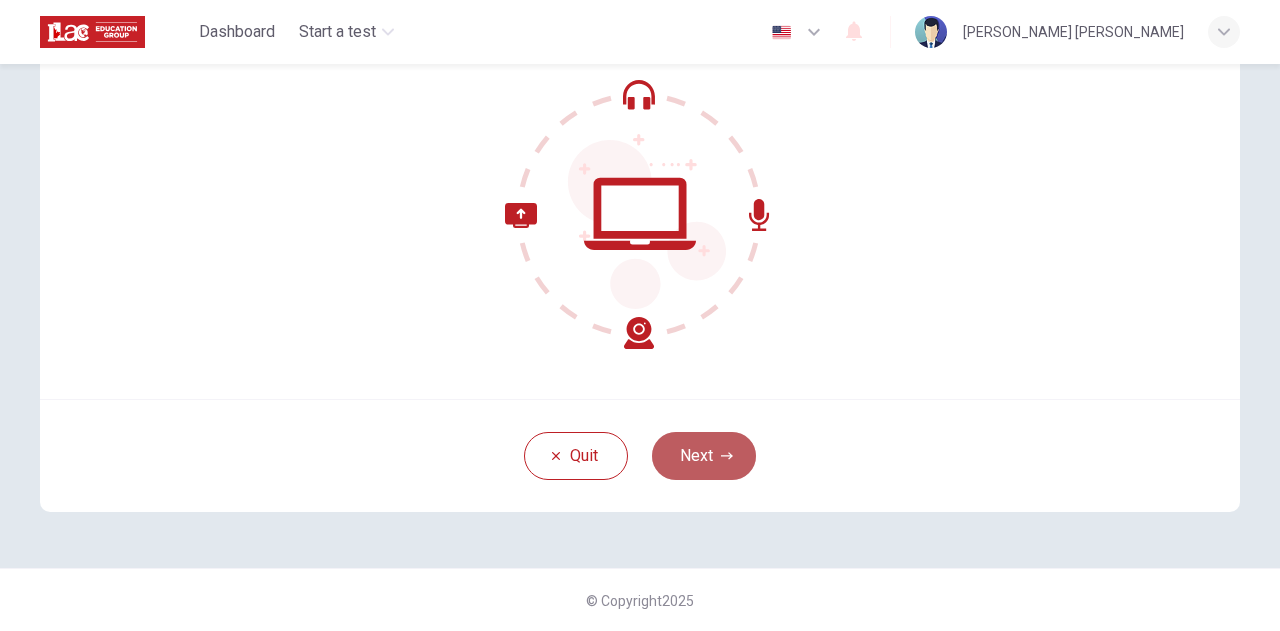 click on "Next" at bounding box center (704, 456) 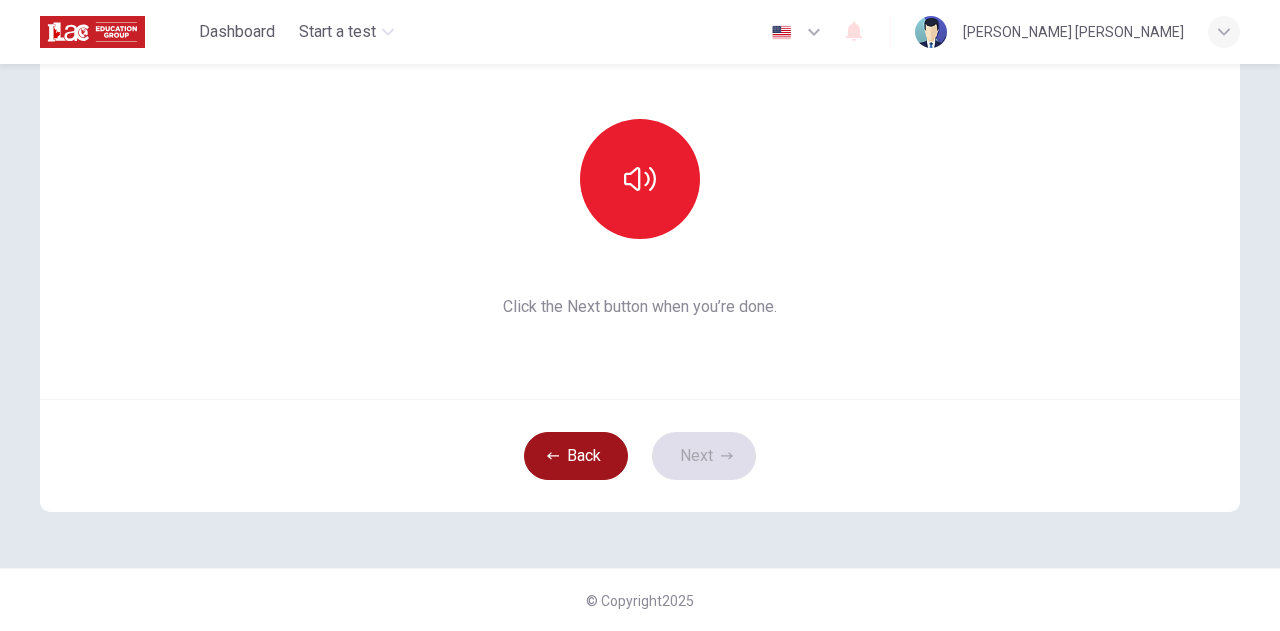 click on "Back" at bounding box center [576, 456] 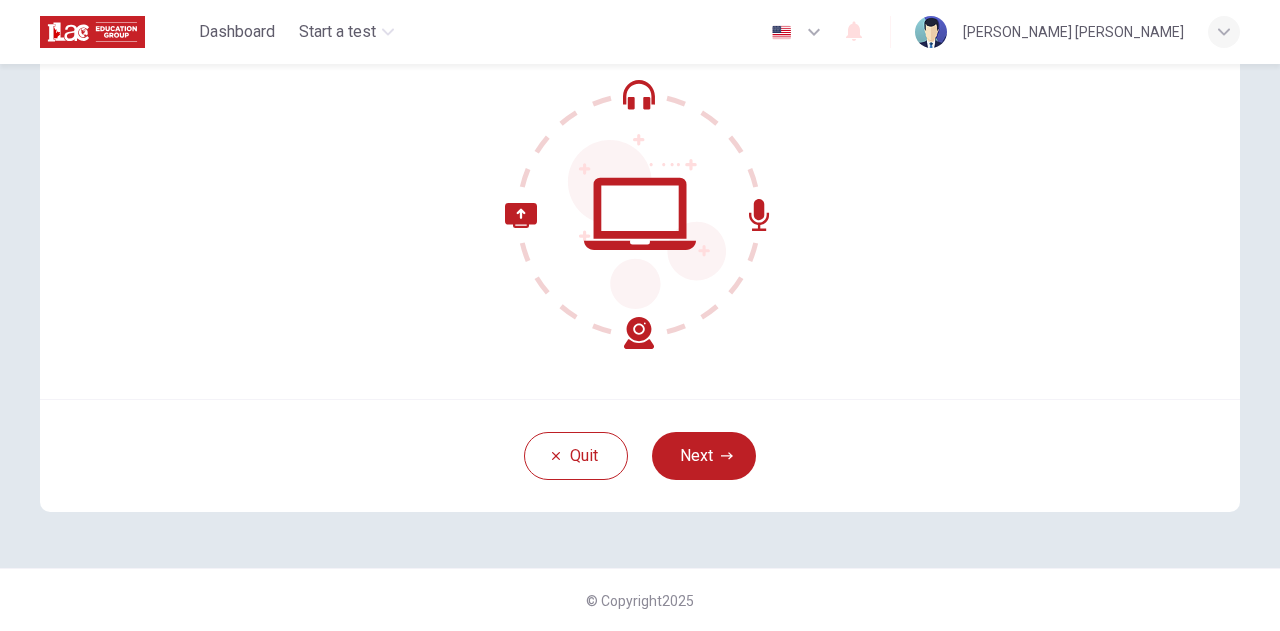 click 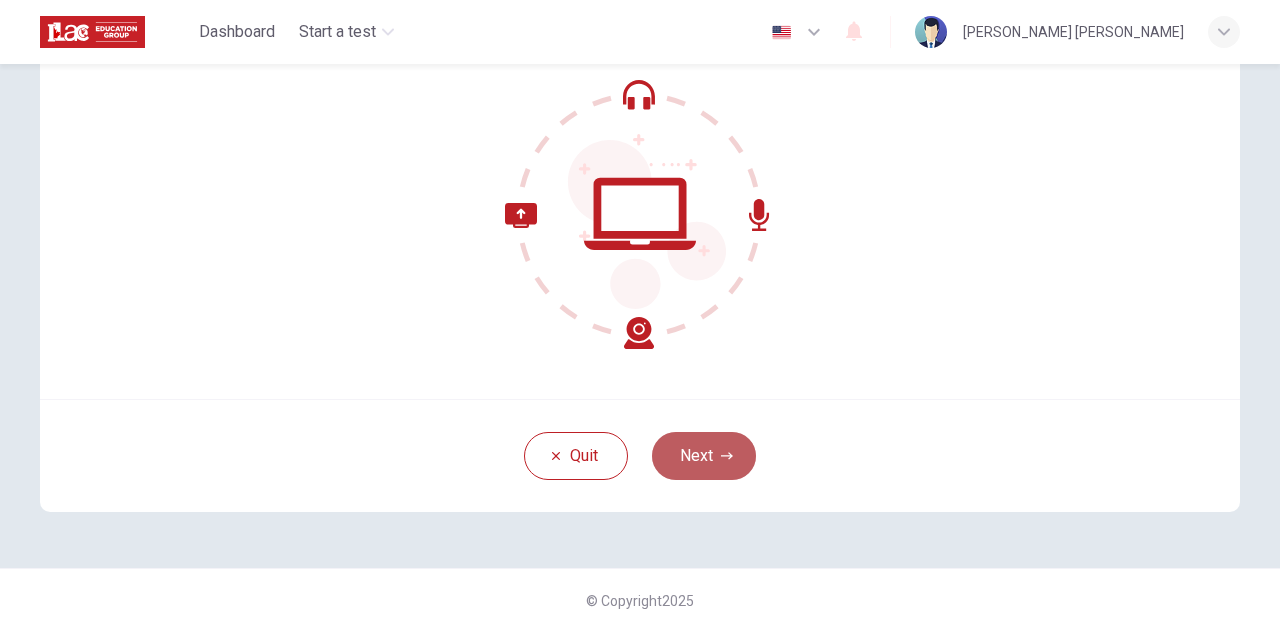click on "Next" at bounding box center [704, 456] 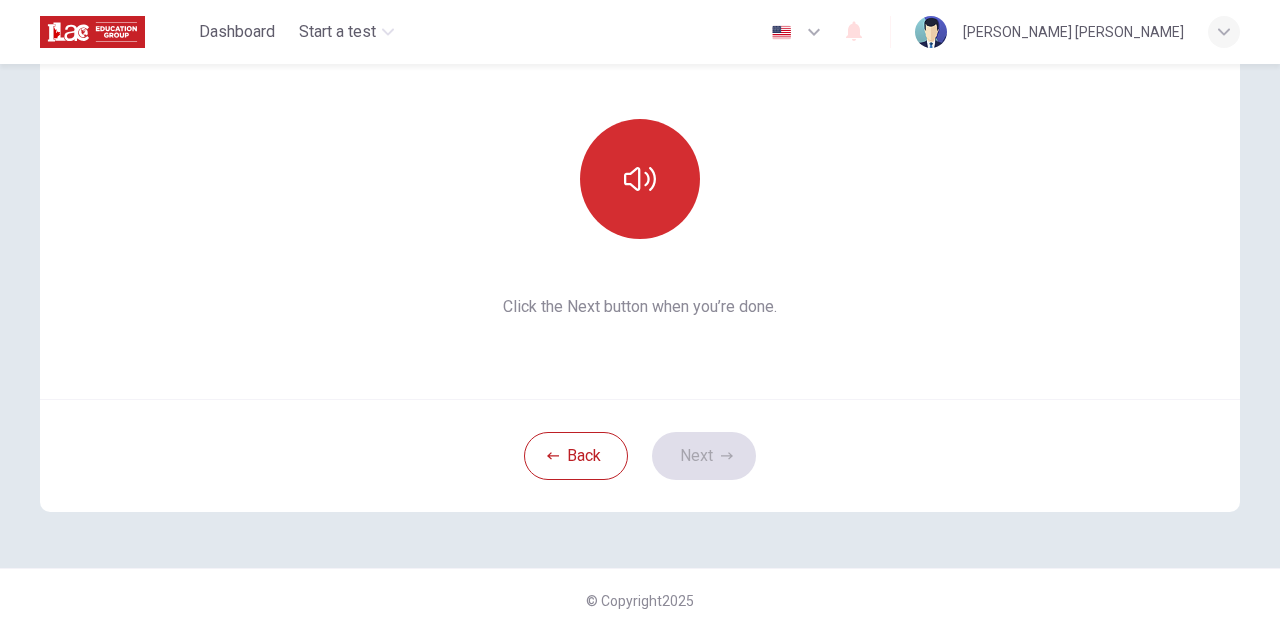 click 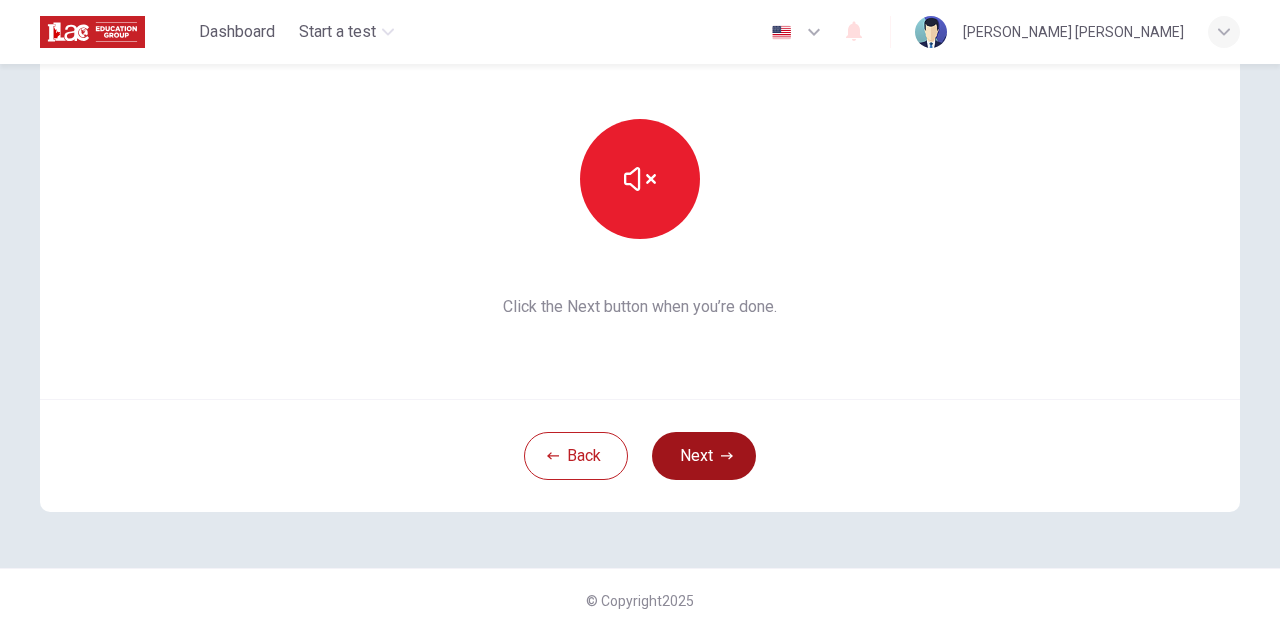click on "Next" at bounding box center (704, 456) 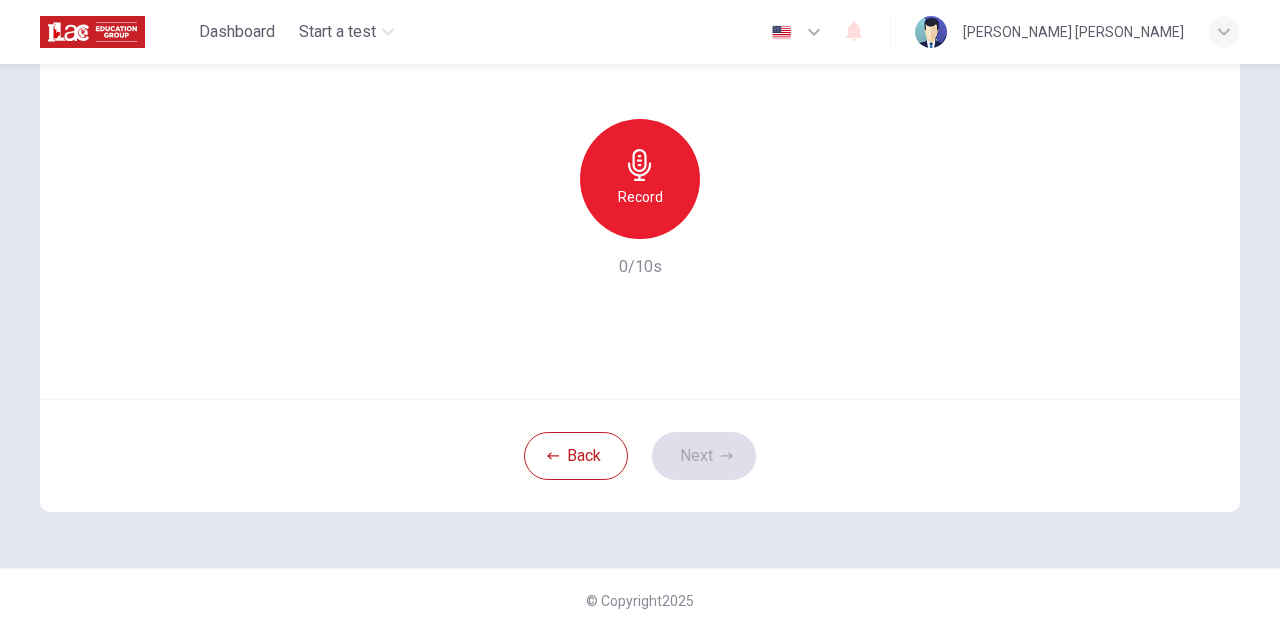 scroll, scrollTop: 0, scrollLeft: 0, axis: both 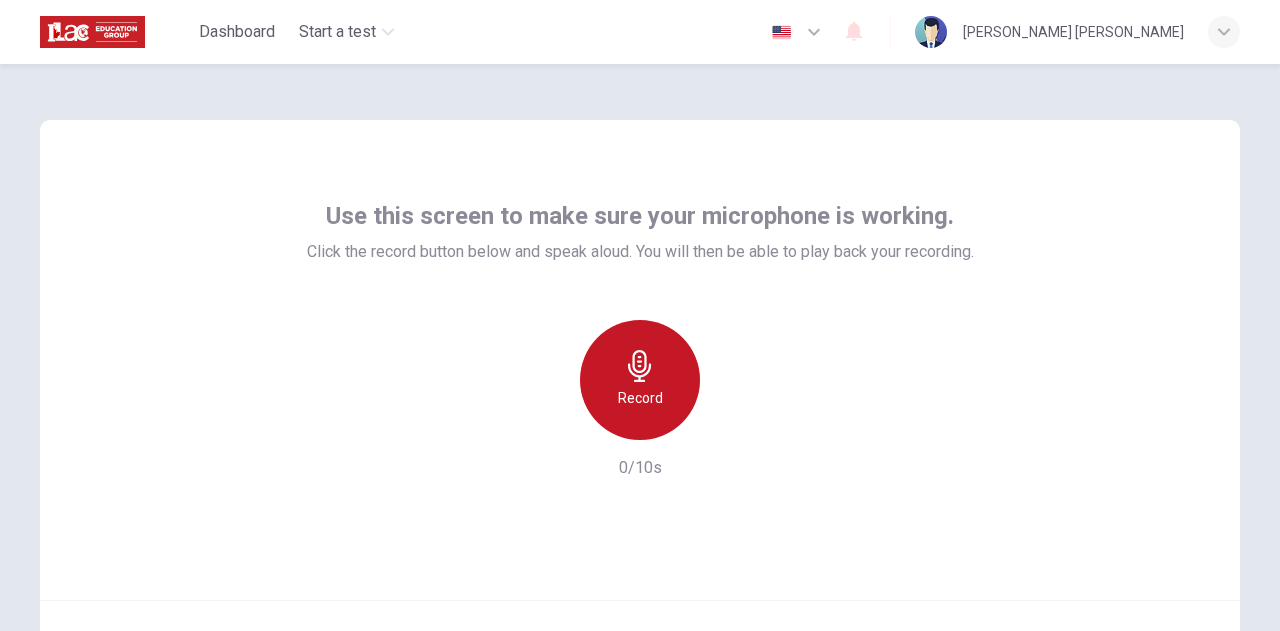 click on "Record" at bounding box center (640, 380) 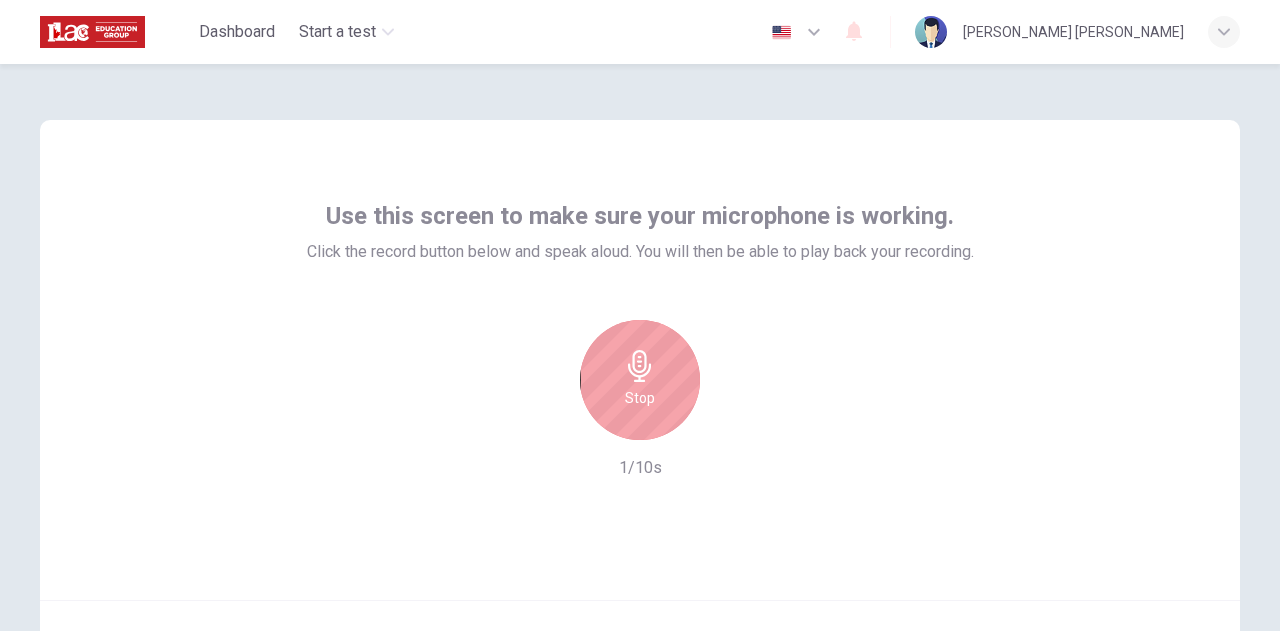 click on "Stop" at bounding box center (640, 380) 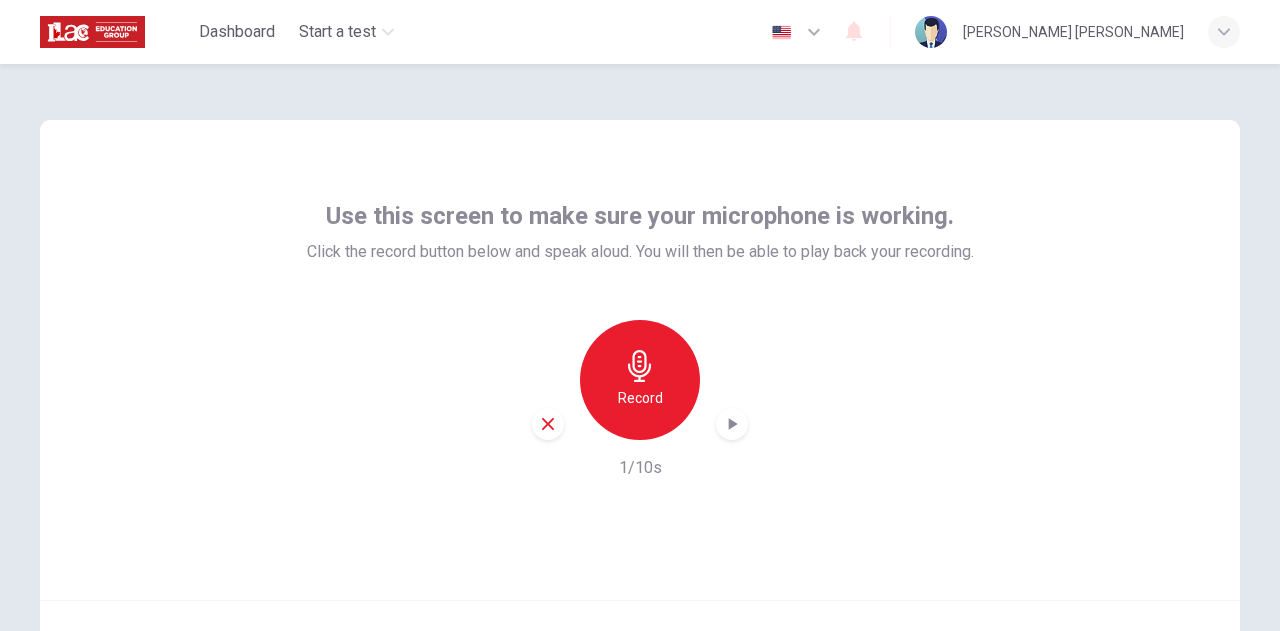 click 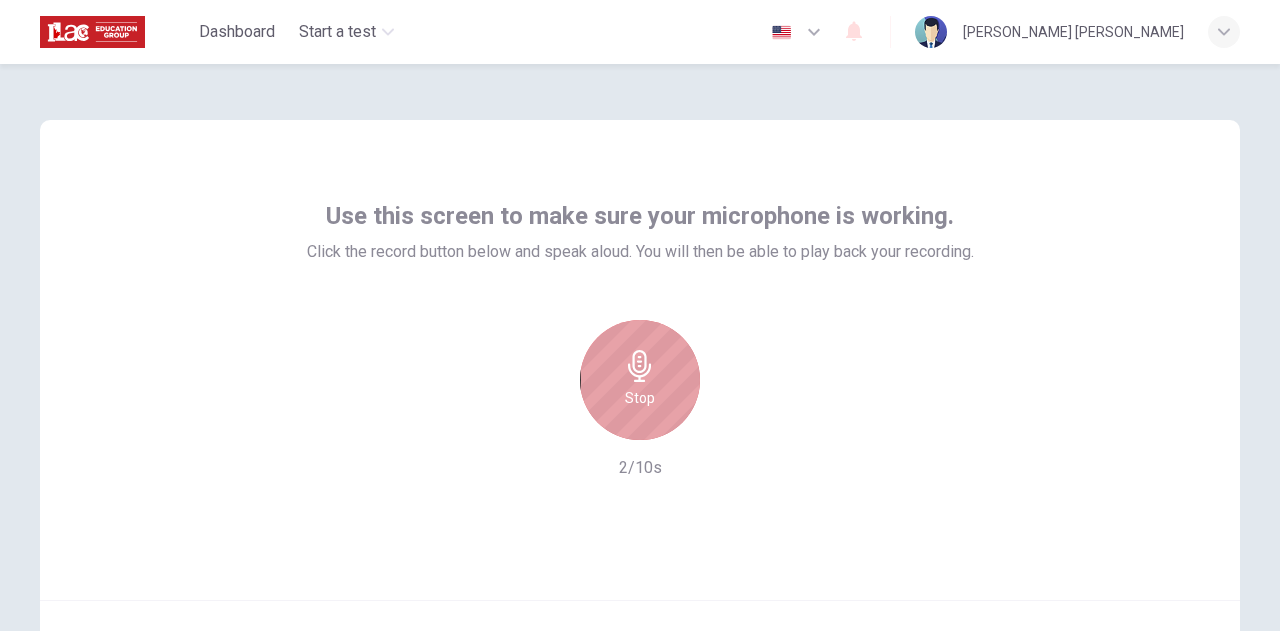 click on "Stop" at bounding box center [640, 380] 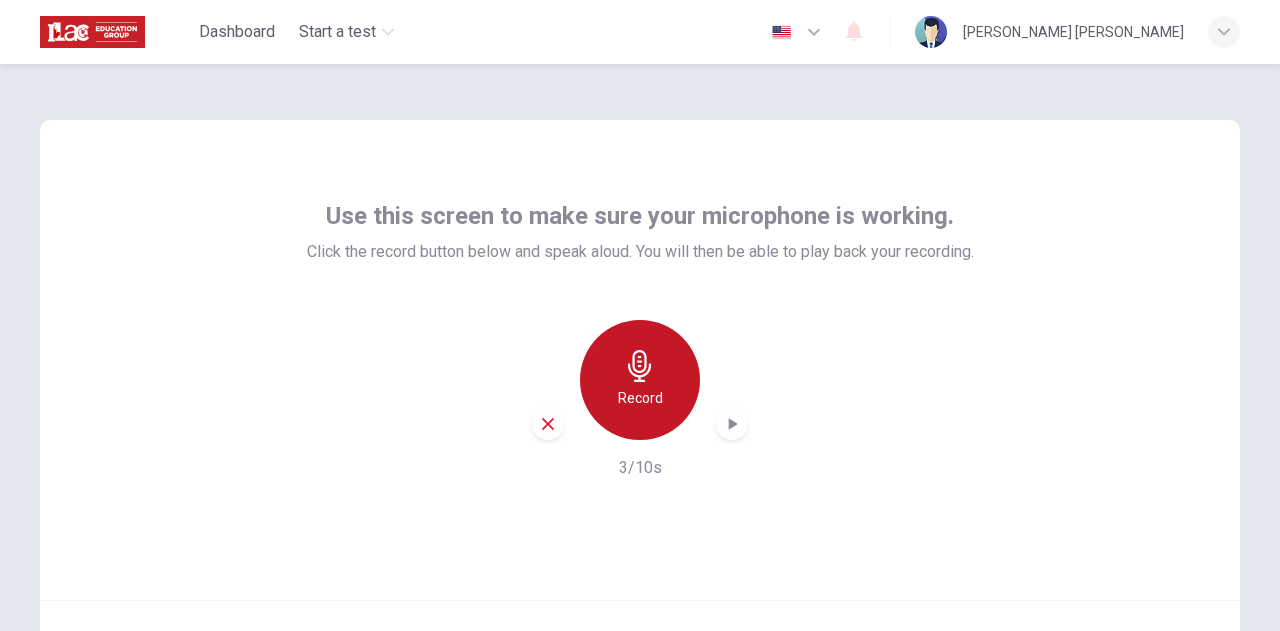 click on "Record" at bounding box center (640, 380) 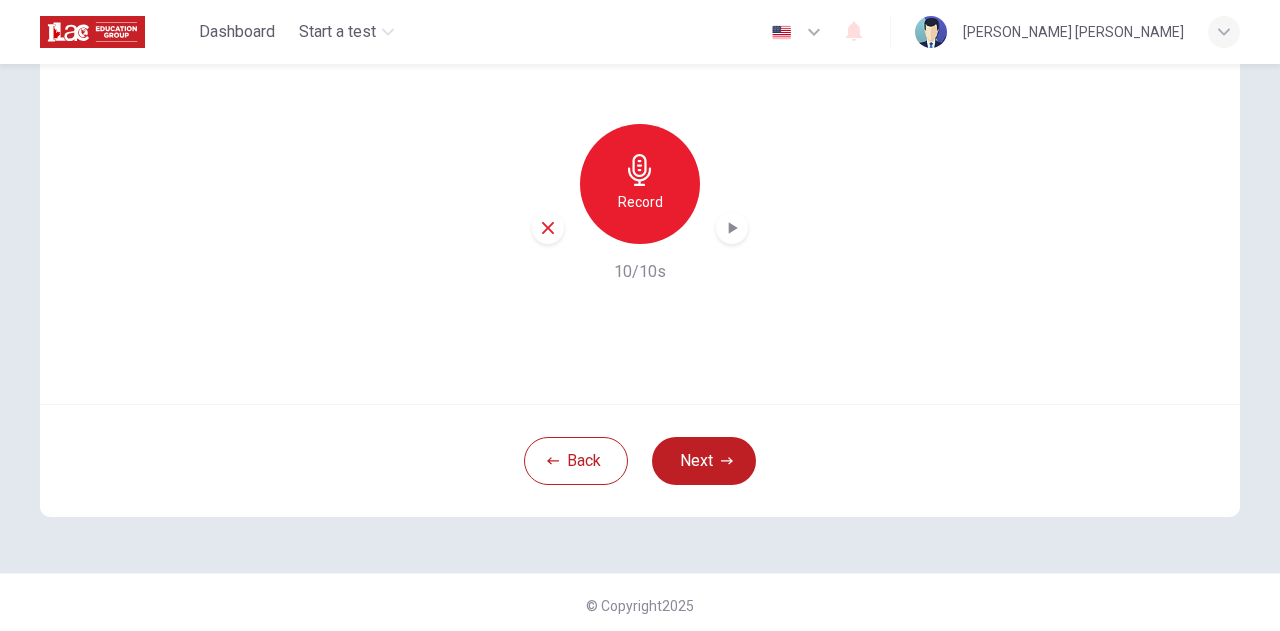 scroll, scrollTop: 201, scrollLeft: 0, axis: vertical 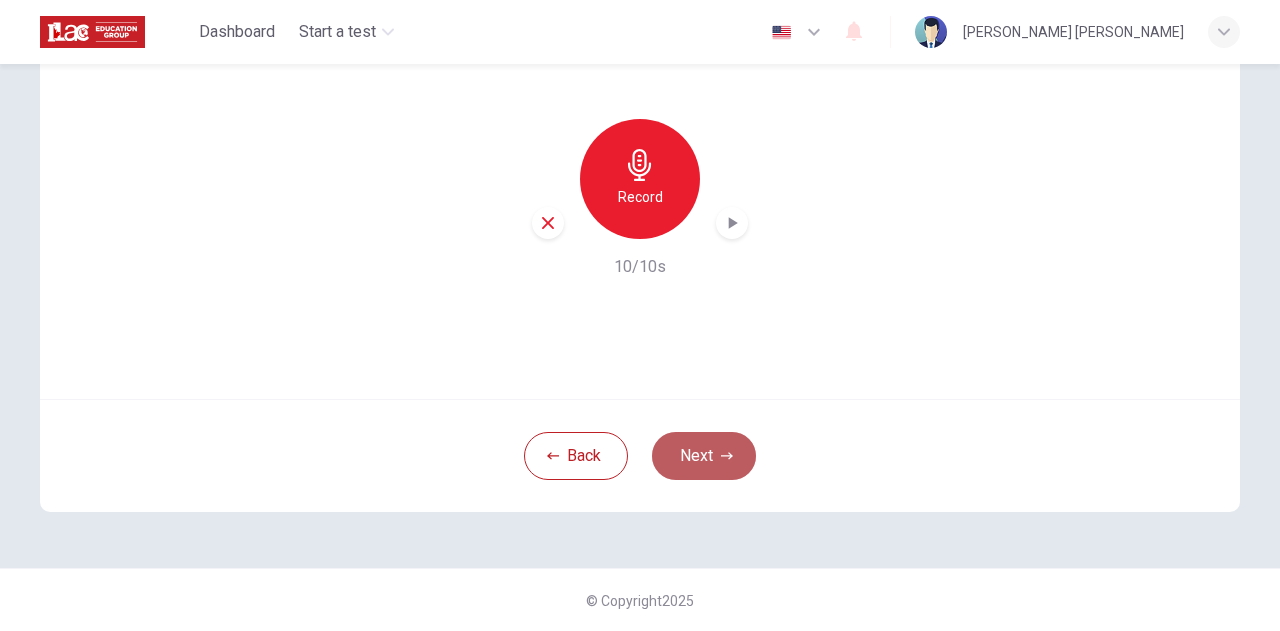 click on "Next" at bounding box center (704, 456) 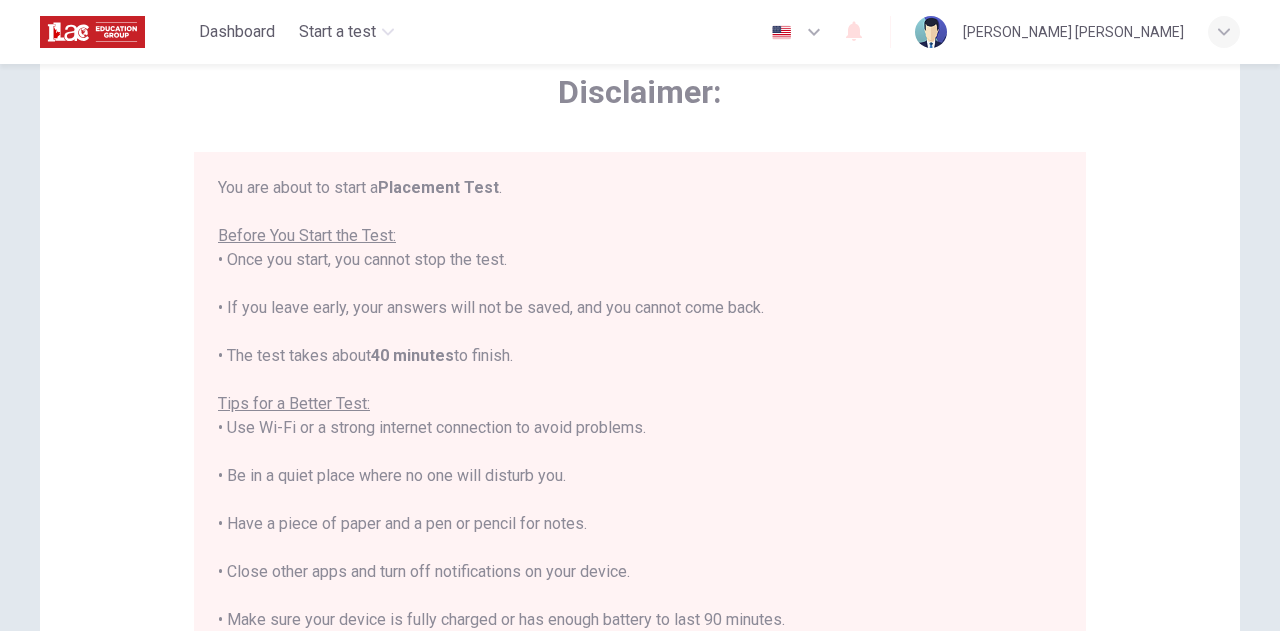 scroll, scrollTop: 0, scrollLeft: 0, axis: both 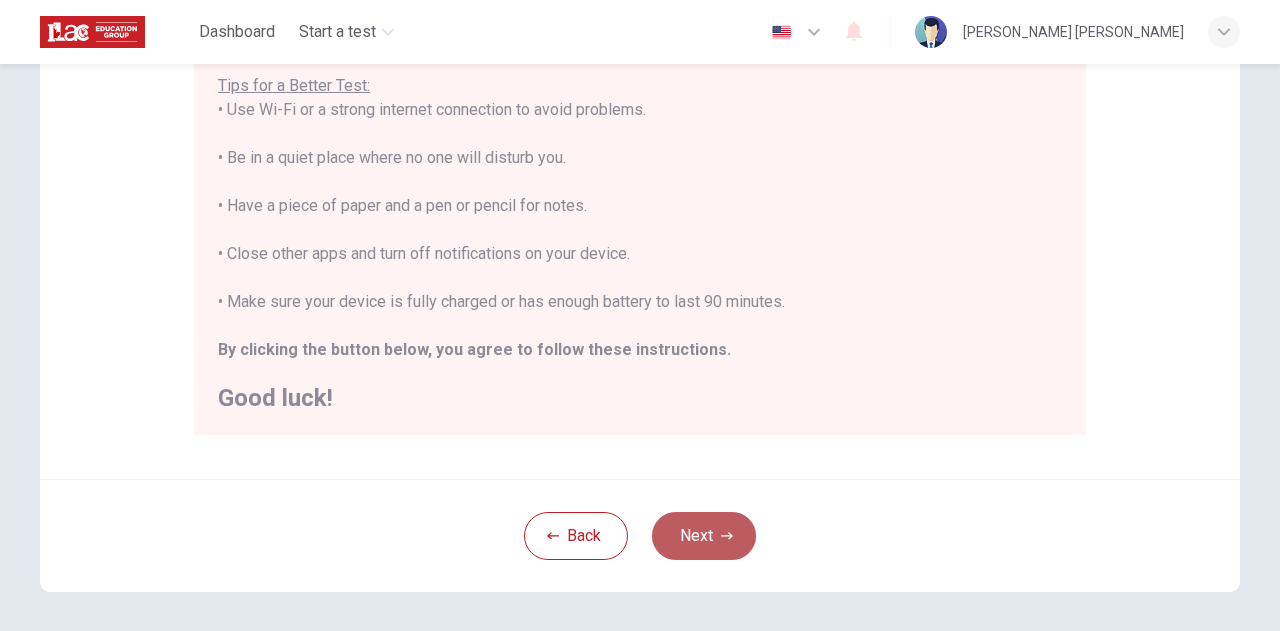 click 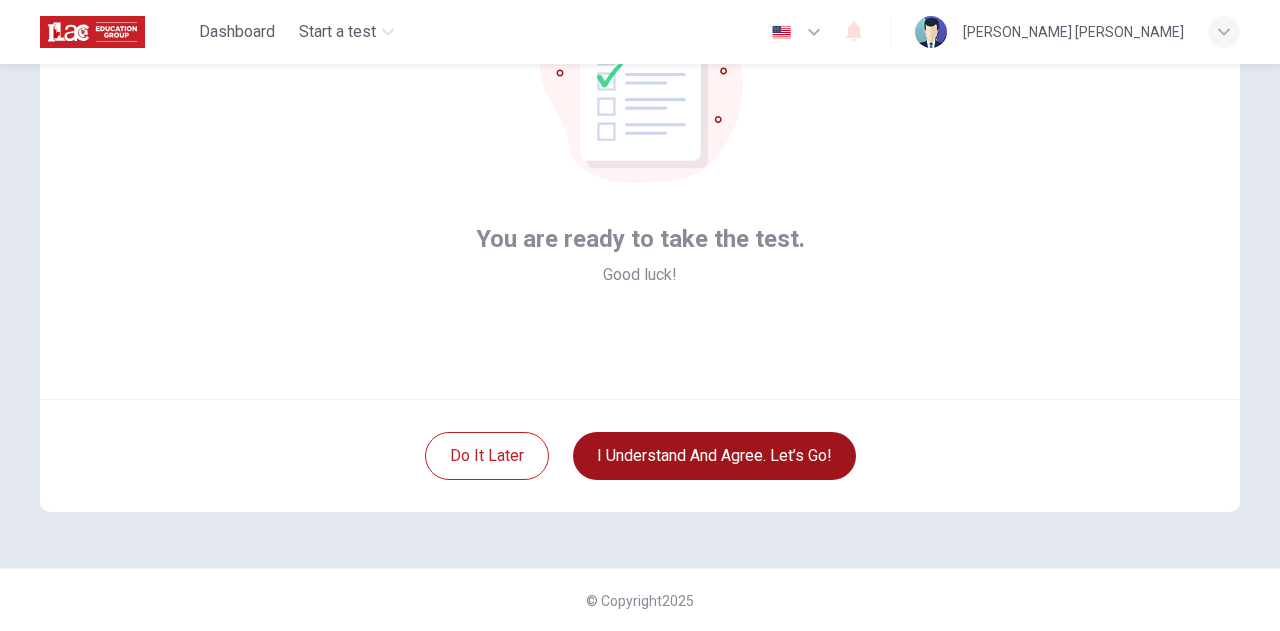 click on "I understand and agree. Let’s go!" at bounding box center [714, 456] 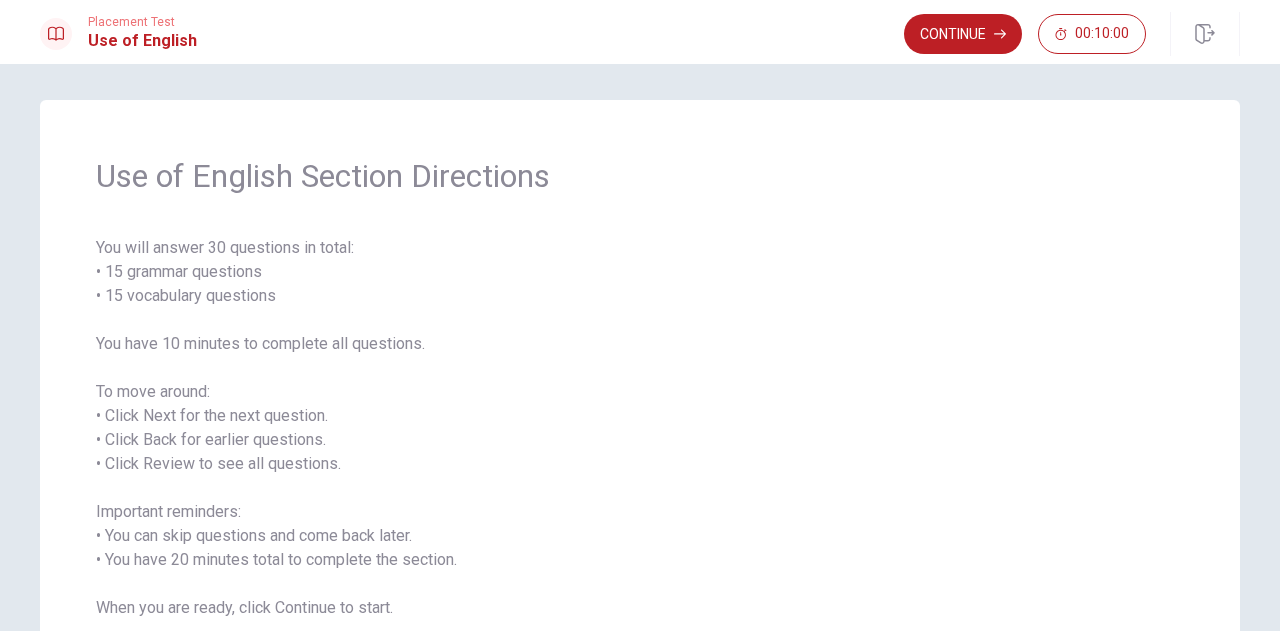 scroll, scrollTop: 0, scrollLeft: 0, axis: both 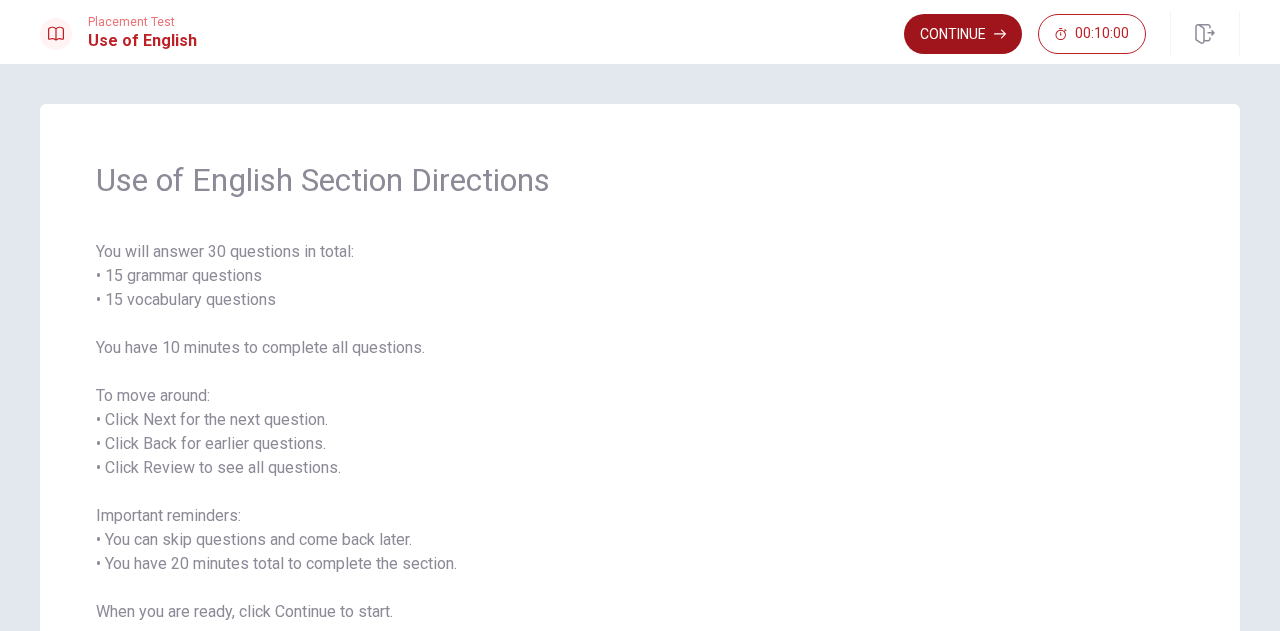 click on "Continue" at bounding box center (963, 34) 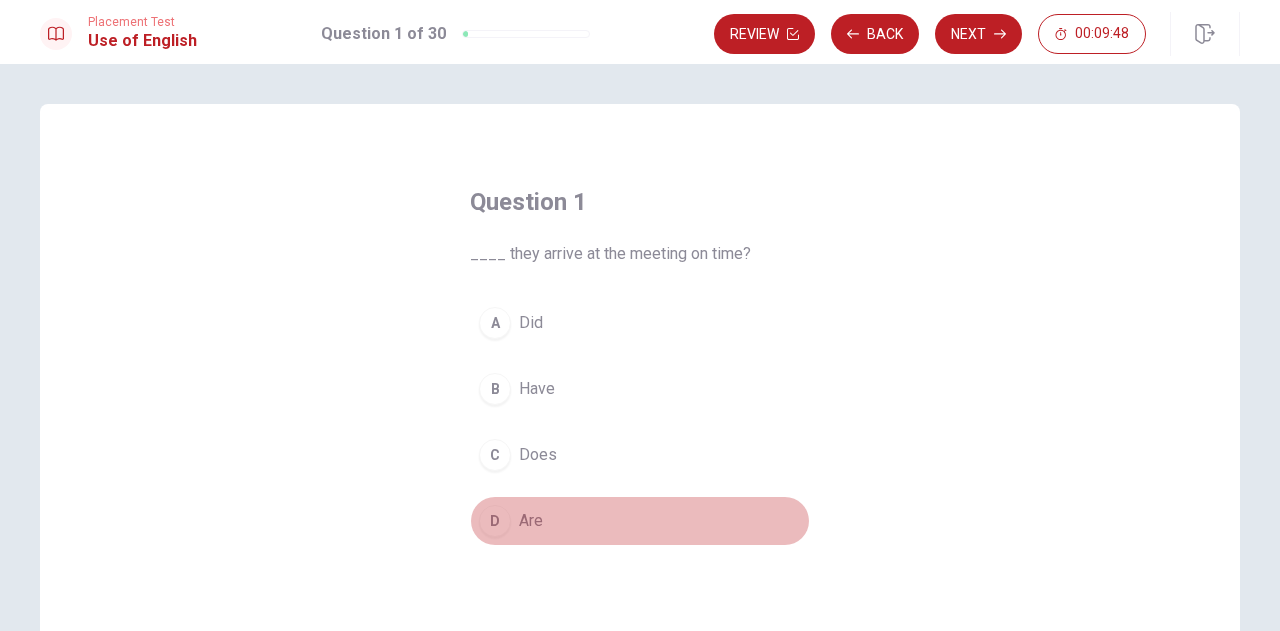 click on "Are" at bounding box center [531, 521] 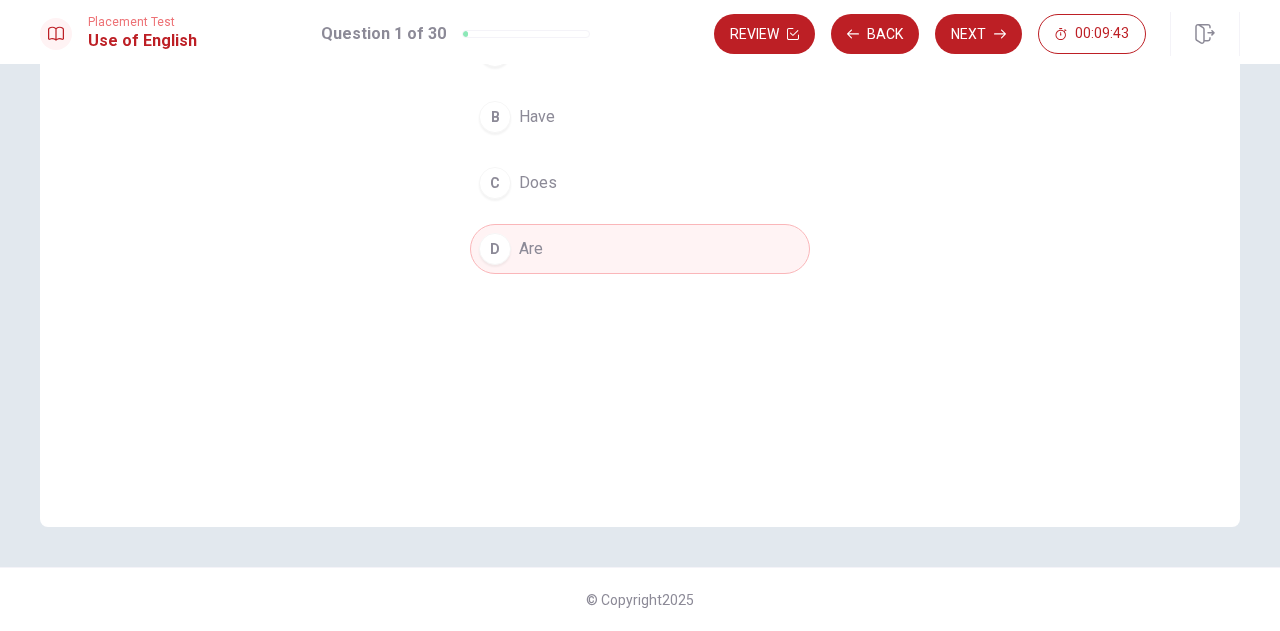 scroll, scrollTop: 0, scrollLeft: 0, axis: both 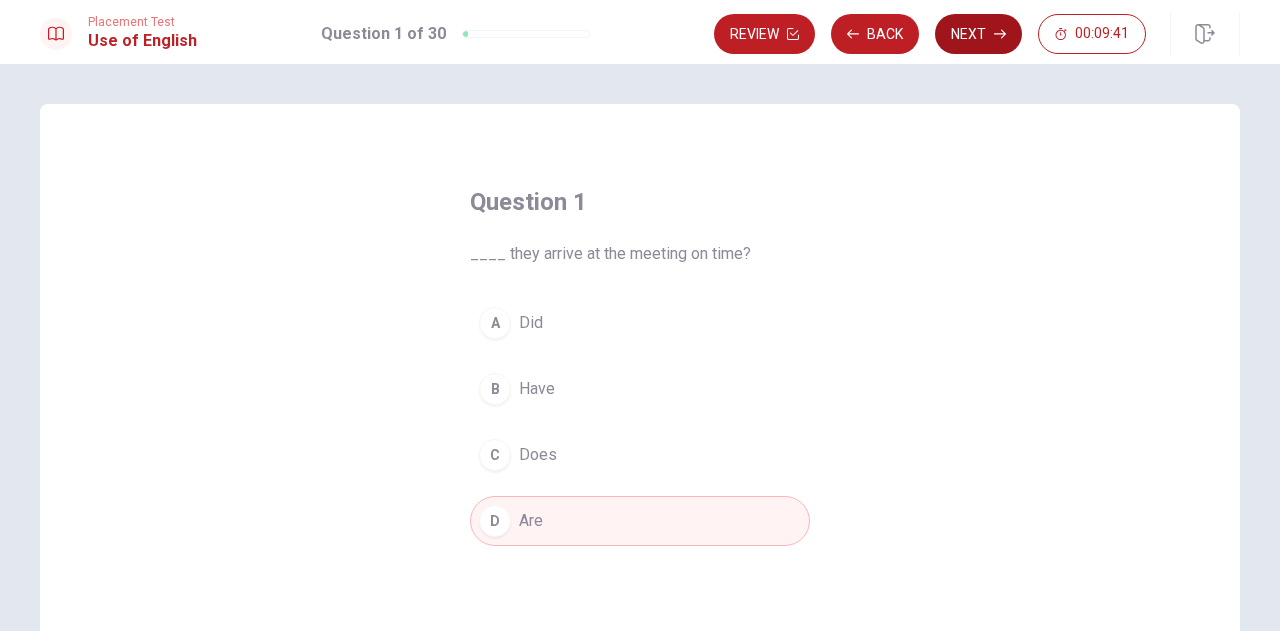 click on "Next" at bounding box center (978, 34) 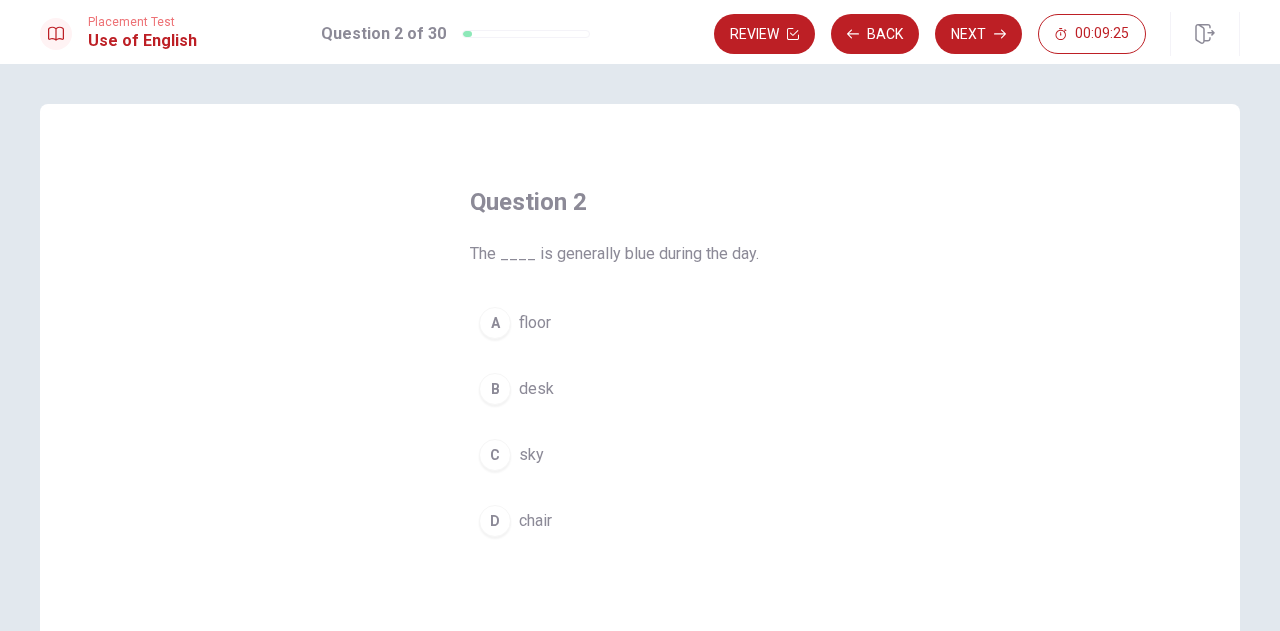 click on "sky" at bounding box center (531, 455) 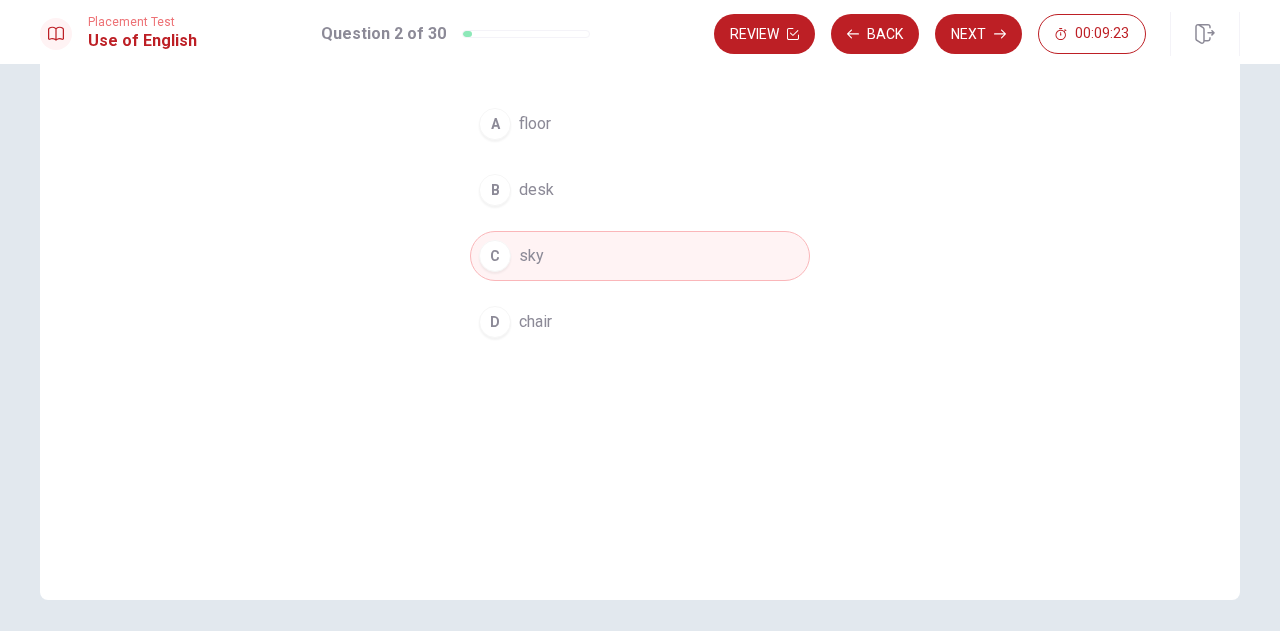 scroll, scrollTop: 200, scrollLeft: 0, axis: vertical 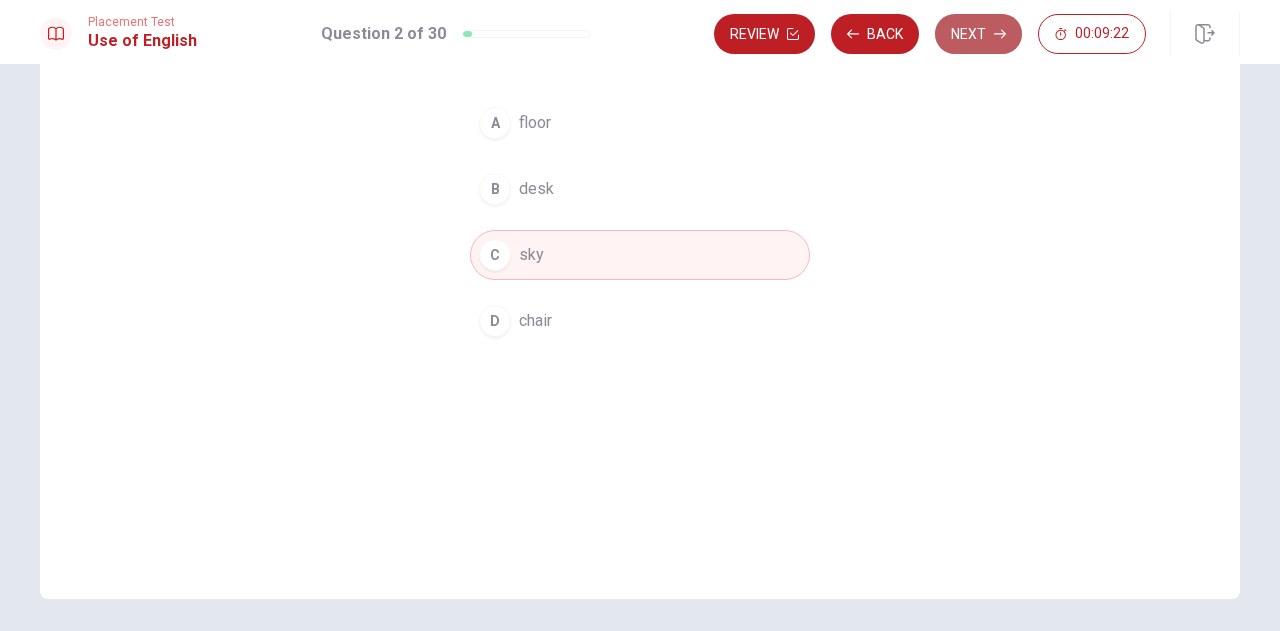 click on "Next" at bounding box center [978, 34] 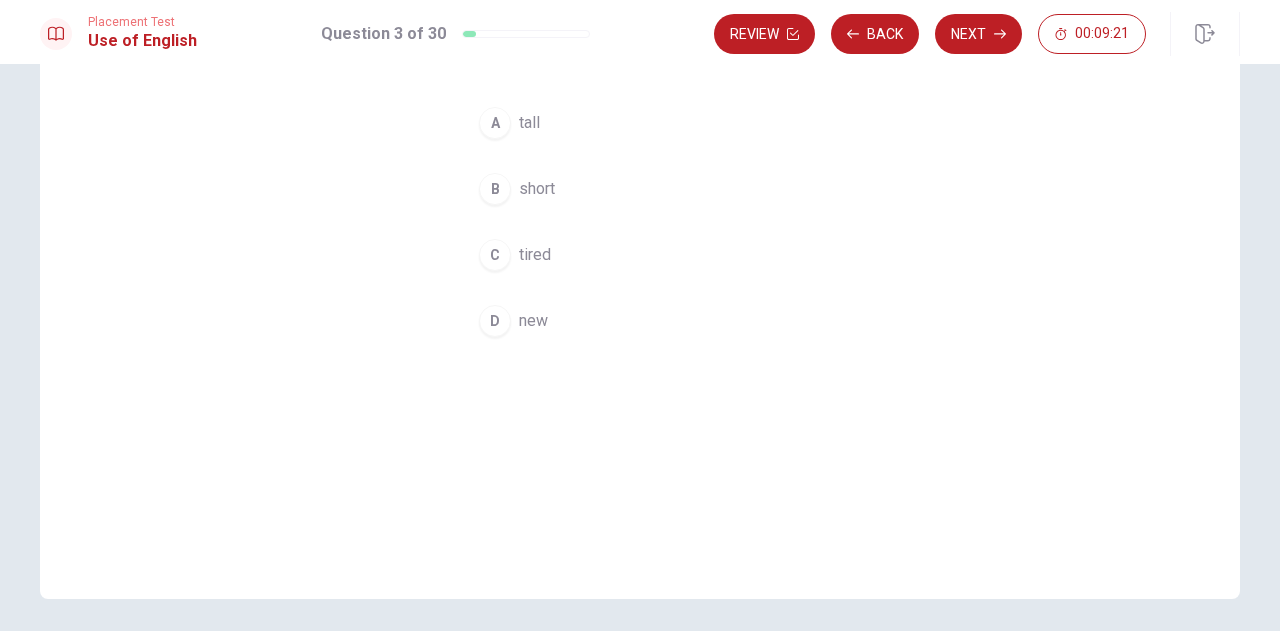 scroll, scrollTop: 0, scrollLeft: 0, axis: both 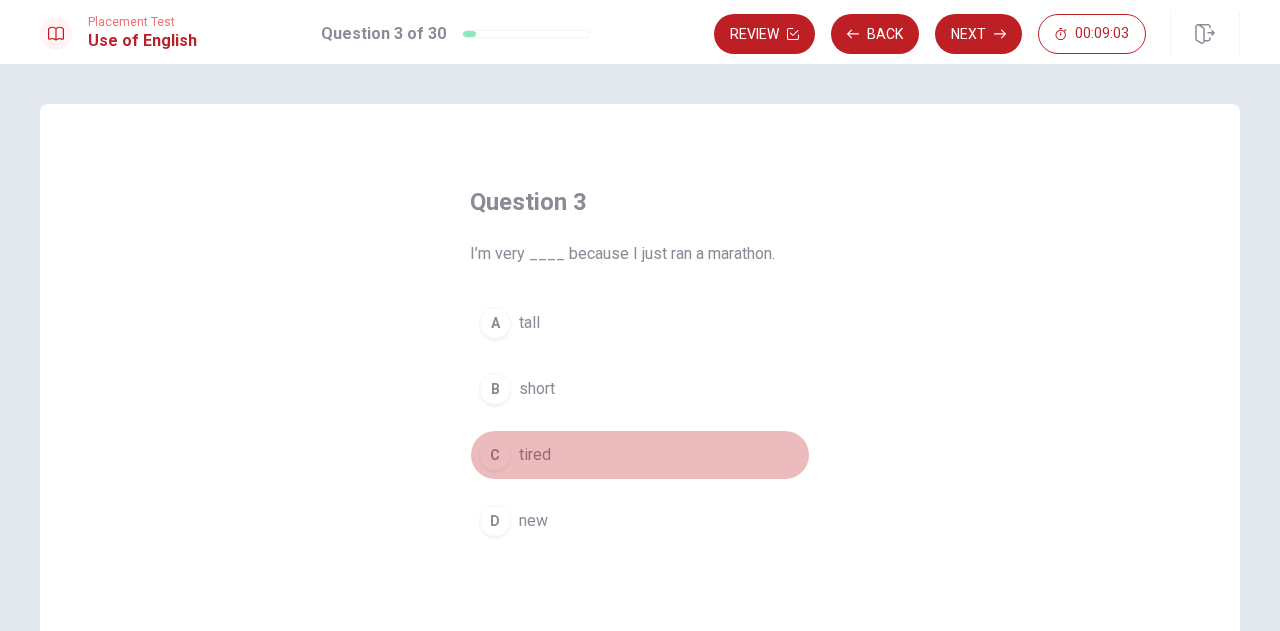 click on "tired" at bounding box center (535, 455) 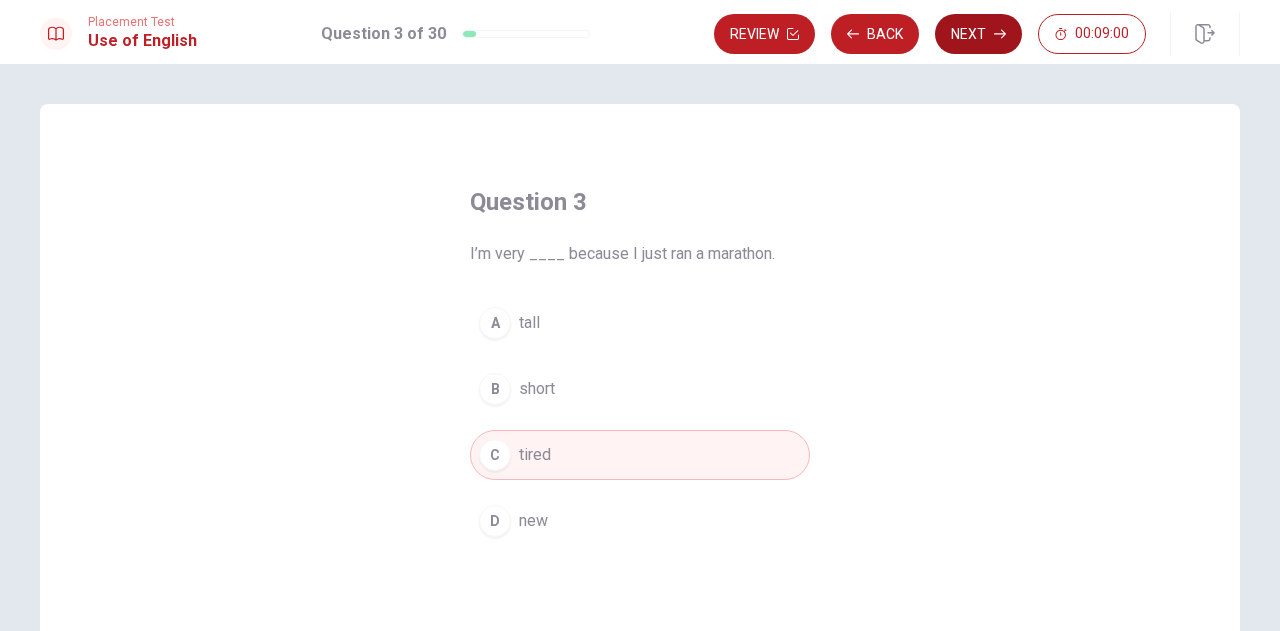 click on "Next" at bounding box center (978, 34) 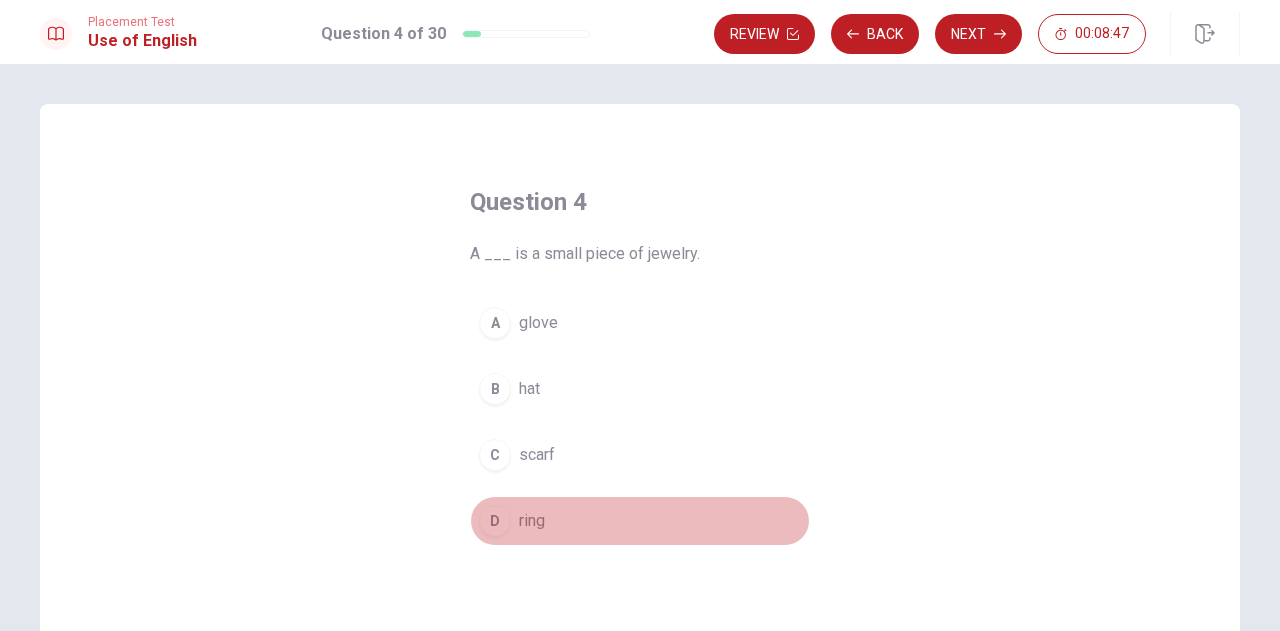 click on "ring" at bounding box center [532, 521] 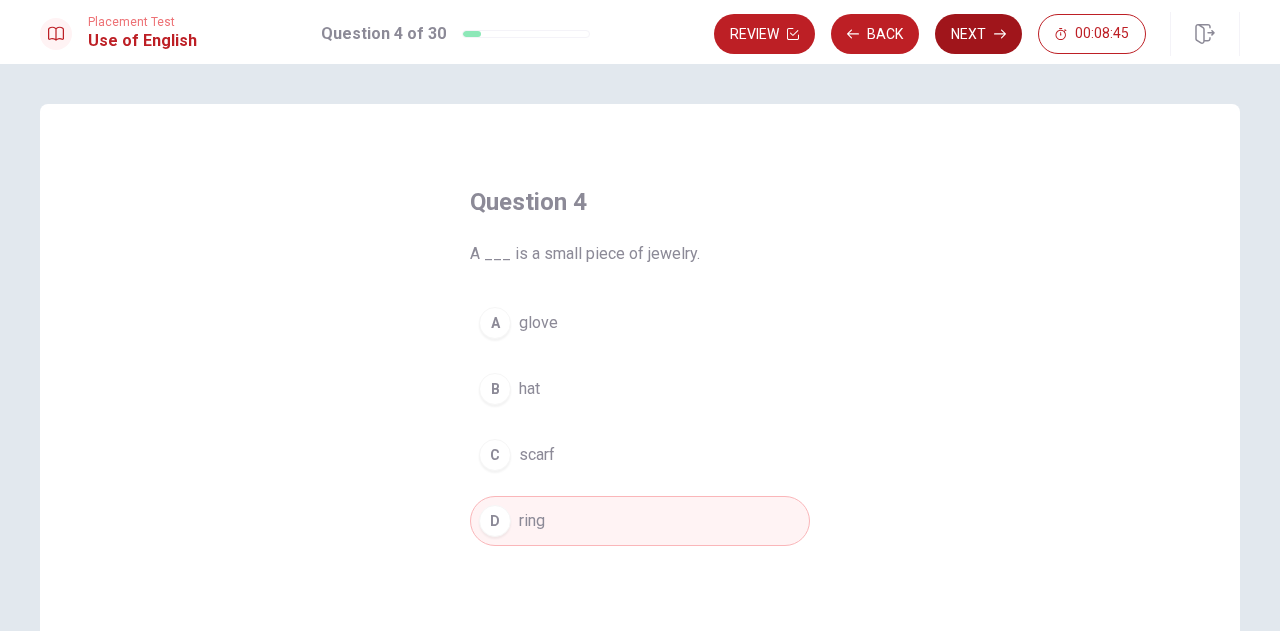 click on "Next" at bounding box center [978, 34] 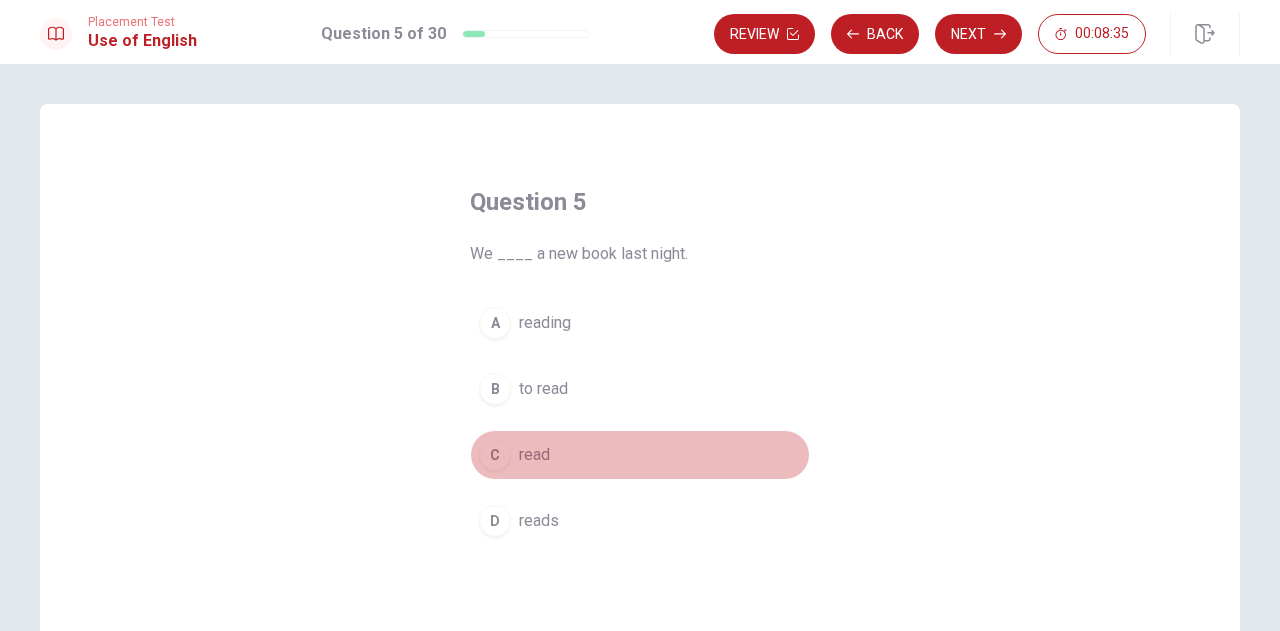 click on "read" at bounding box center (534, 455) 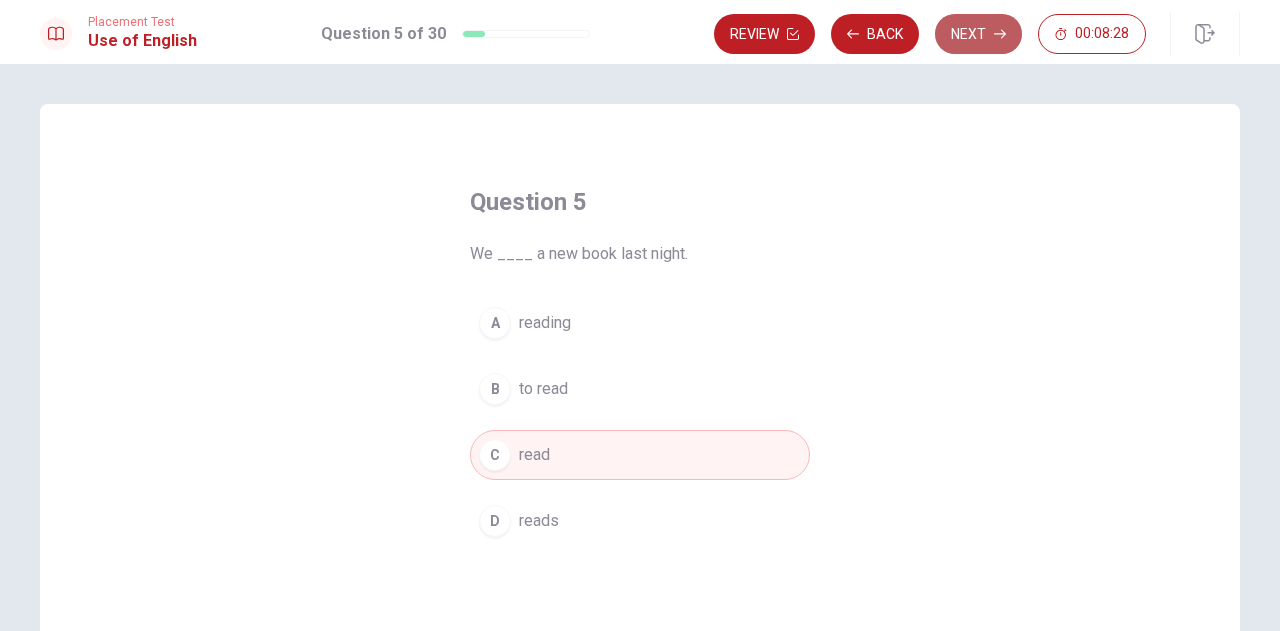 click on "Next" at bounding box center [978, 34] 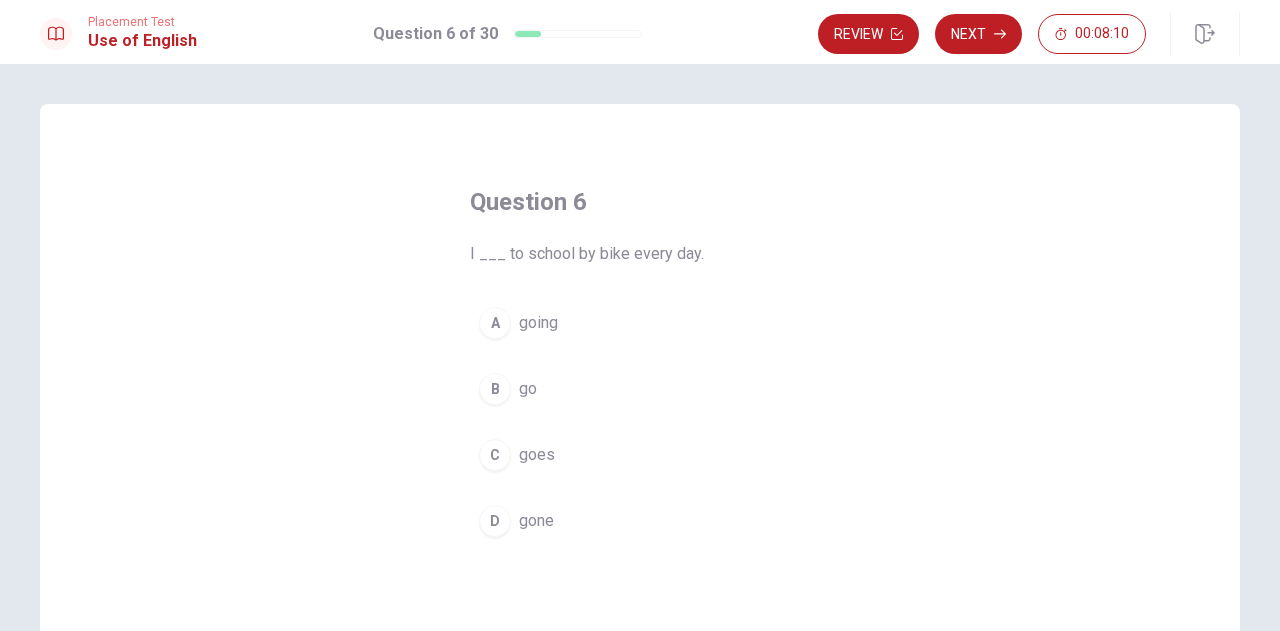 click on "go" at bounding box center (528, 389) 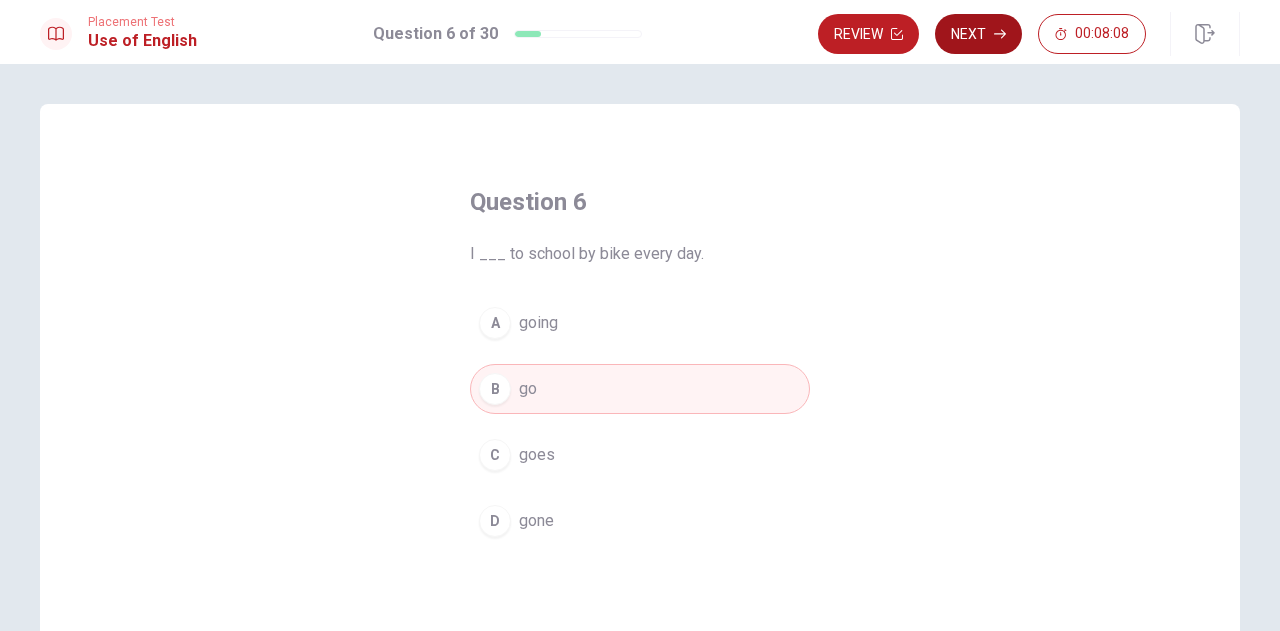 click on "Next" at bounding box center (978, 34) 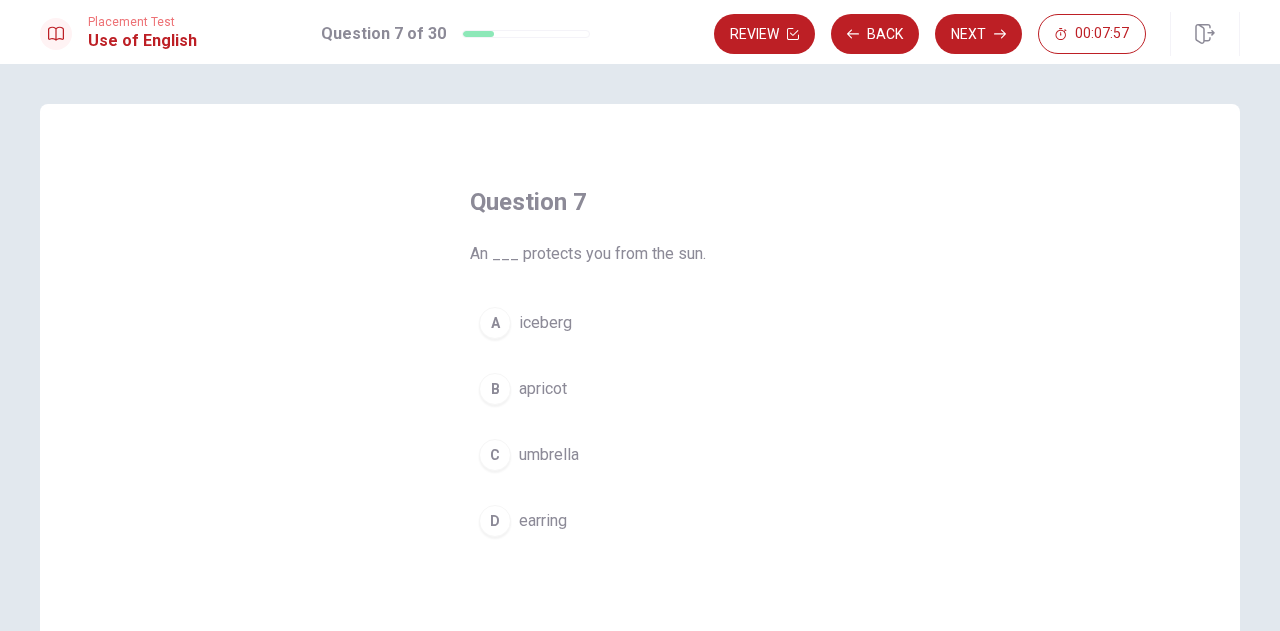 click on "umbrella" at bounding box center (549, 455) 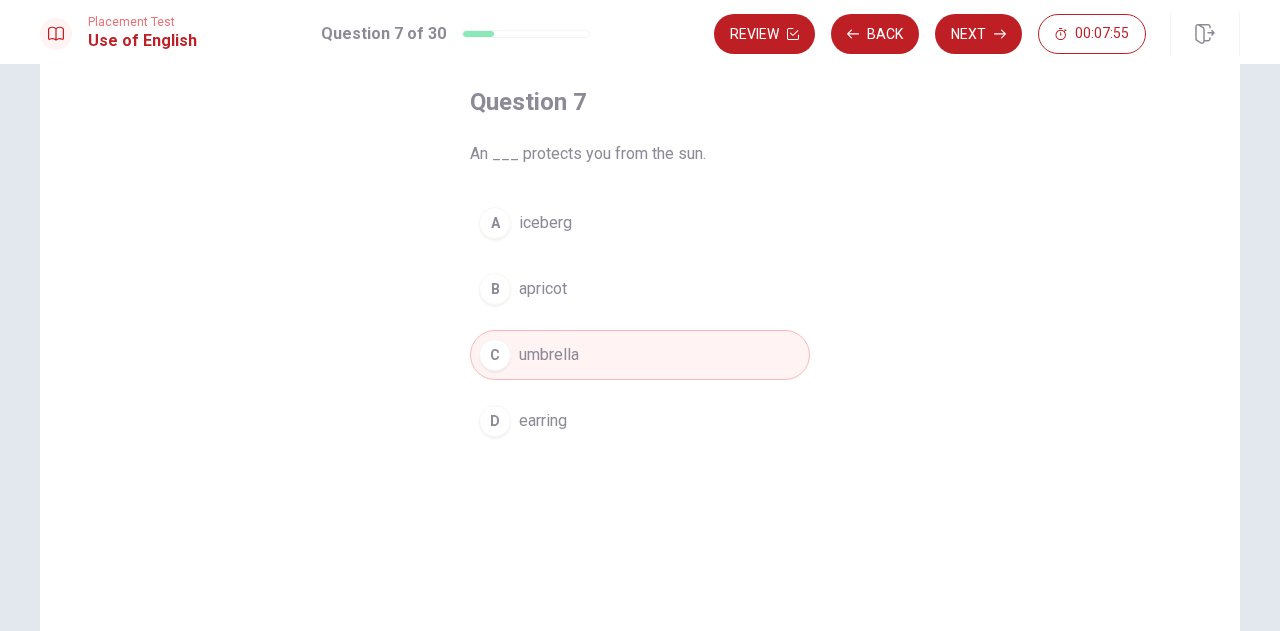 scroll, scrollTop: 0, scrollLeft: 0, axis: both 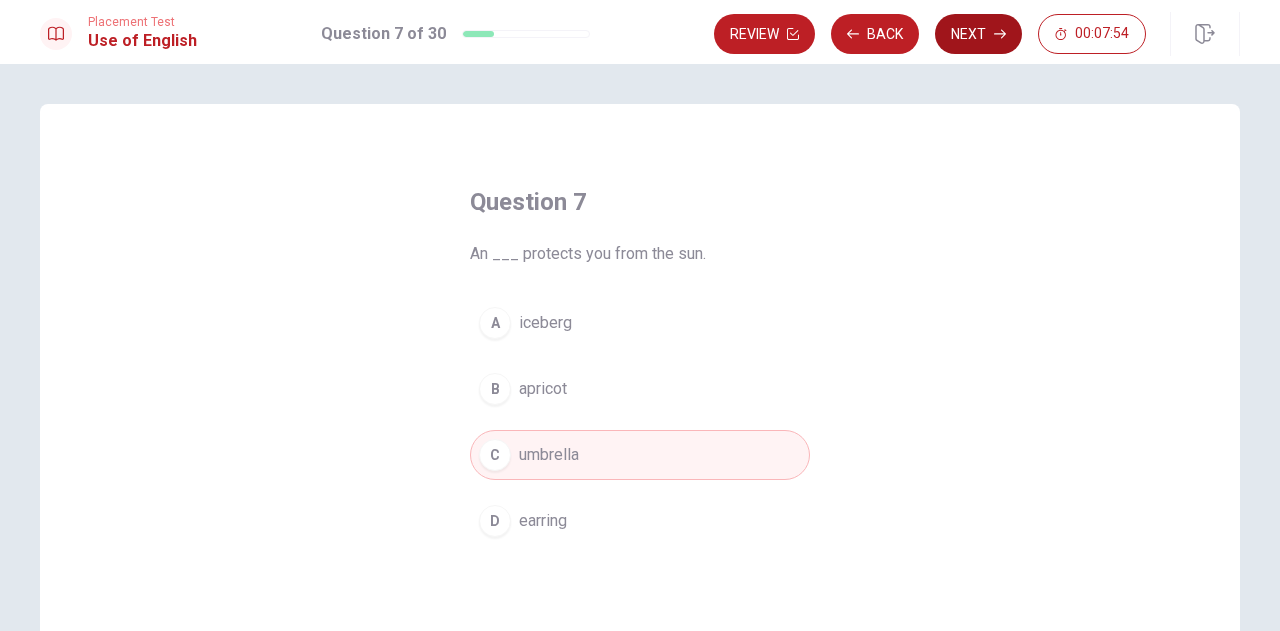 click on "Next" at bounding box center [978, 34] 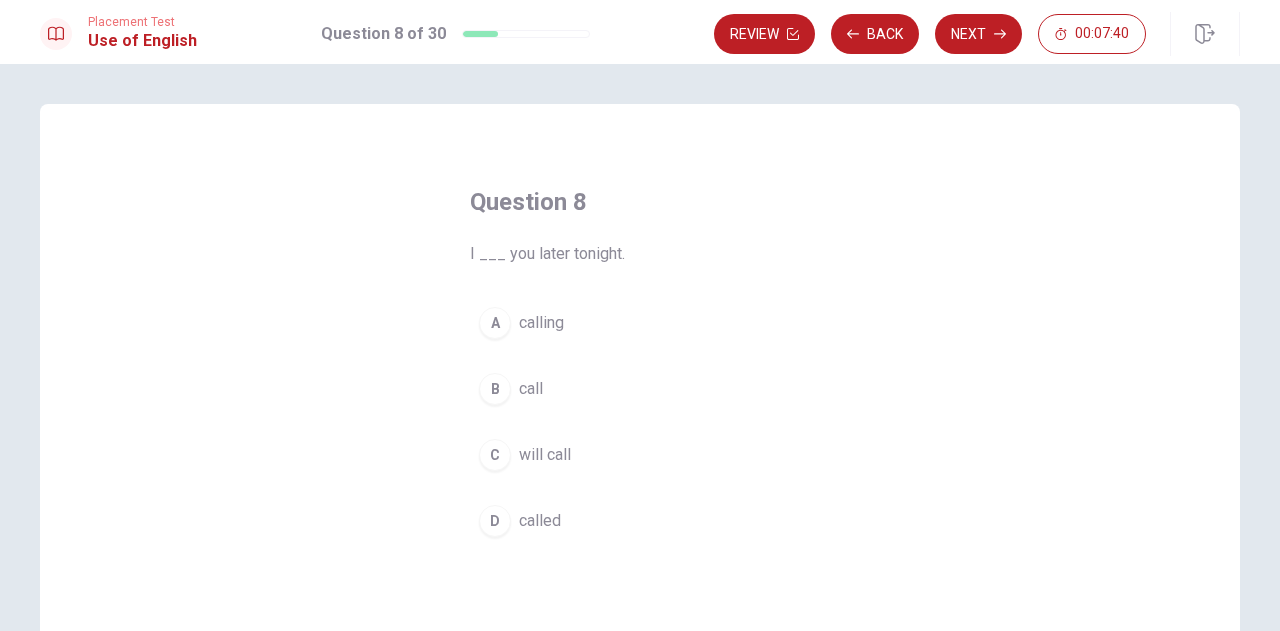 click on "will call" at bounding box center (545, 455) 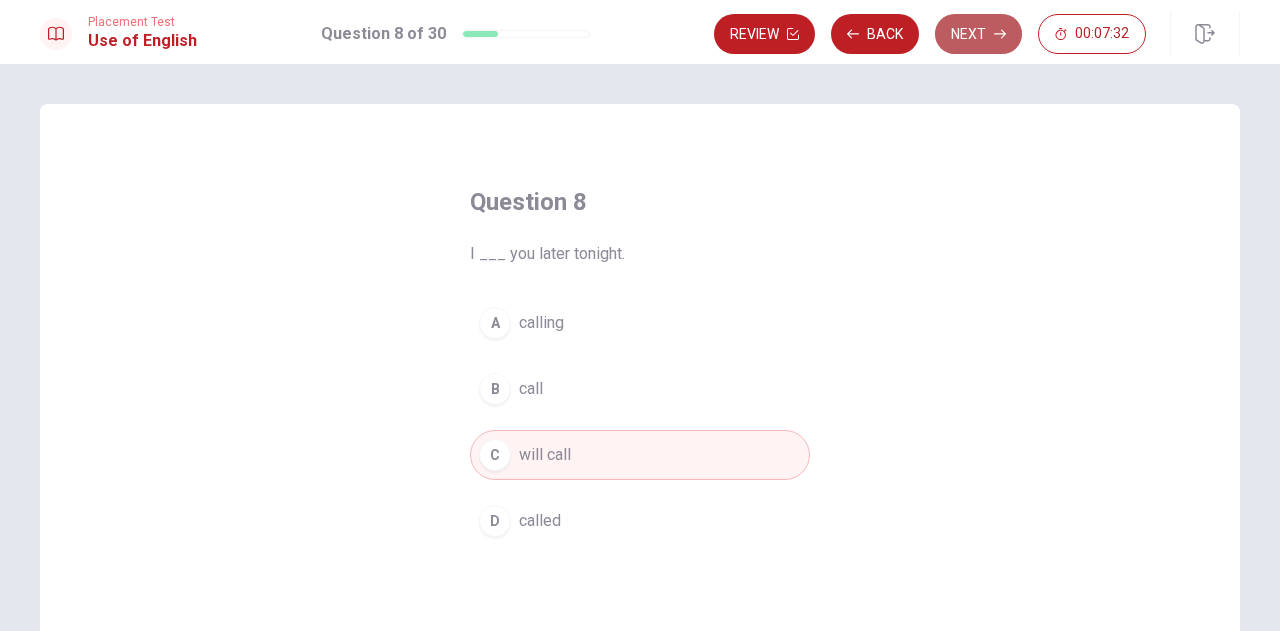 click on "Next" at bounding box center (978, 34) 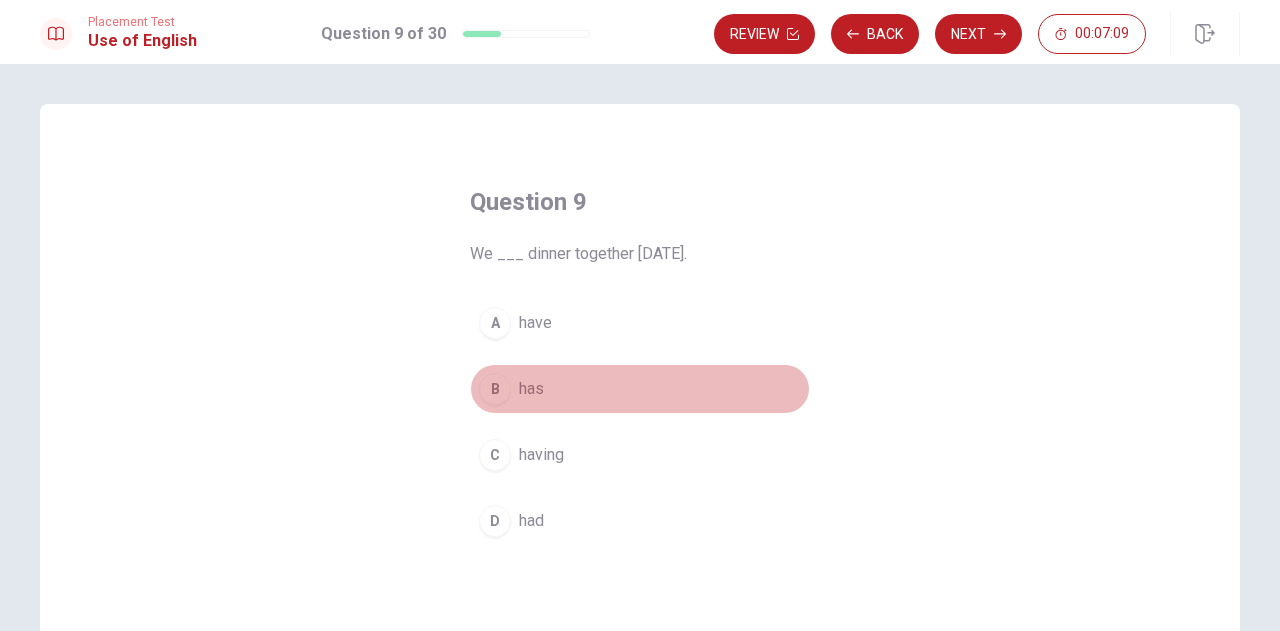 click on "has" at bounding box center [531, 389] 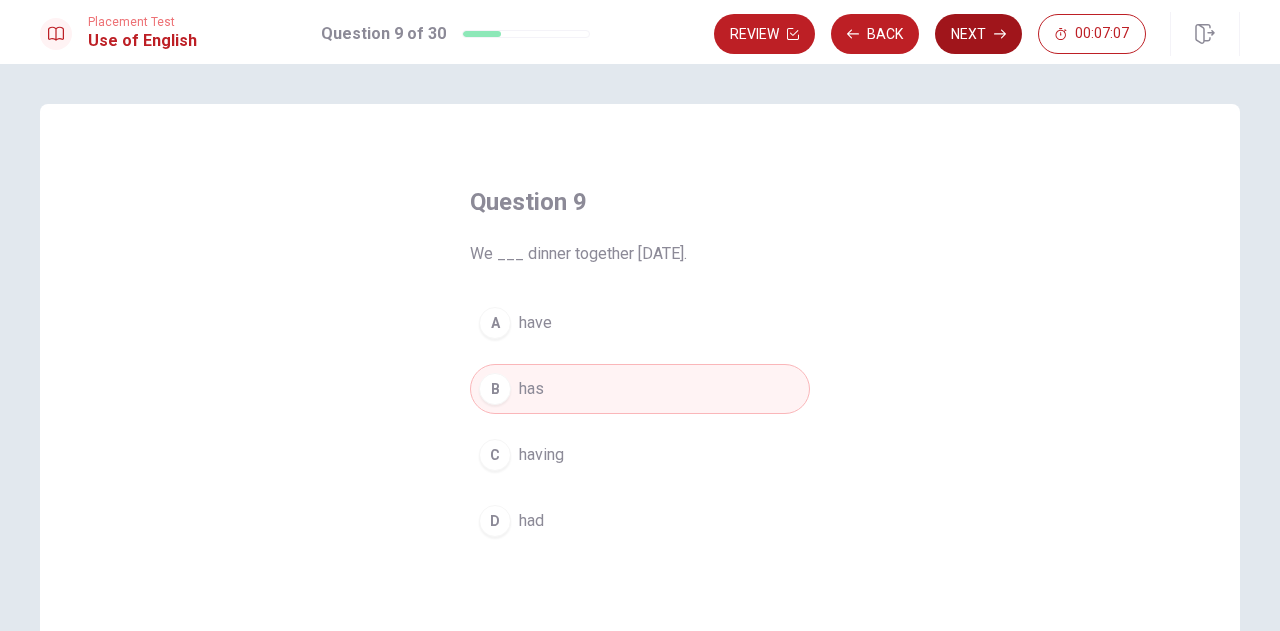 click on "Next" at bounding box center (978, 34) 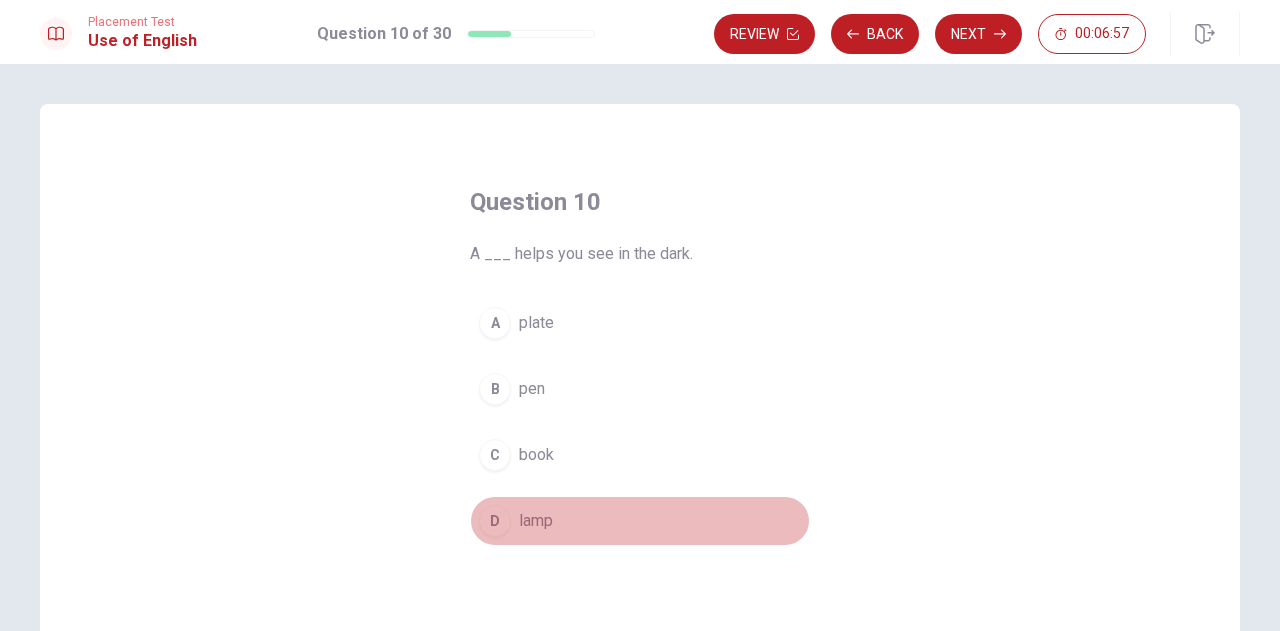 click on "lamp" at bounding box center (536, 521) 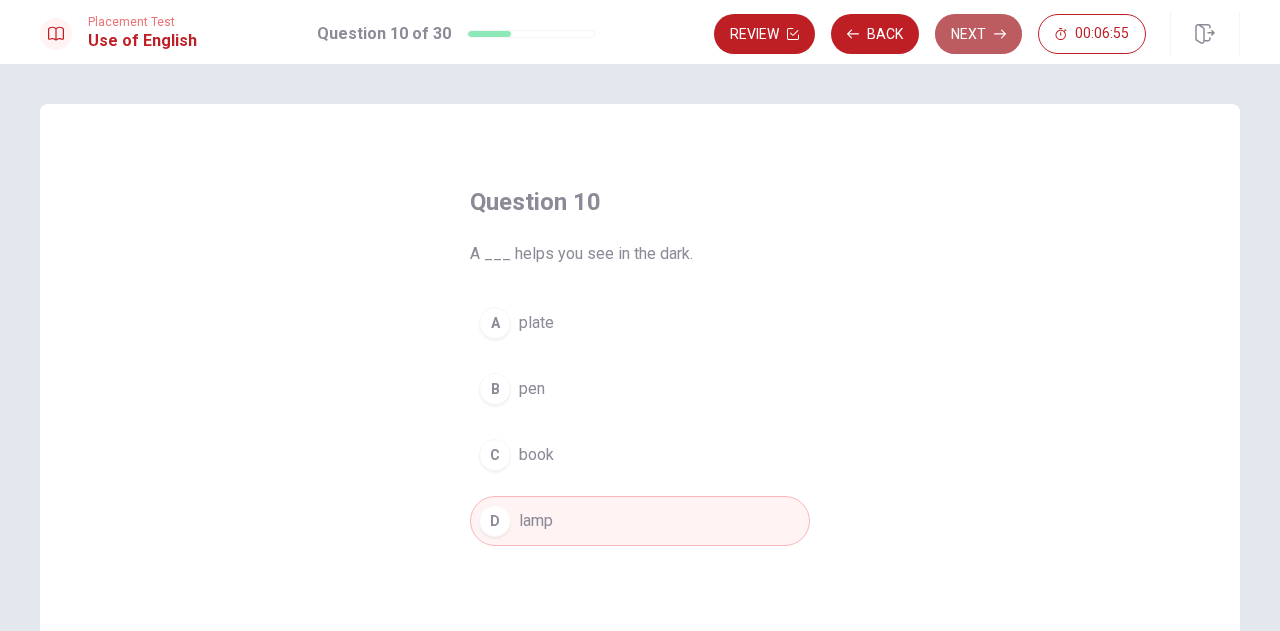 click on "Next" at bounding box center (978, 34) 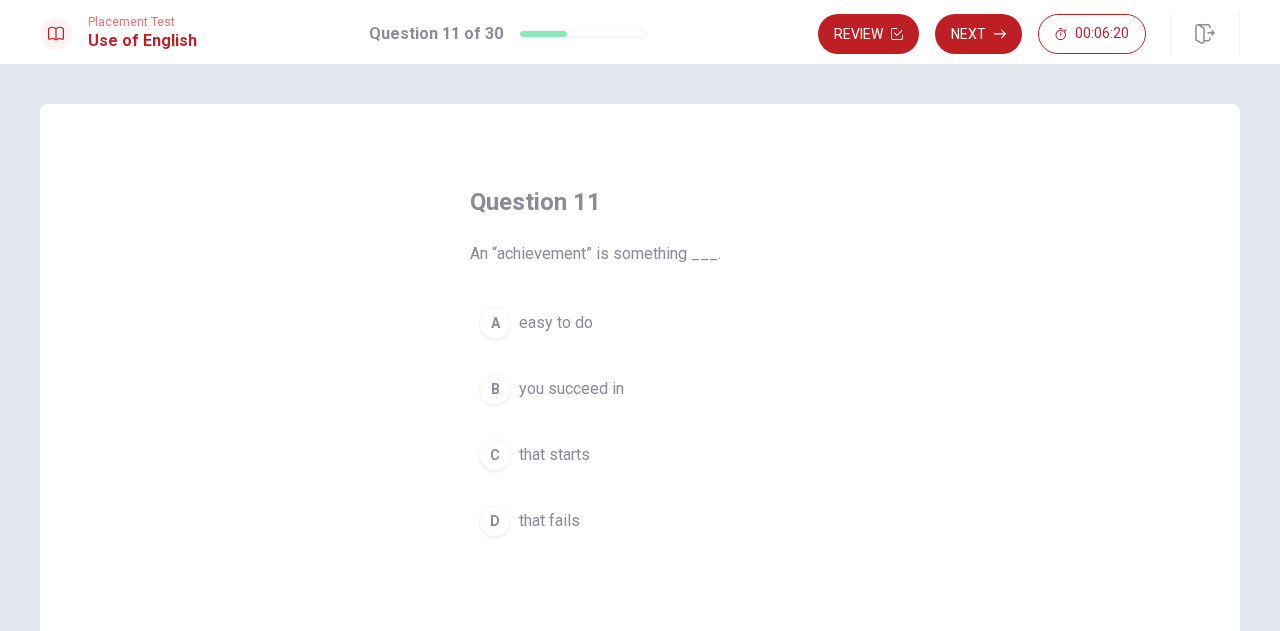 click on "easy to do" at bounding box center (556, 323) 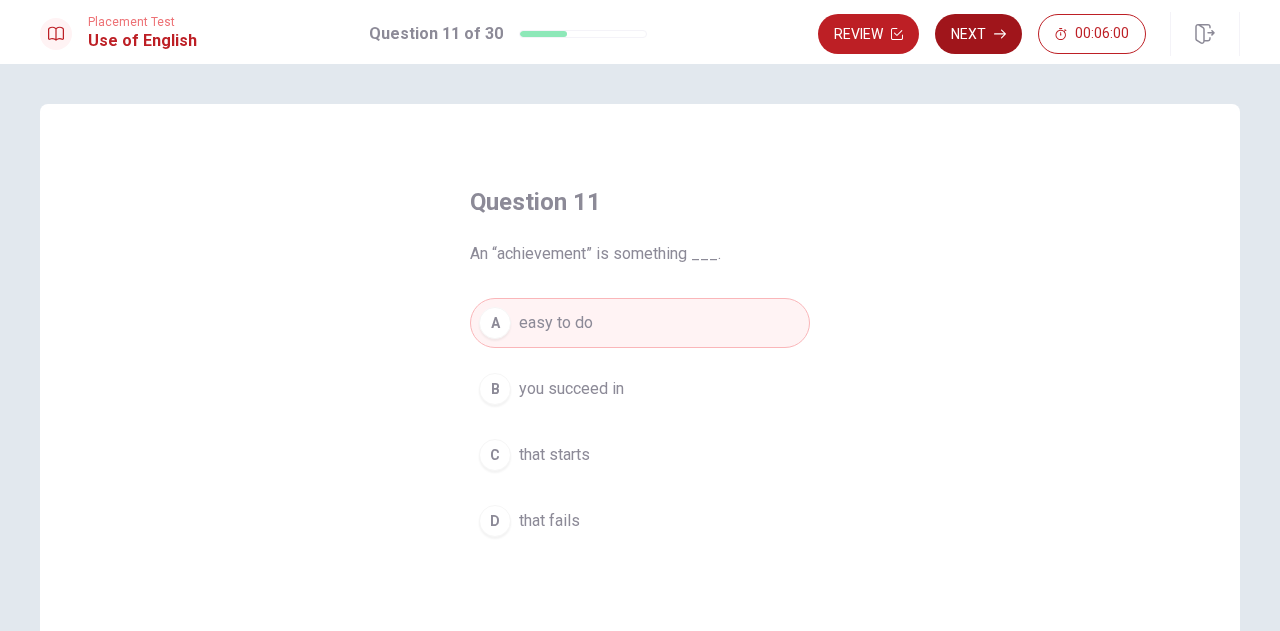 click on "Next" at bounding box center (978, 34) 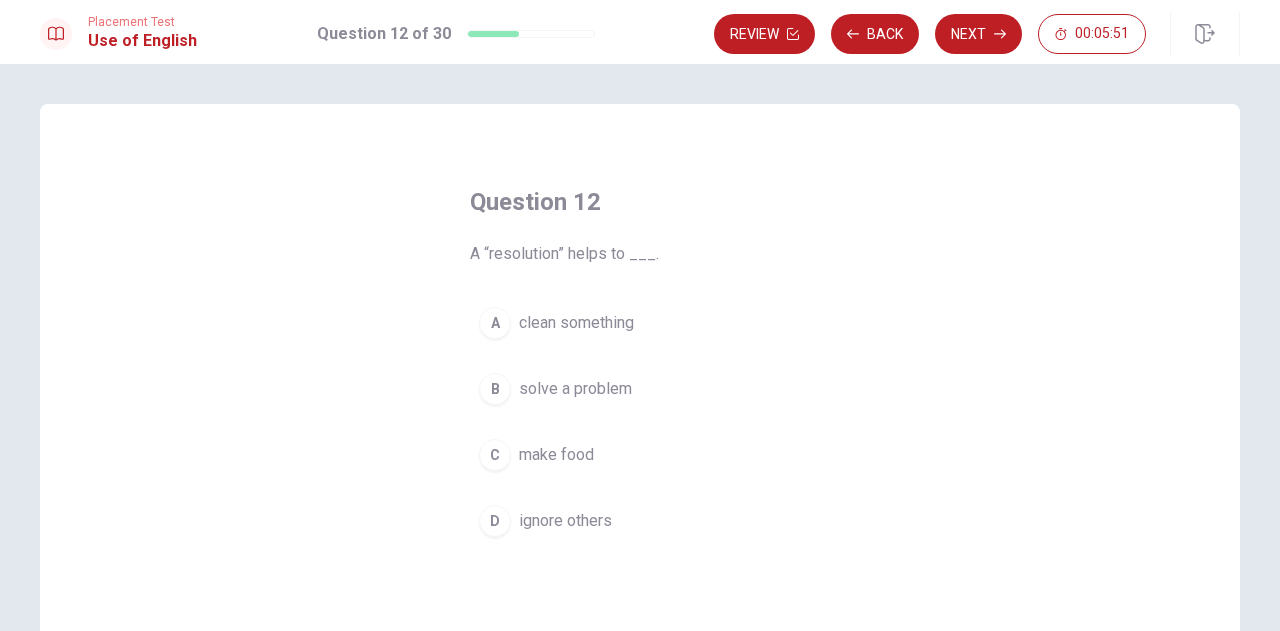 click on "solve a problem" at bounding box center [575, 389] 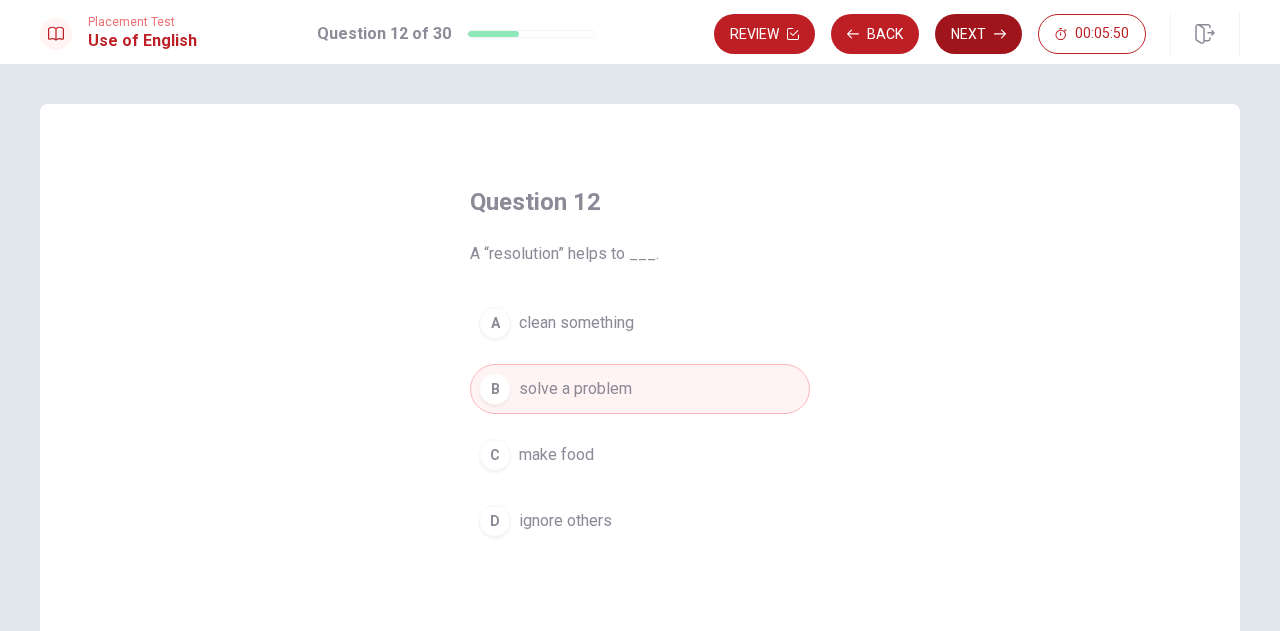 click on "Next" at bounding box center (978, 34) 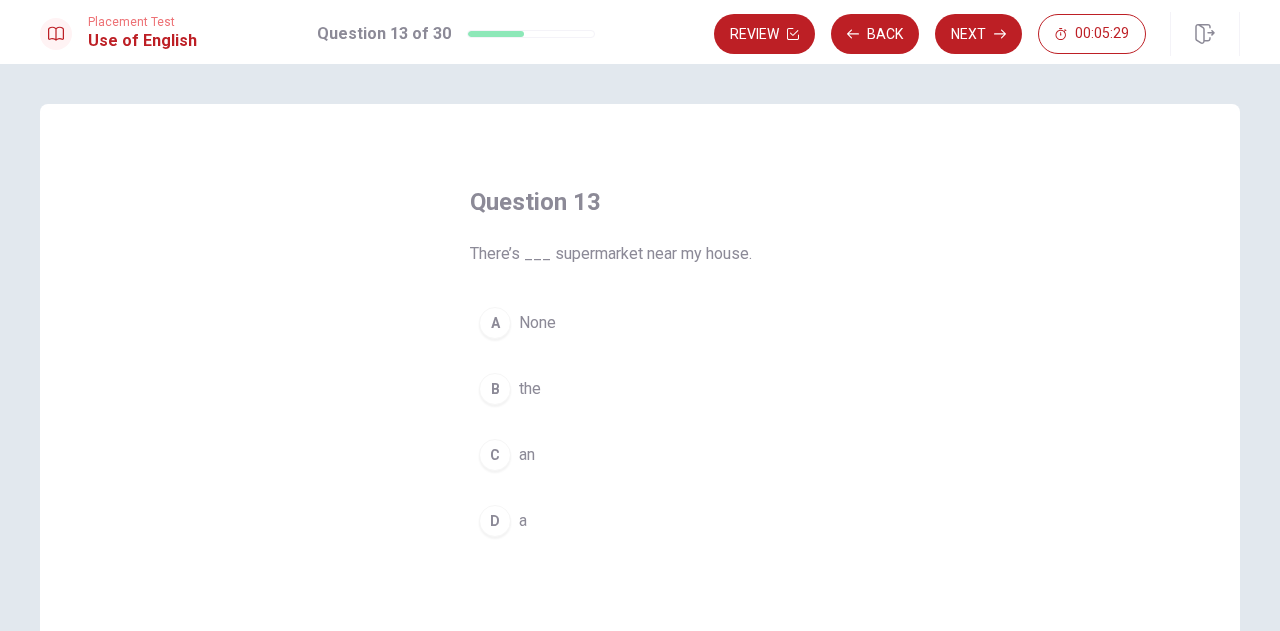 click on "a" at bounding box center (523, 521) 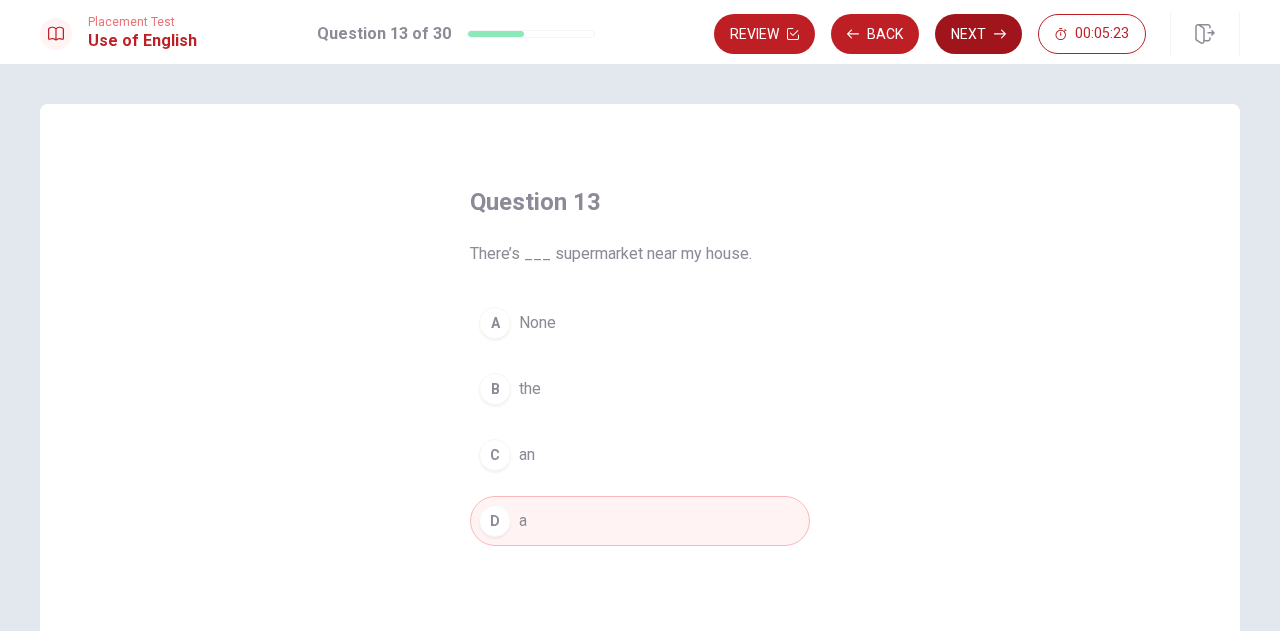 click on "Next" at bounding box center [978, 34] 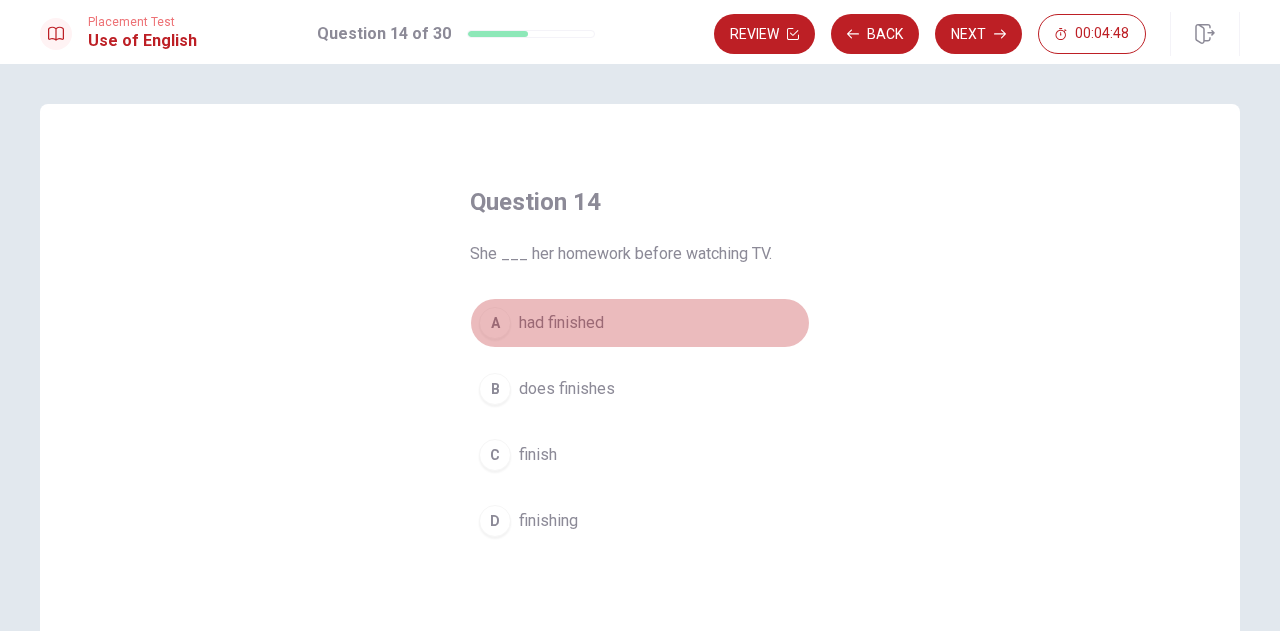 click on "had finished" at bounding box center [561, 323] 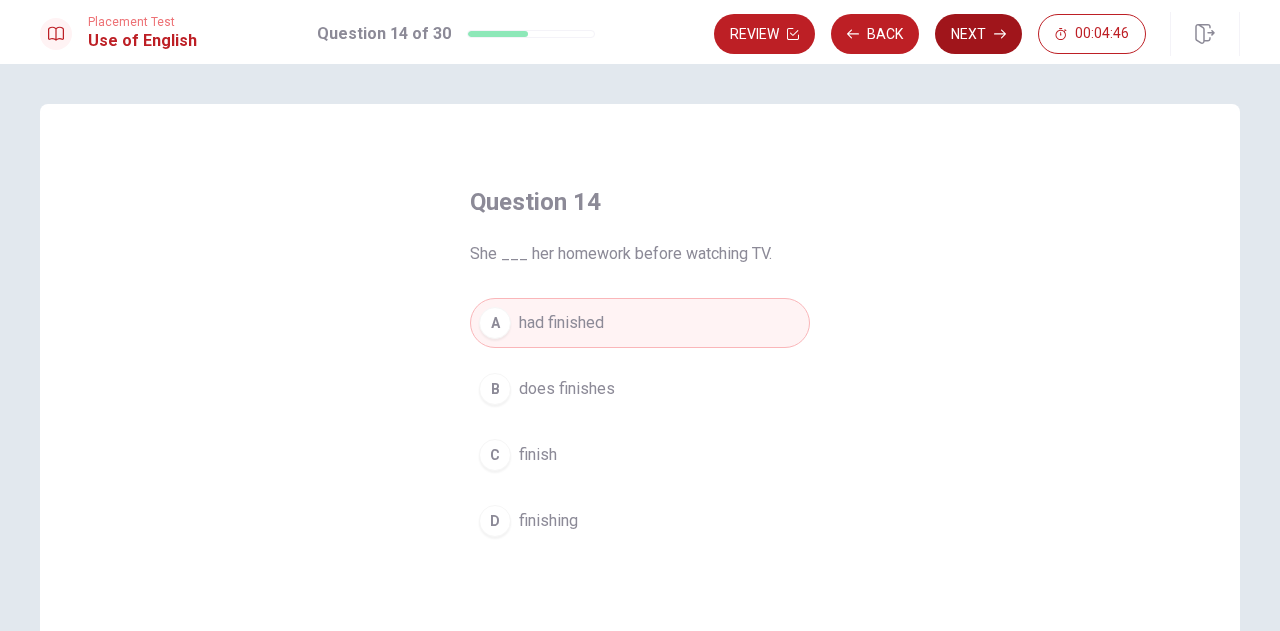 click on "Next" at bounding box center [978, 34] 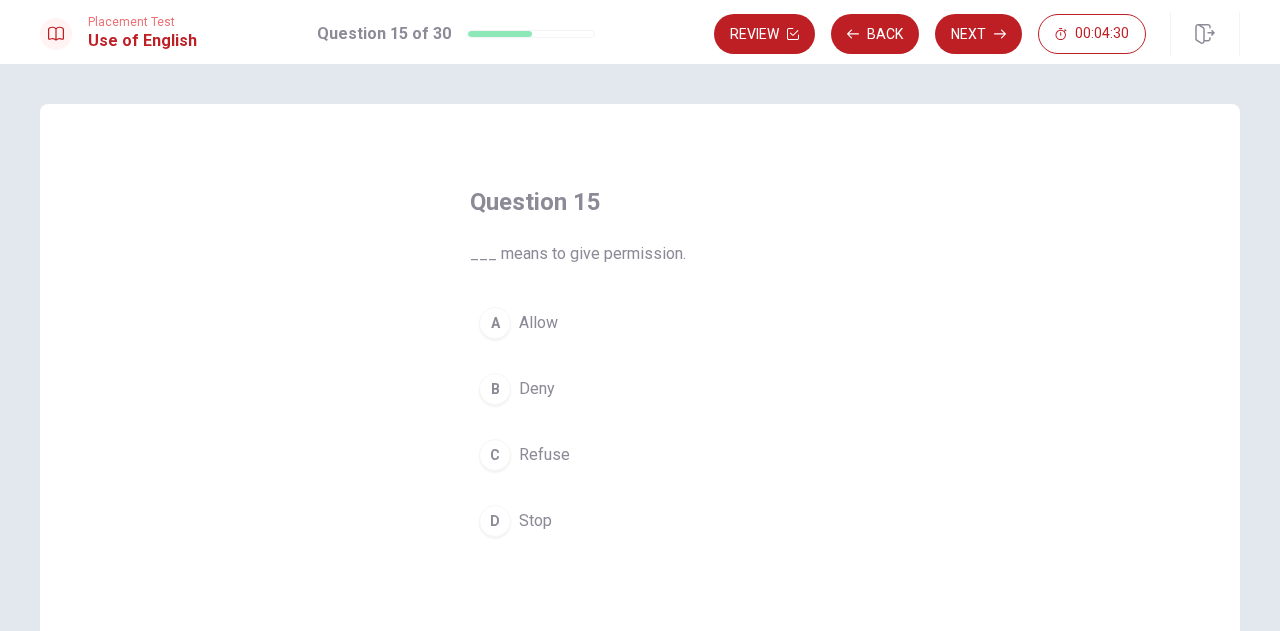 click on "Allow" at bounding box center (538, 323) 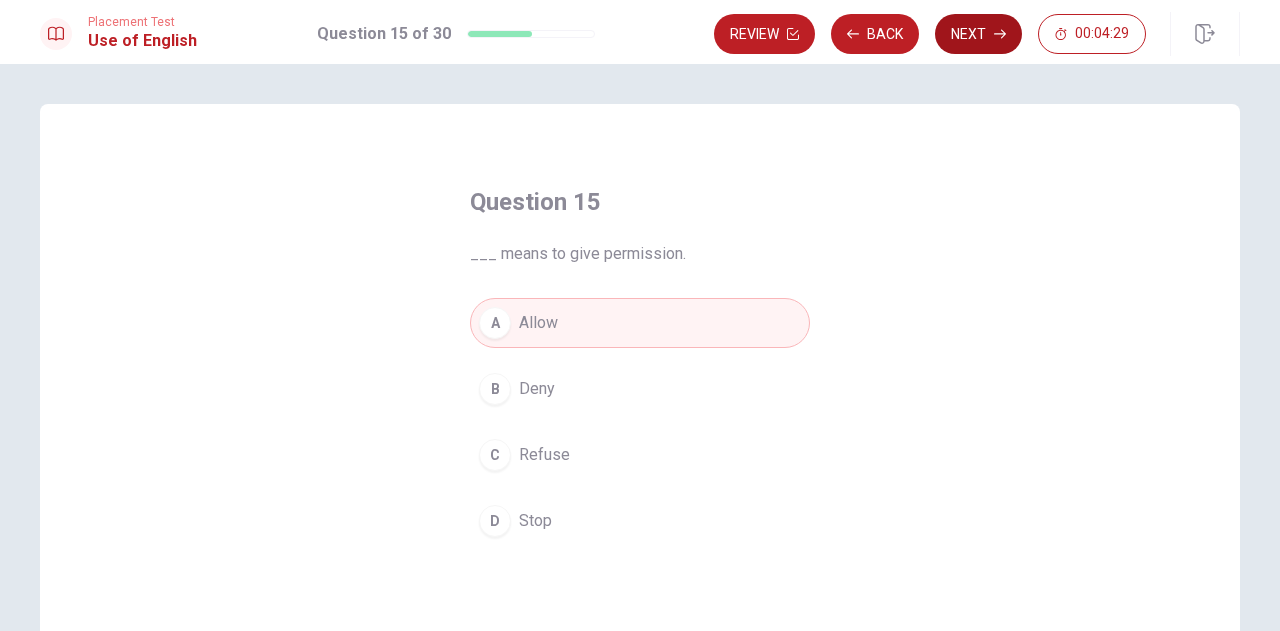 click on "Next" at bounding box center [978, 34] 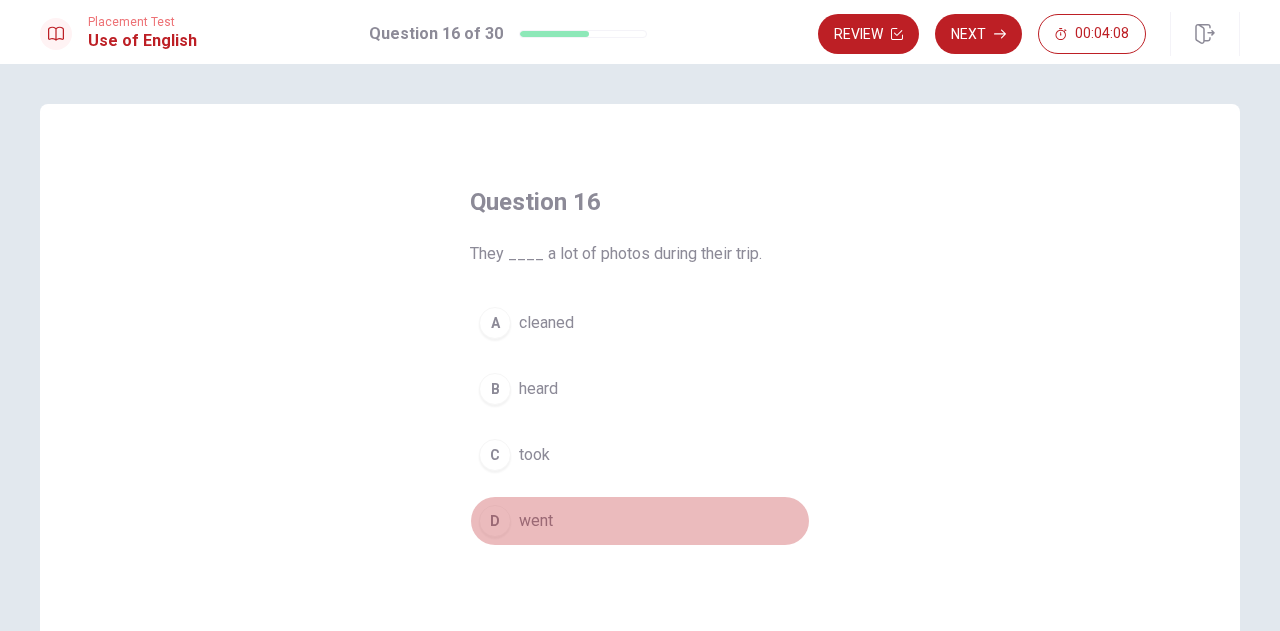 click on "went" at bounding box center [536, 521] 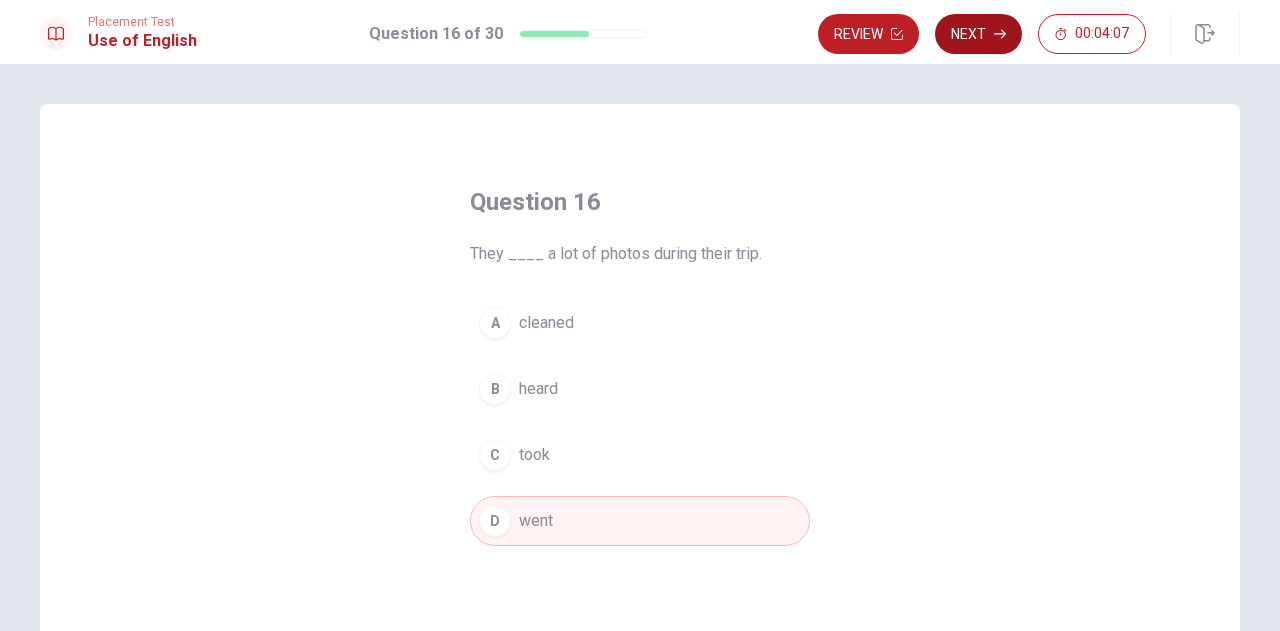 click on "Next" at bounding box center (978, 34) 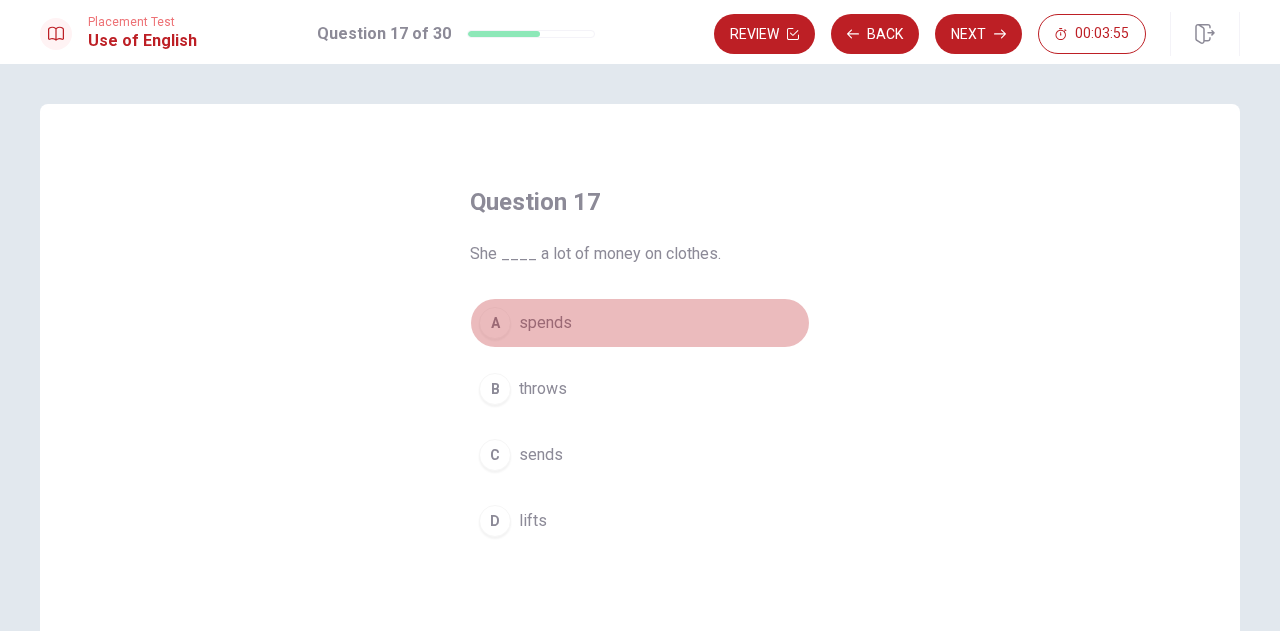 click on "spends" at bounding box center (545, 323) 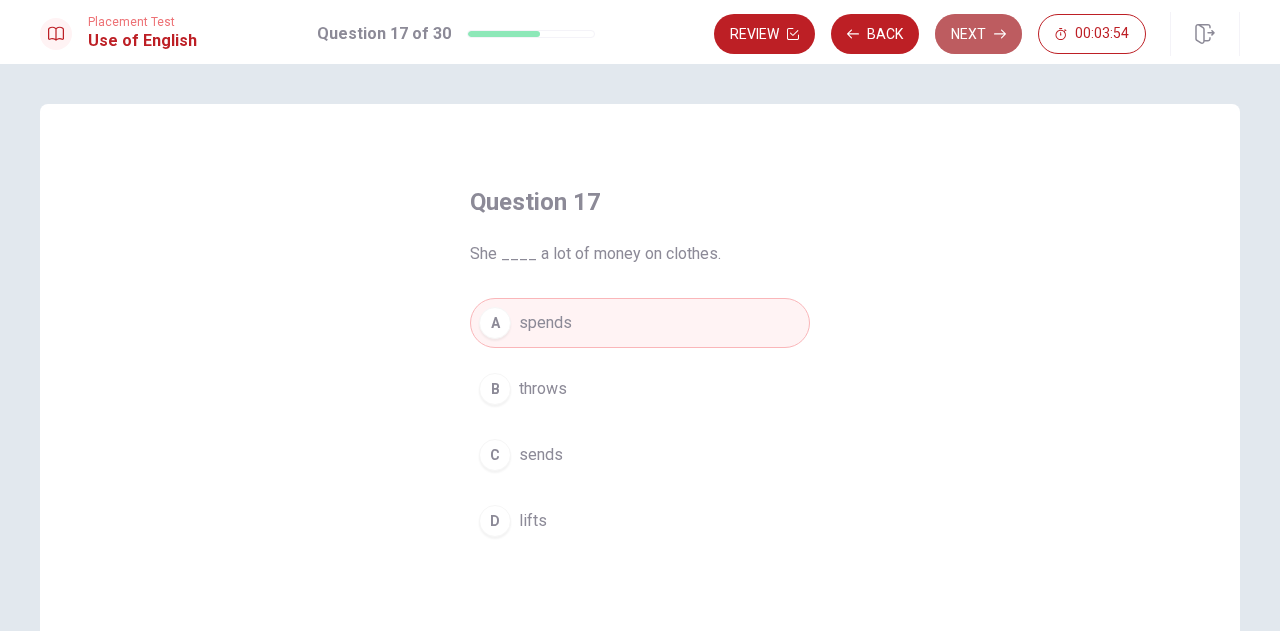 click on "Next" at bounding box center (978, 34) 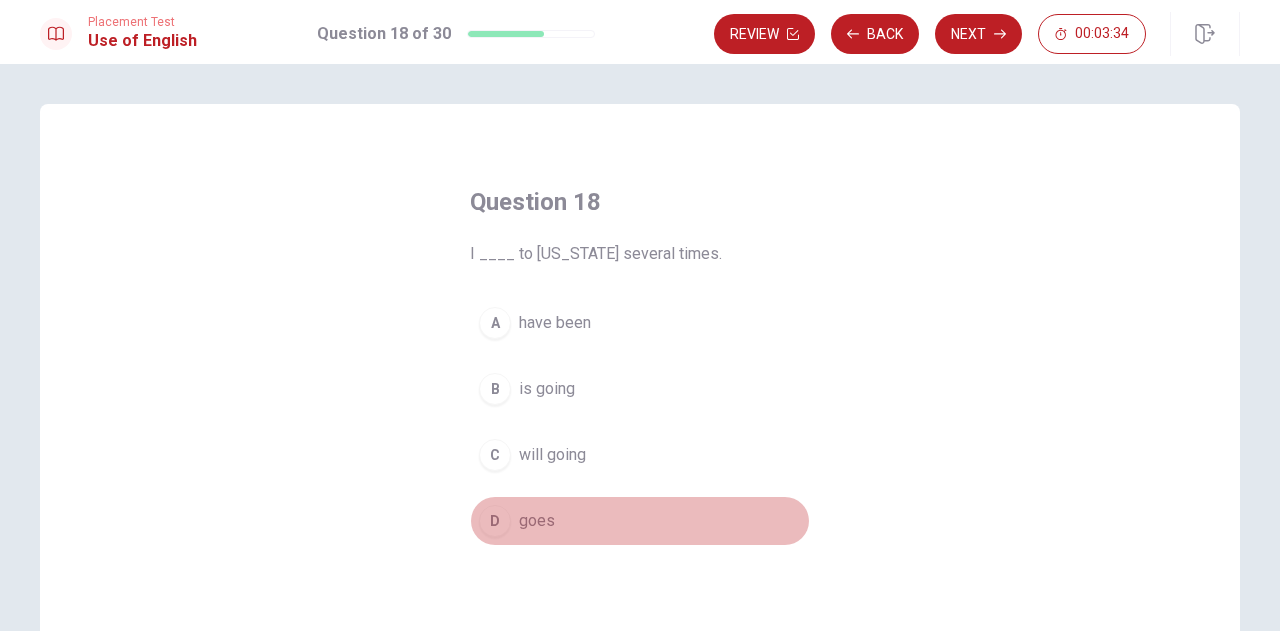 click on "goes" at bounding box center (537, 521) 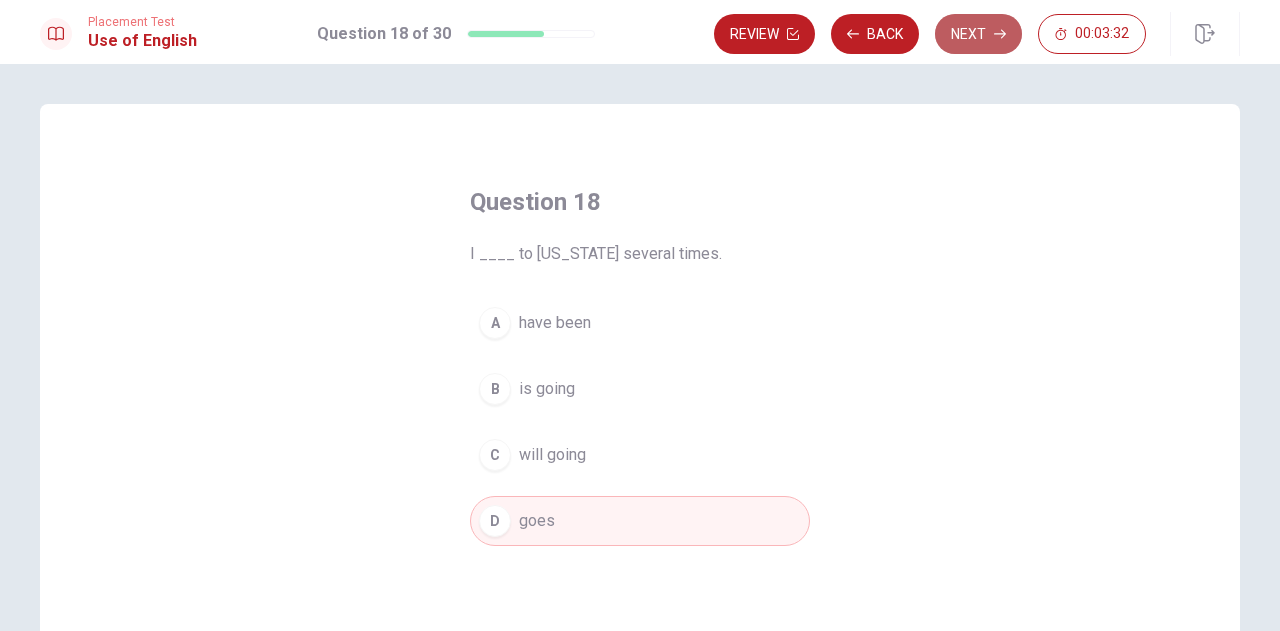 click on "Next" at bounding box center [978, 34] 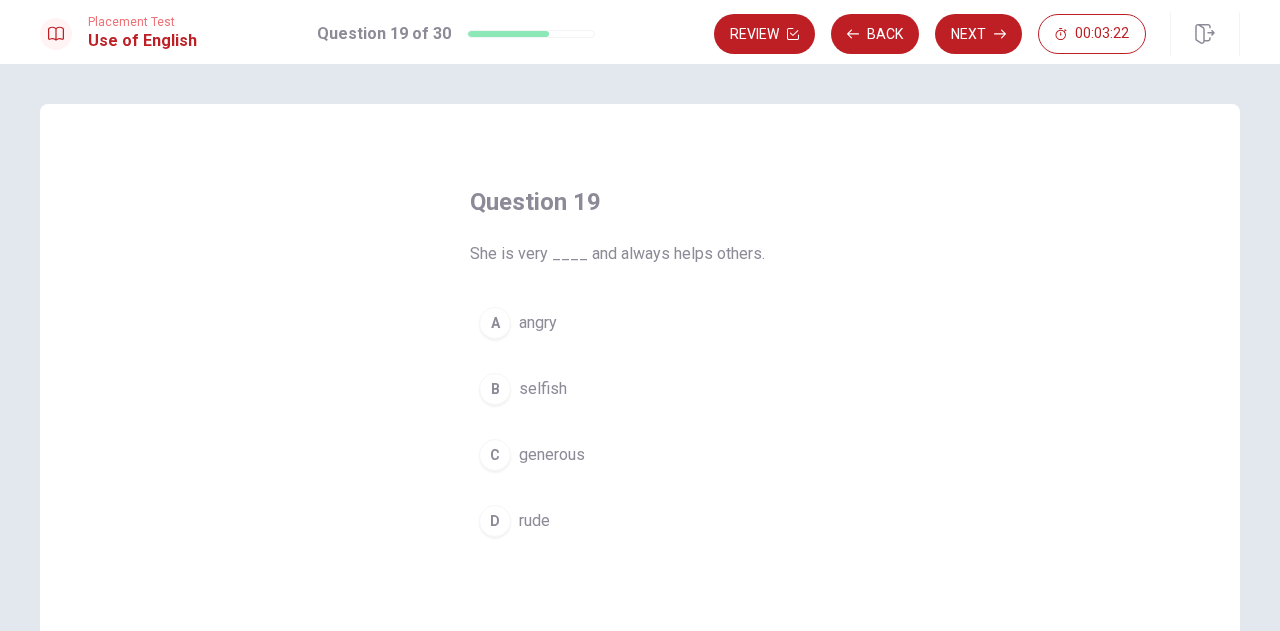 click on "generous" at bounding box center [552, 455] 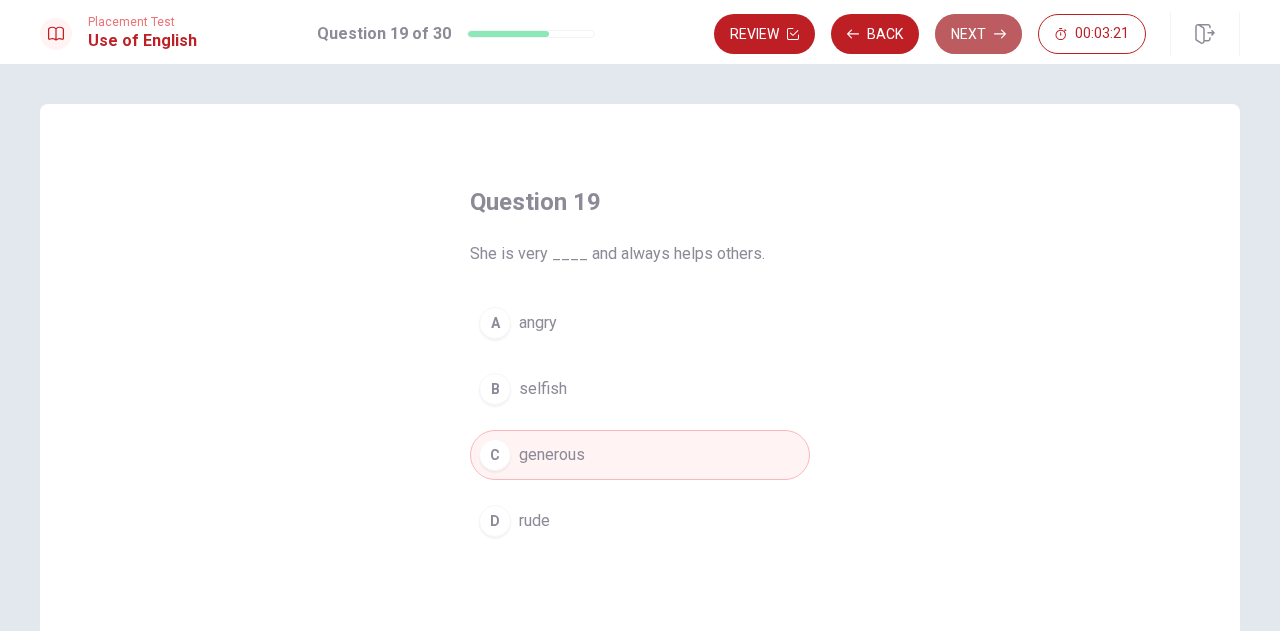 click on "Next" at bounding box center [978, 34] 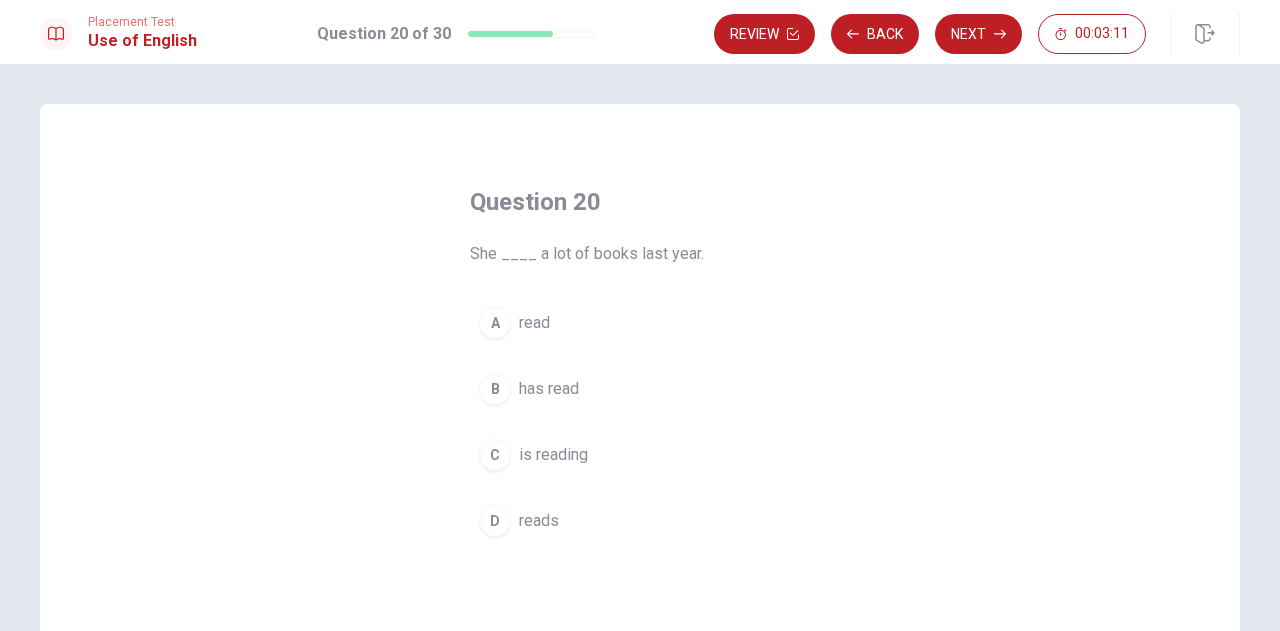 click on "has read" at bounding box center [549, 389] 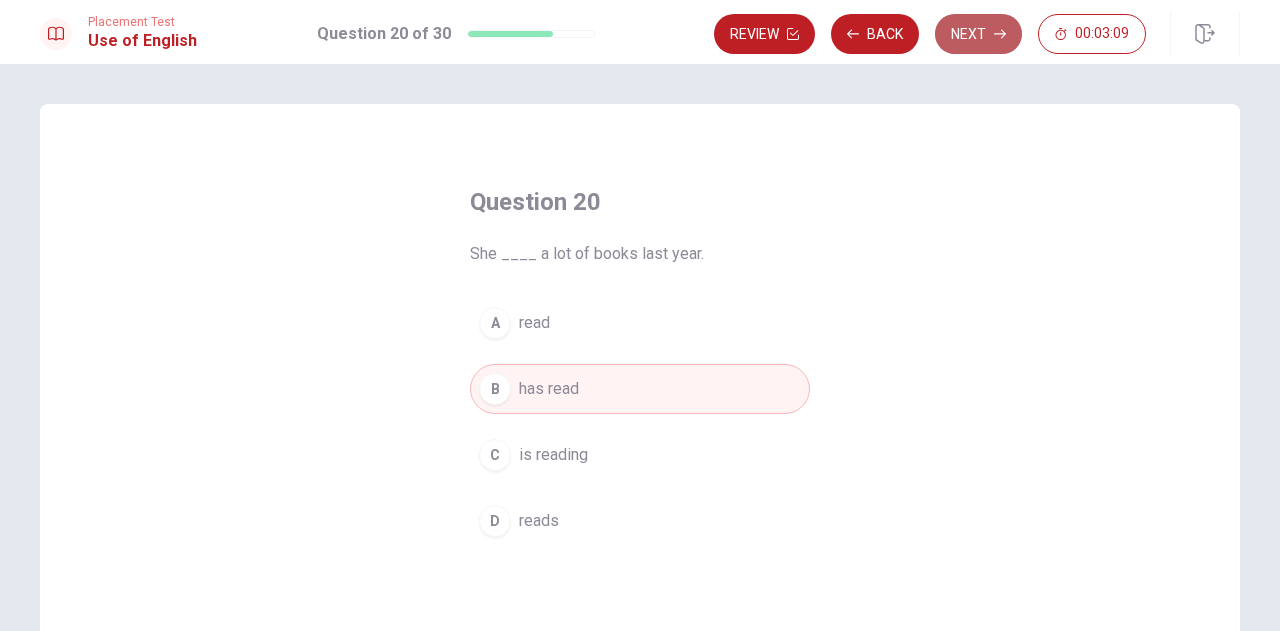 click on "Next" at bounding box center [978, 34] 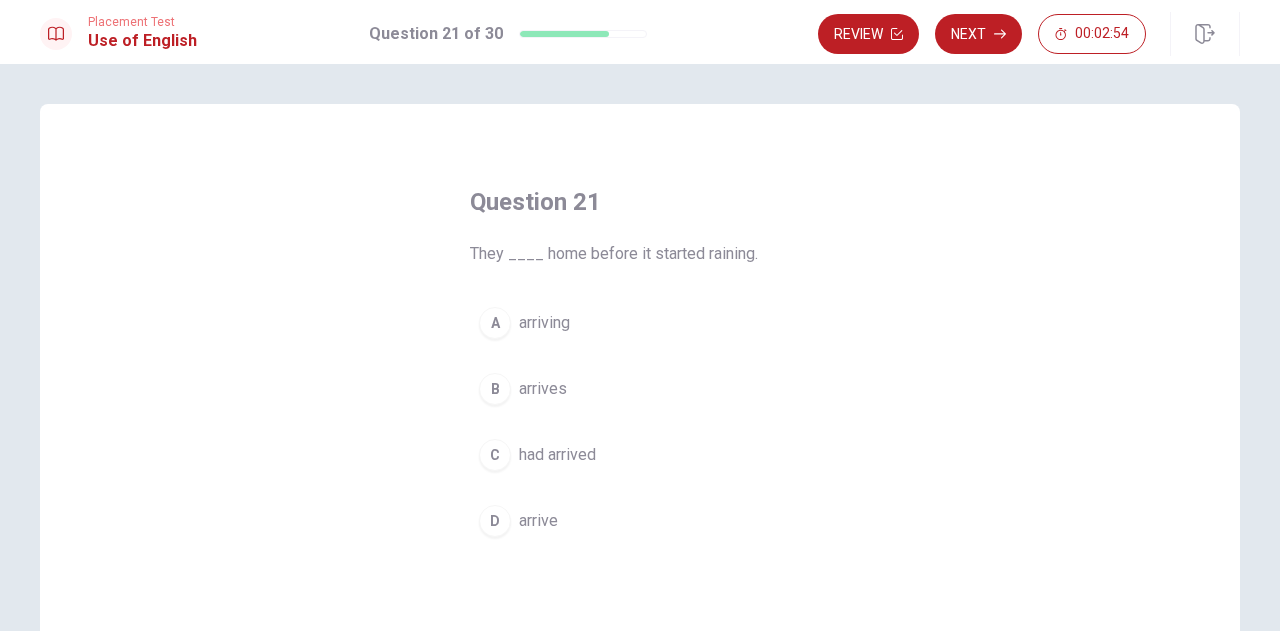 click on "had arrived" at bounding box center (557, 455) 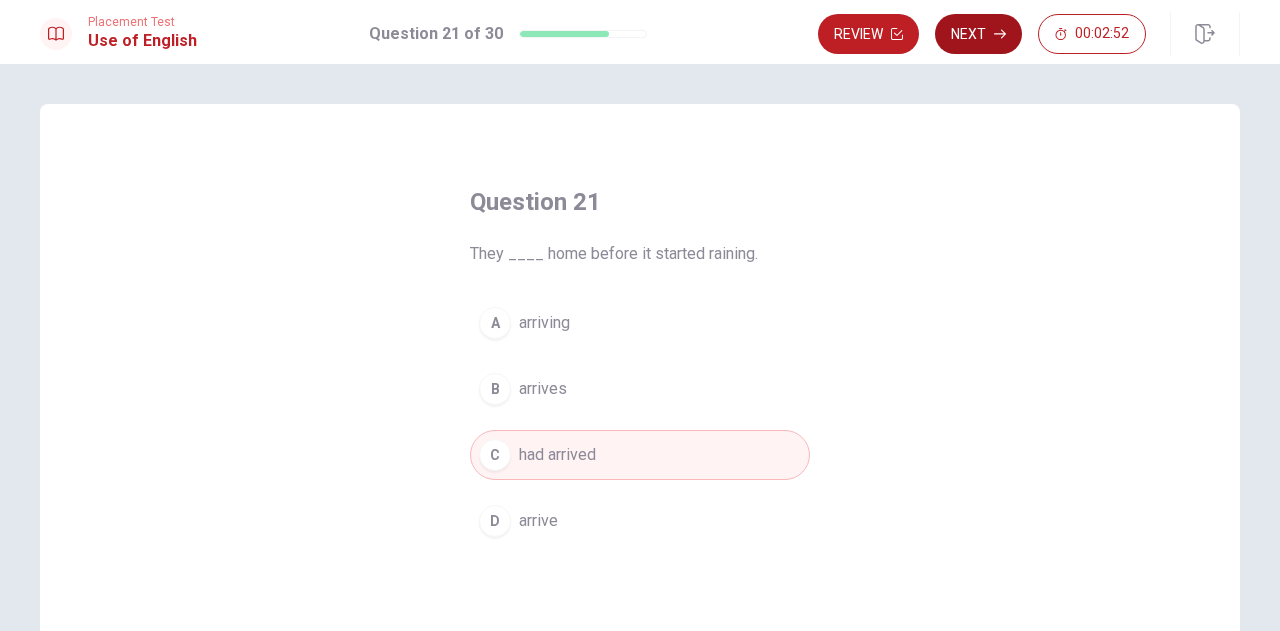click on "Next" at bounding box center [978, 34] 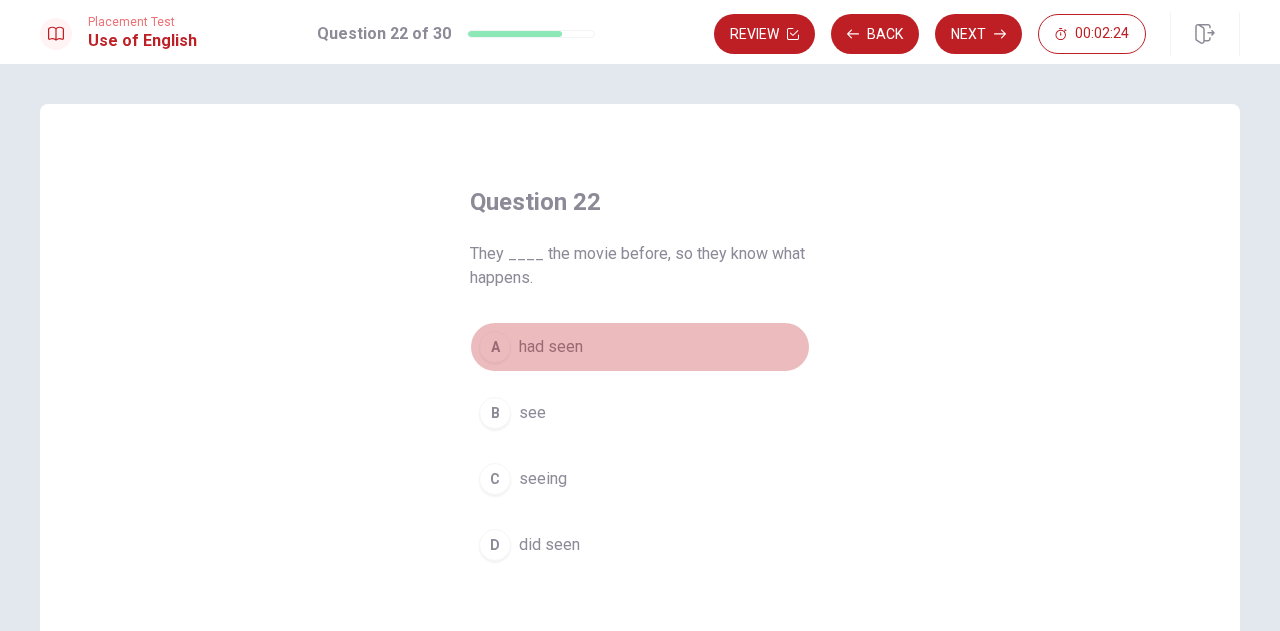 click on "had seen" at bounding box center (551, 347) 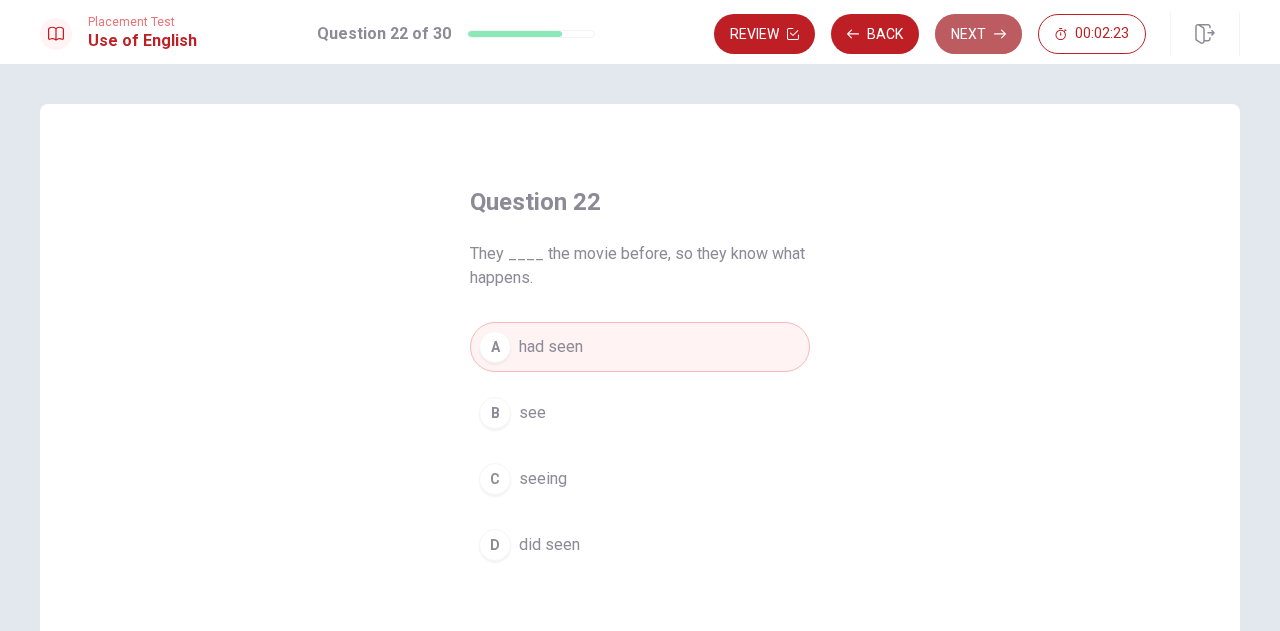click on "Next" at bounding box center (978, 34) 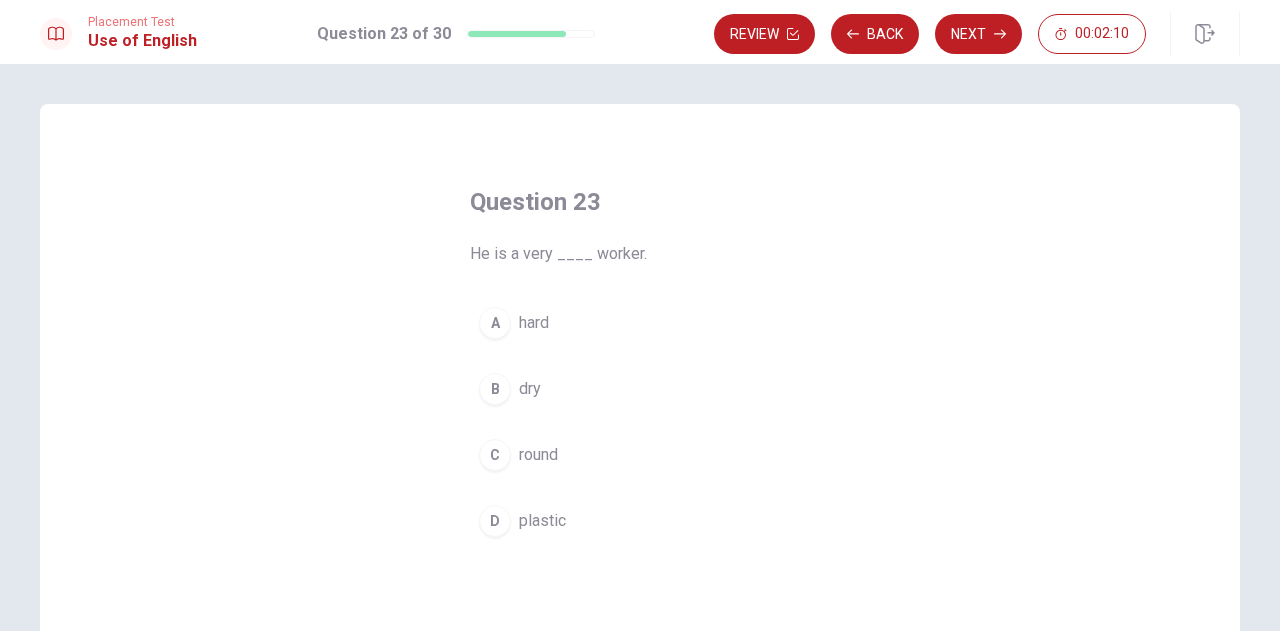 click on "hard" at bounding box center [534, 323] 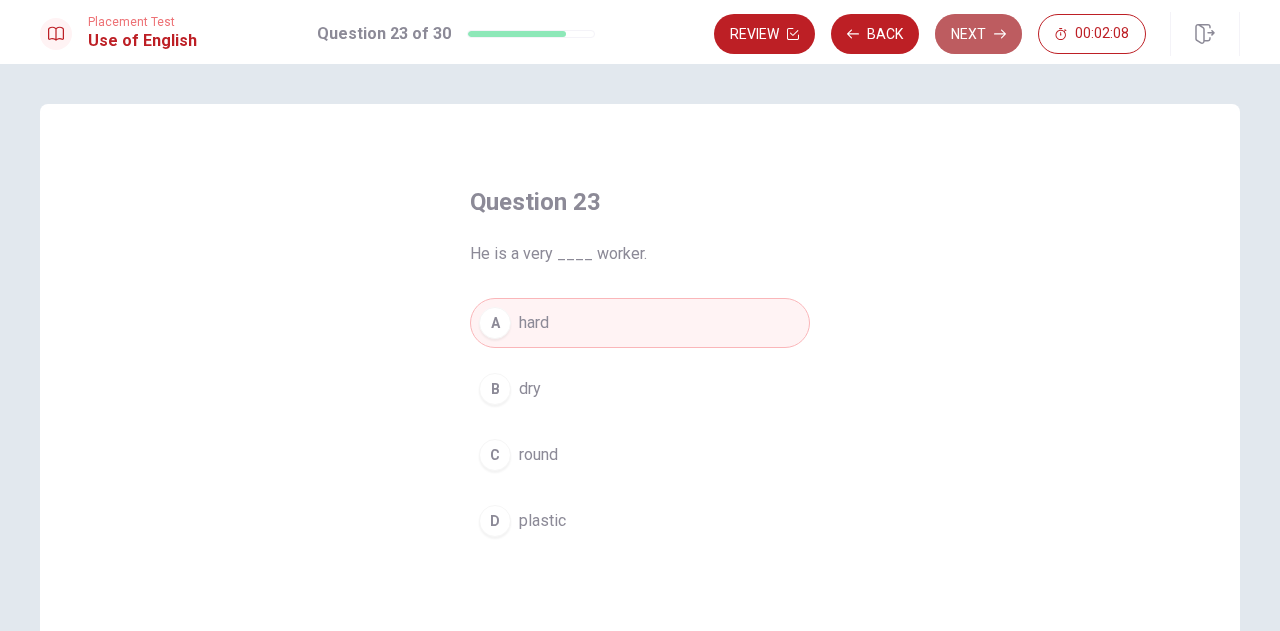 click on "Next" at bounding box center [978, 34] 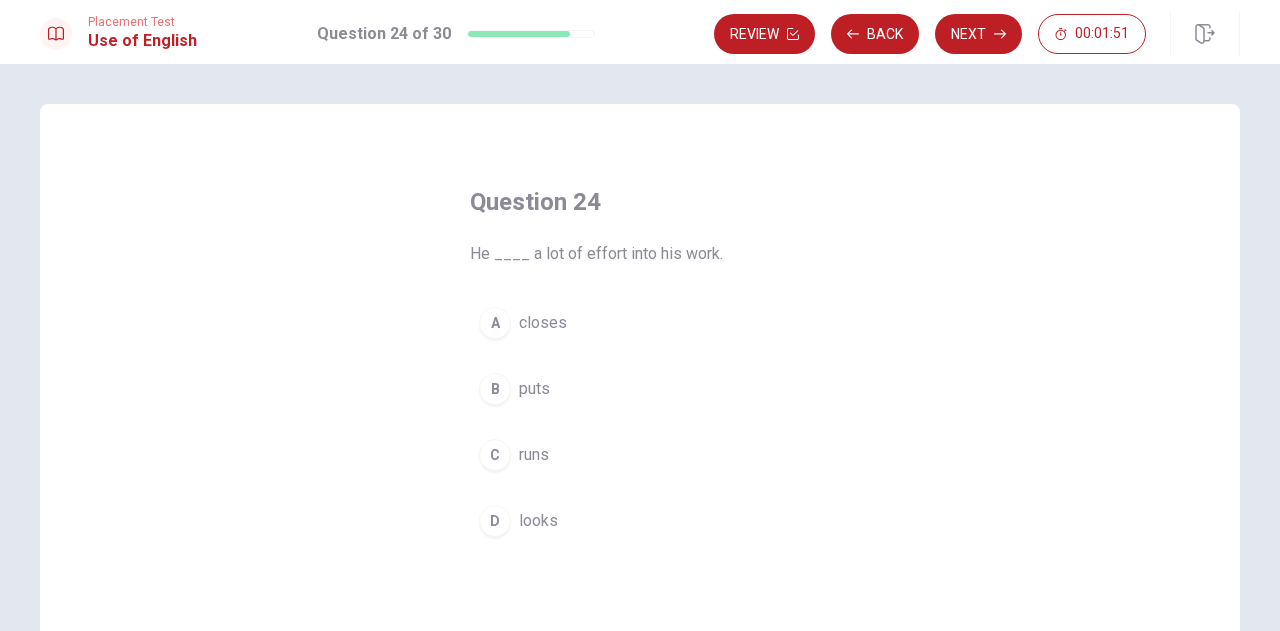 click on "looks" at bounding box center (538, 521) 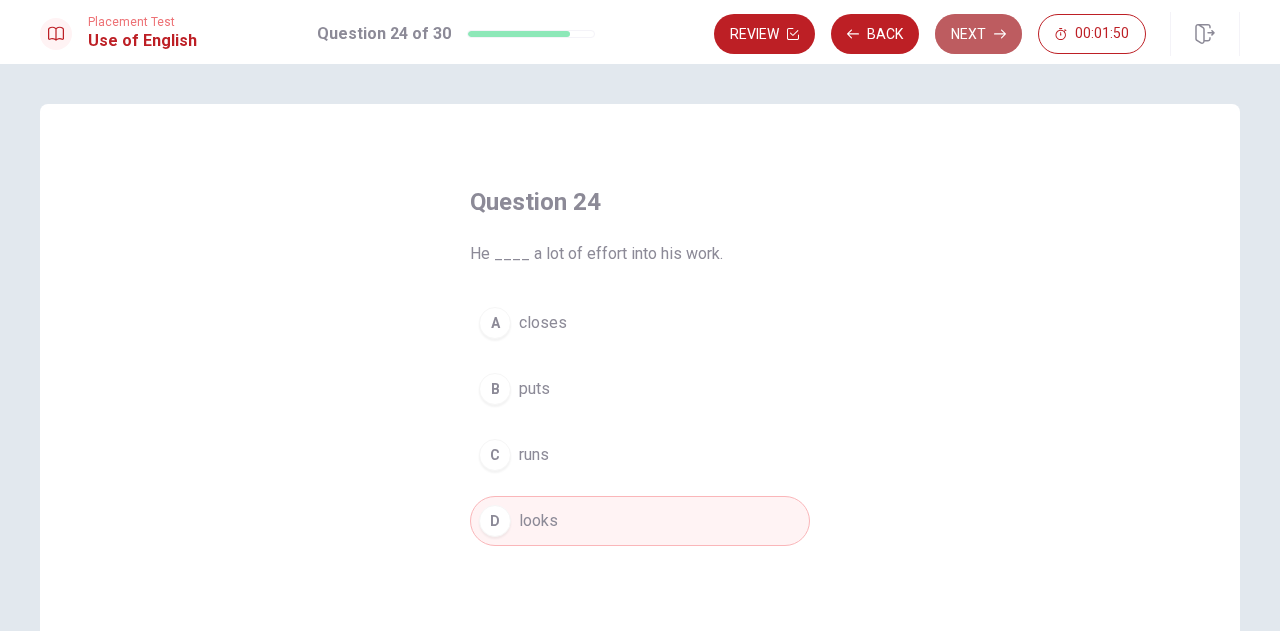 click on "Next" at bounding box center (978, 34) 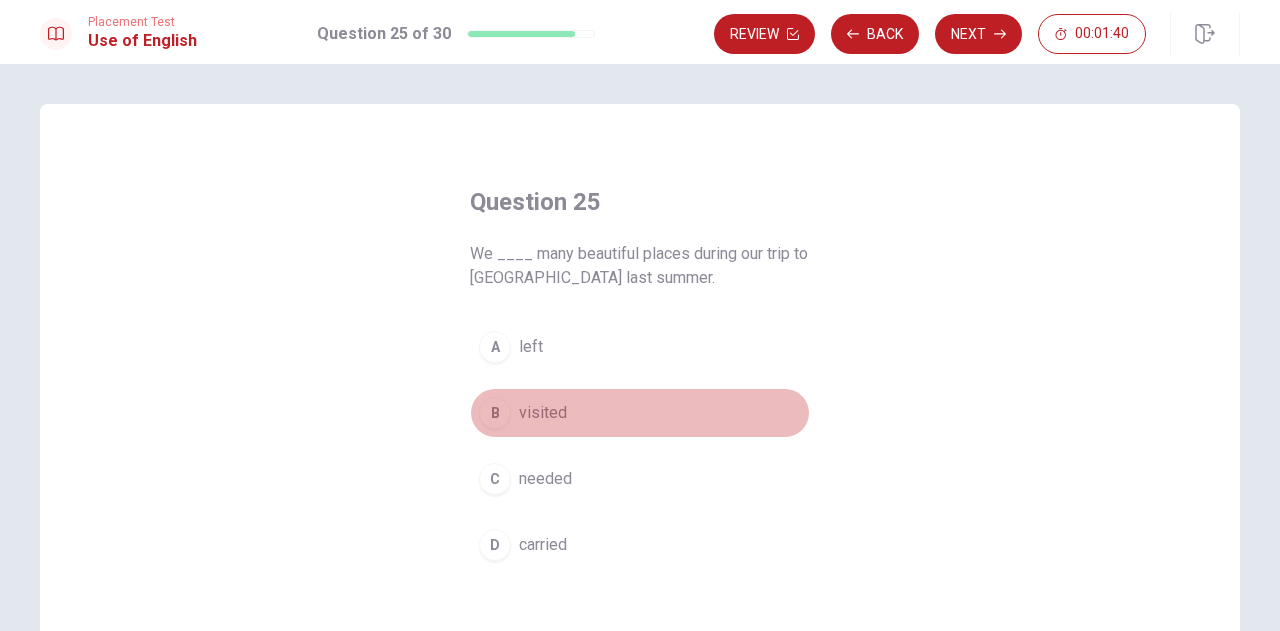 click on "visited" at bounding box center (543, 413) 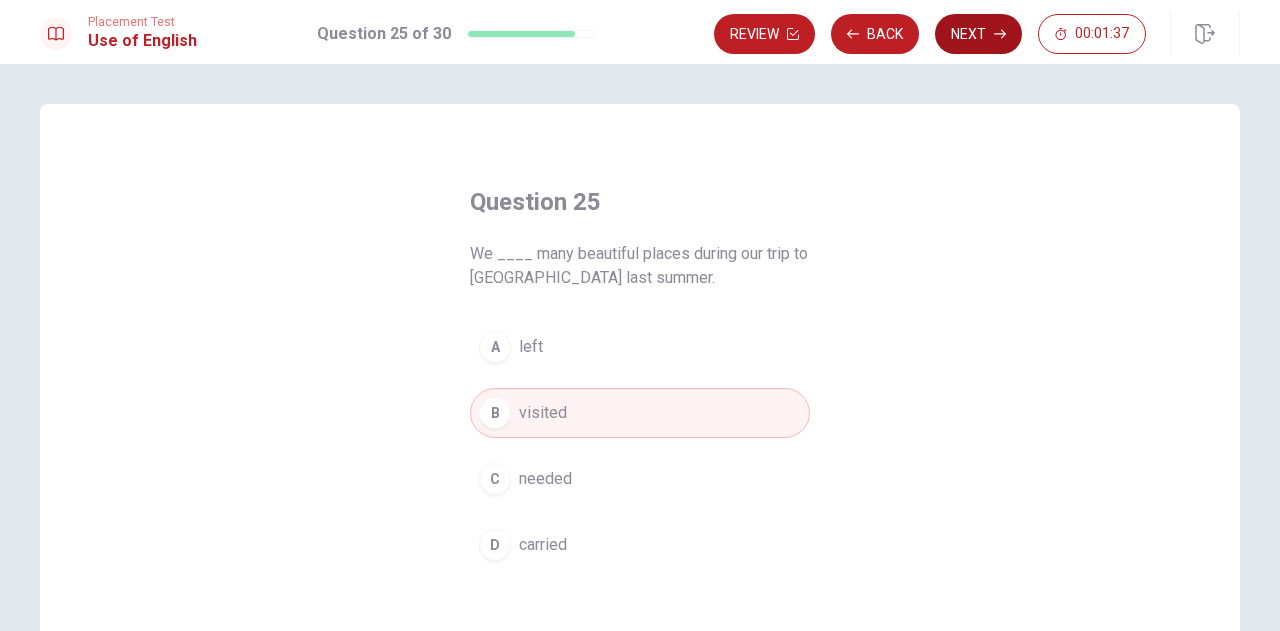 click on "Next" at bounding box center (978, 34) 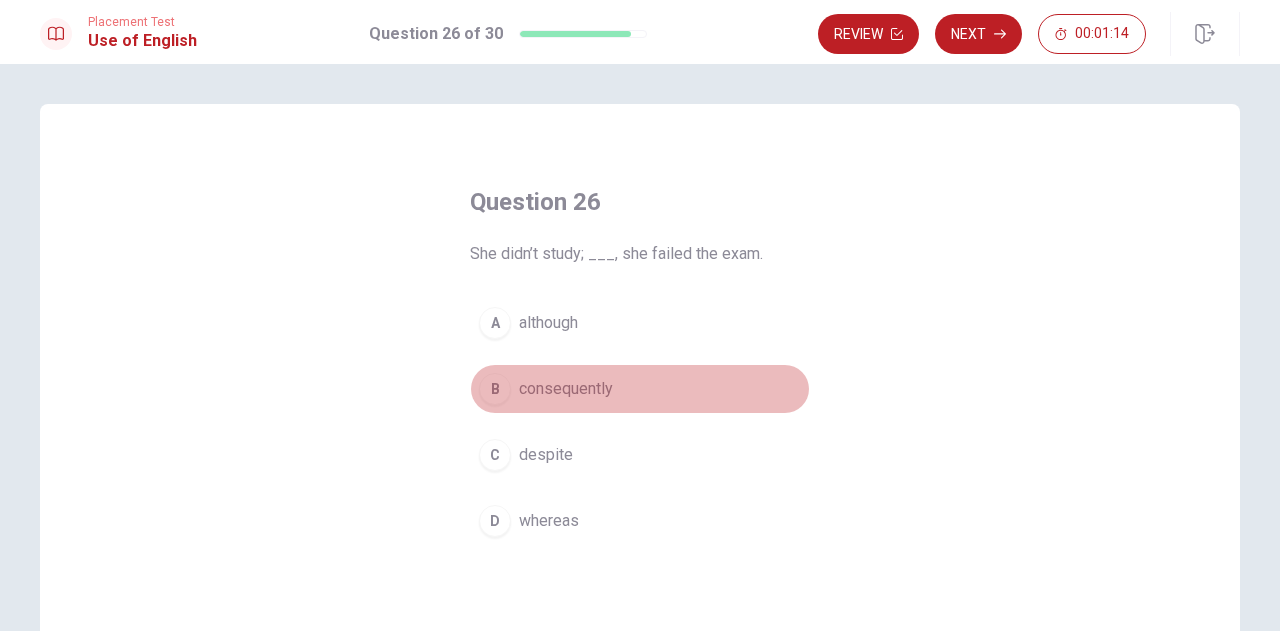 click on "consequently" at bounding box center [566, 389] 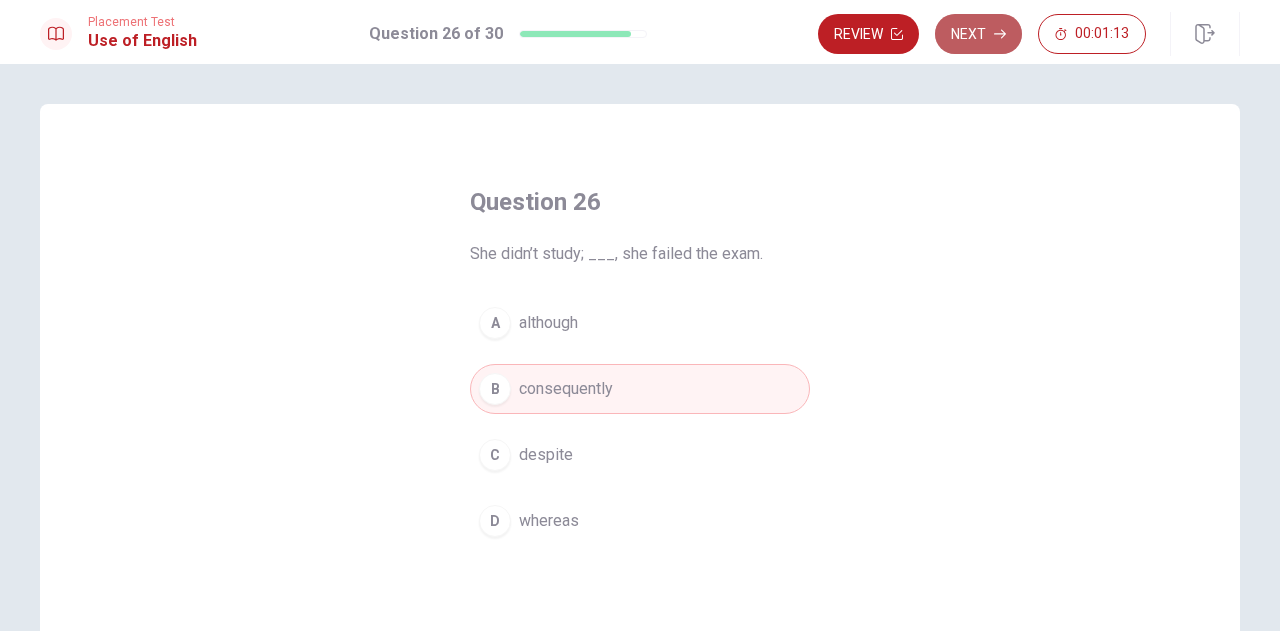 click on "Next" at bounding box center [978, 34] 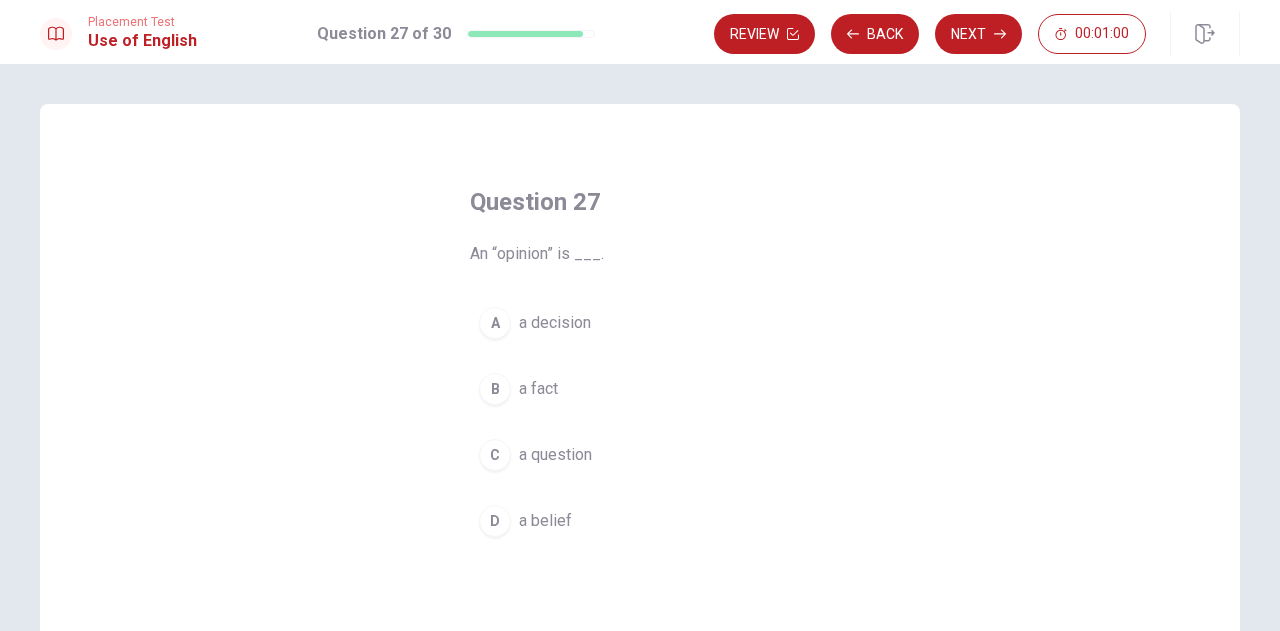 click on "a belief" at bounding box center [545, 521] 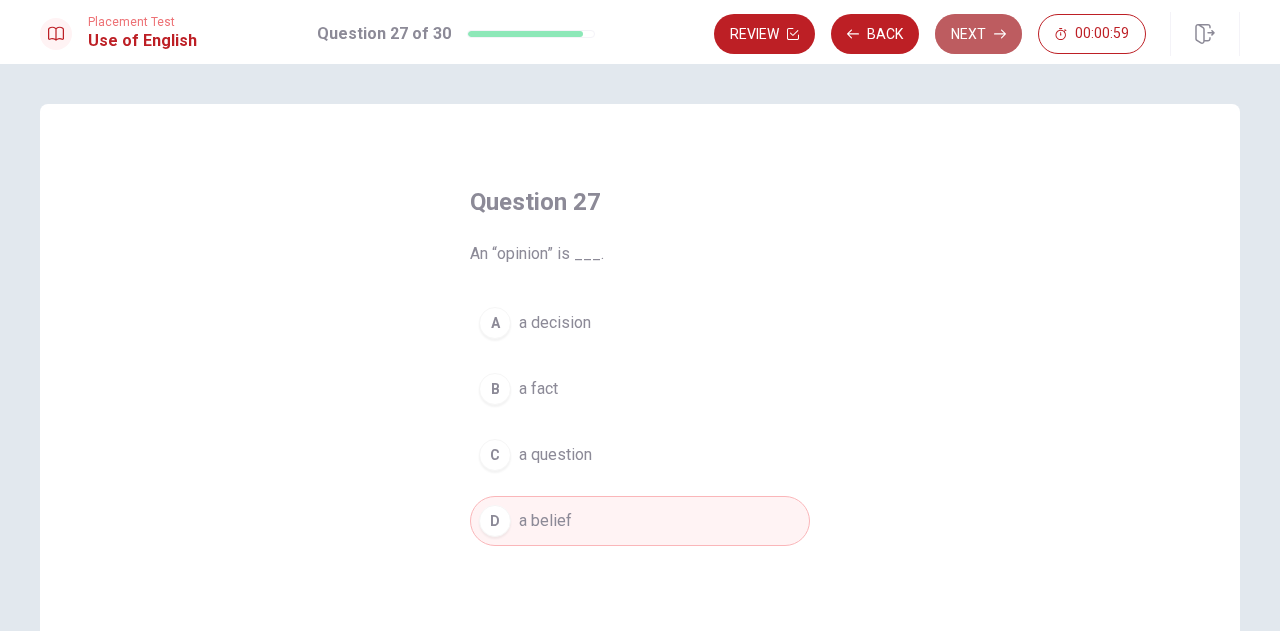 click on "Next" at bounding box center [978, 34] 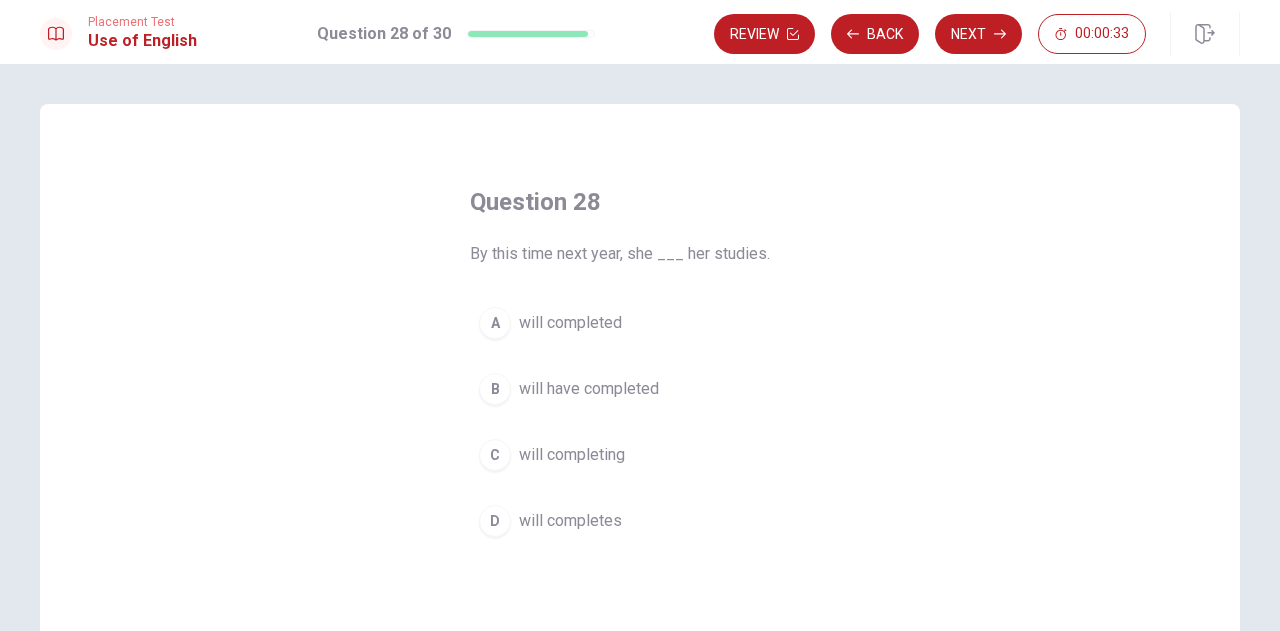 click on "will completes" at bounding box center [570, 521] 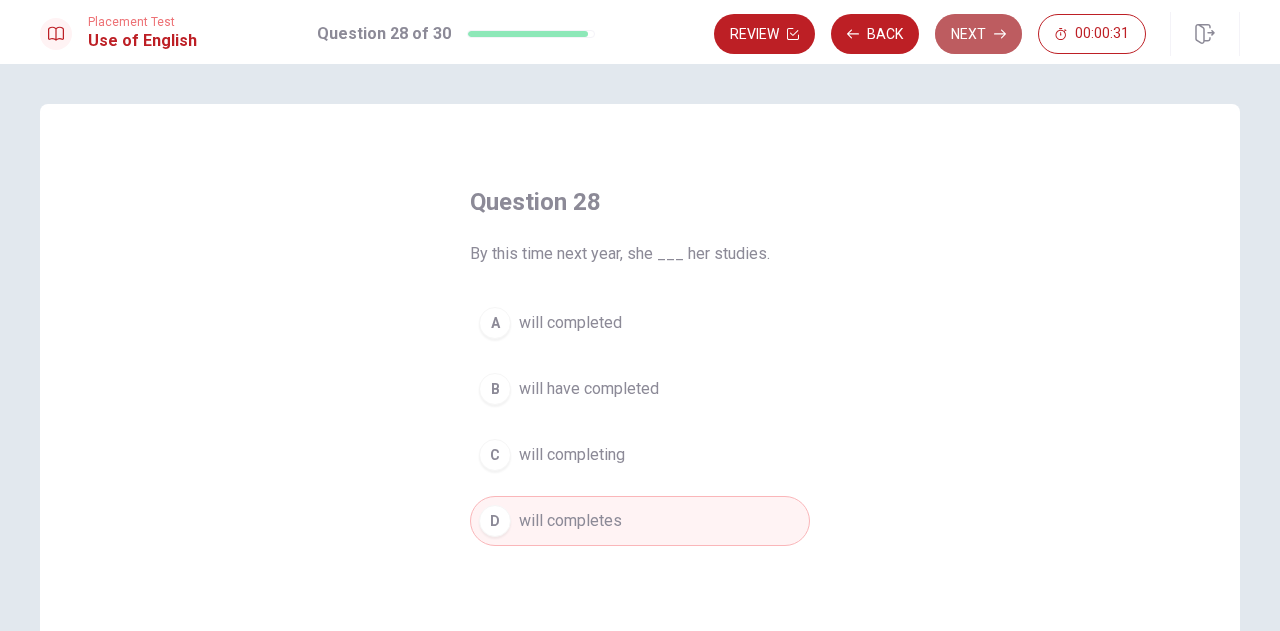 click on "Next" at bounding box center (978, 34) 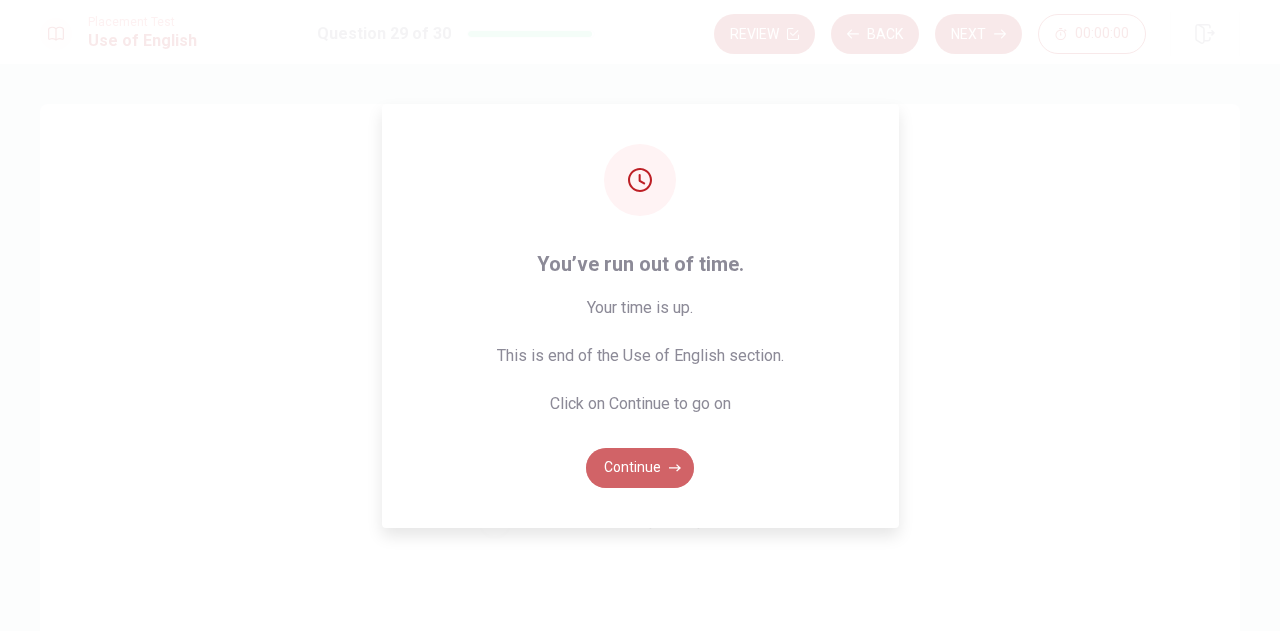 click on "Continue" at bounding box center (640, 468) 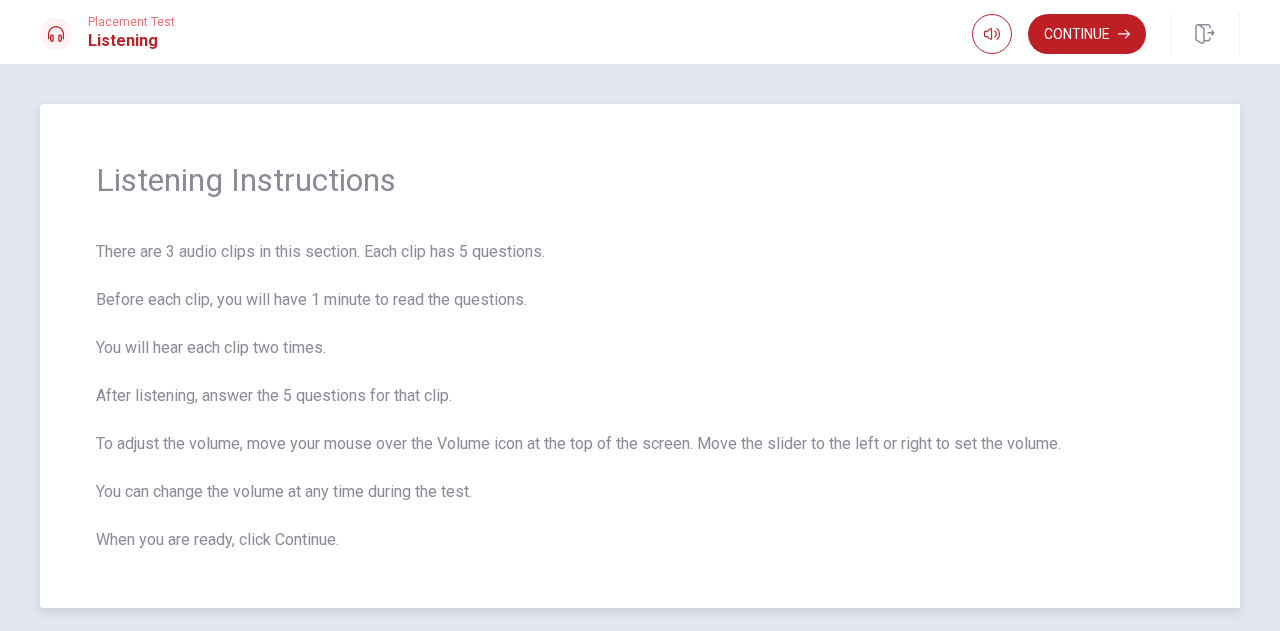 drag, startPoint x: 105, startPoint y: 249, endPoint x: 226, endPoint y: 257, distance: 121.264175 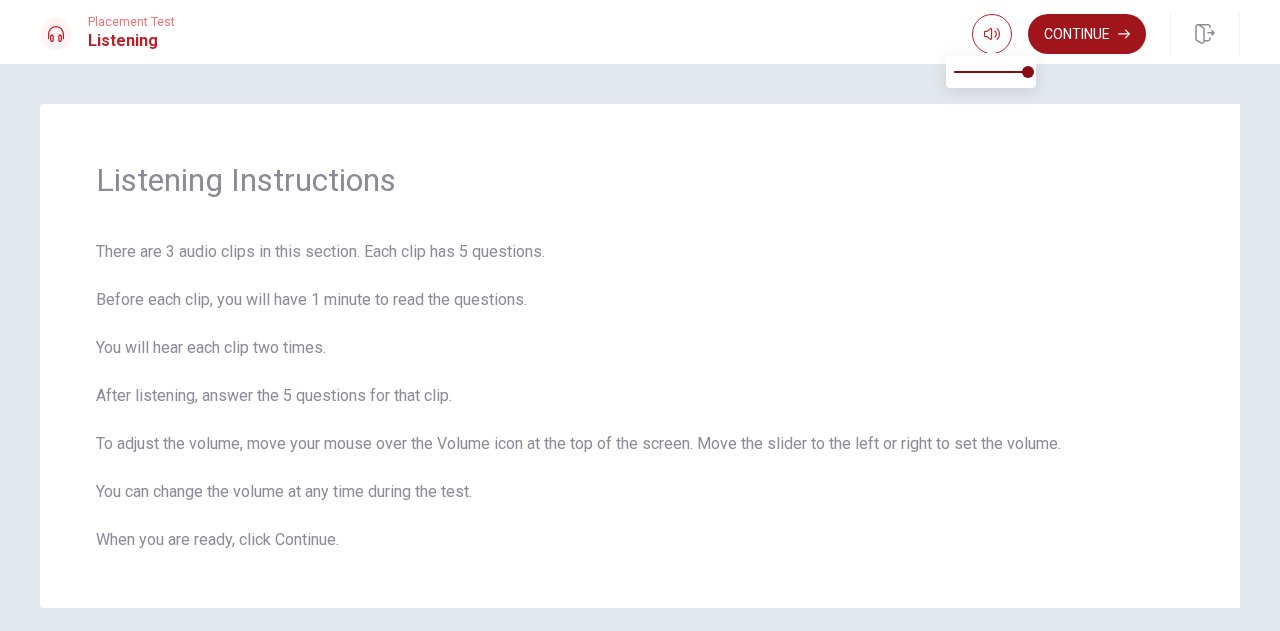 click on "Continue" at bounding box center [1087, 34] 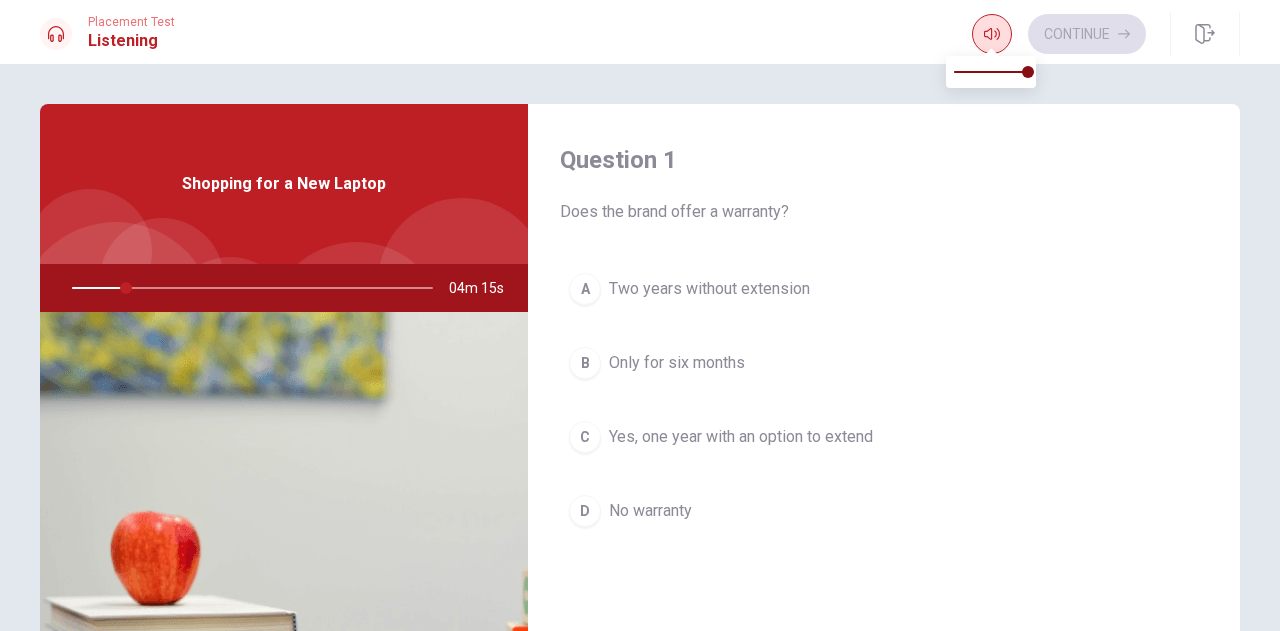 click at bounding box center [992, 34] 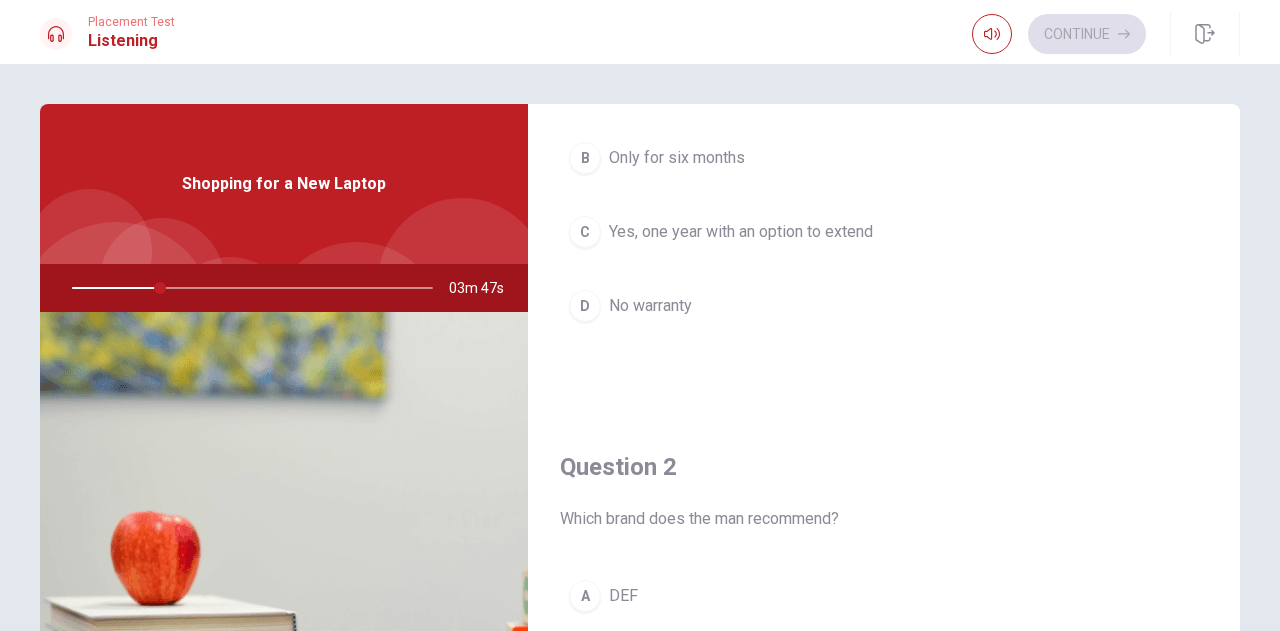 scroll, scrollTop: 200, scrollLeft: 0, axis: vertical 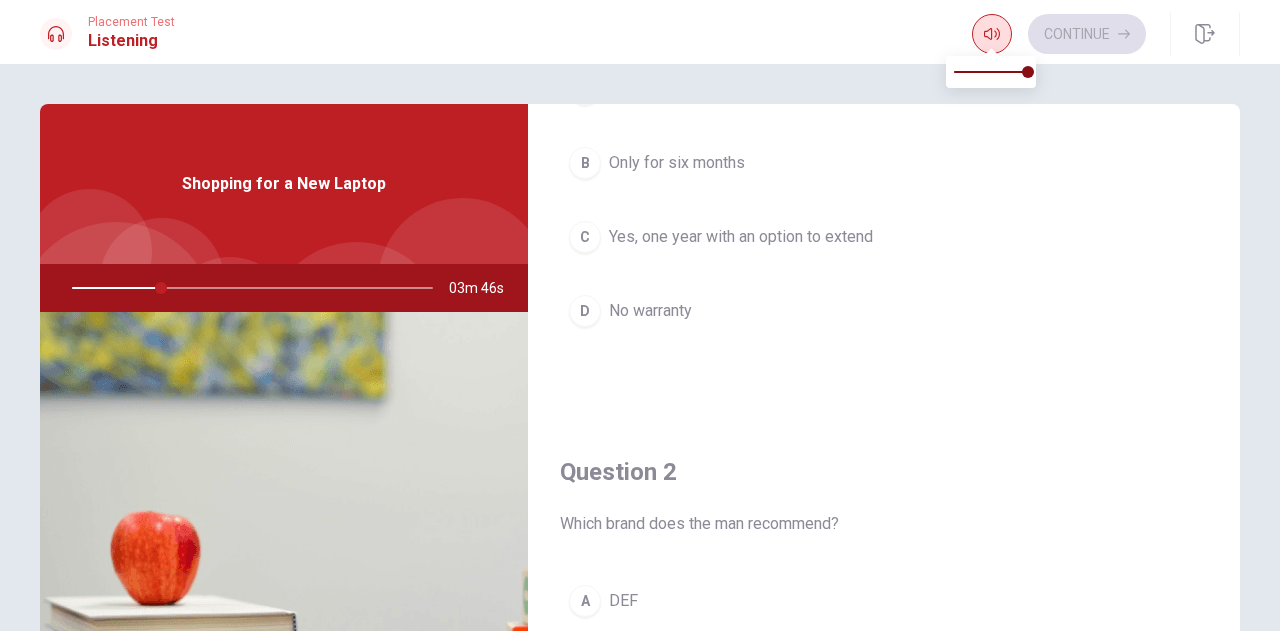 click 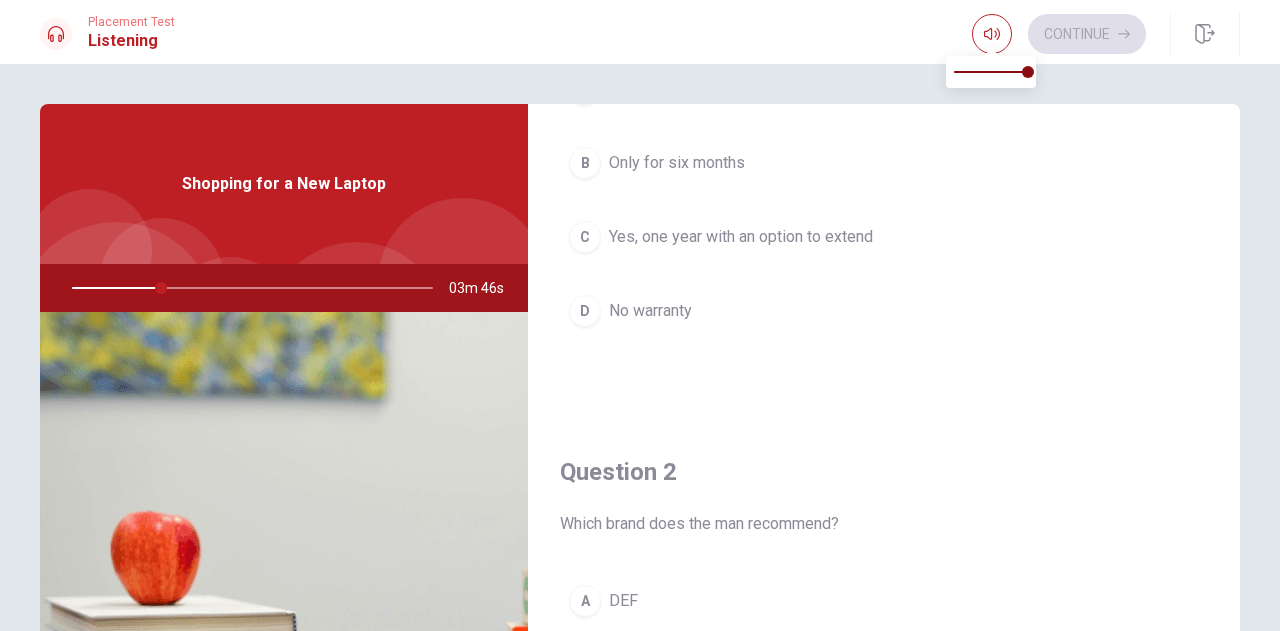 type on "25" 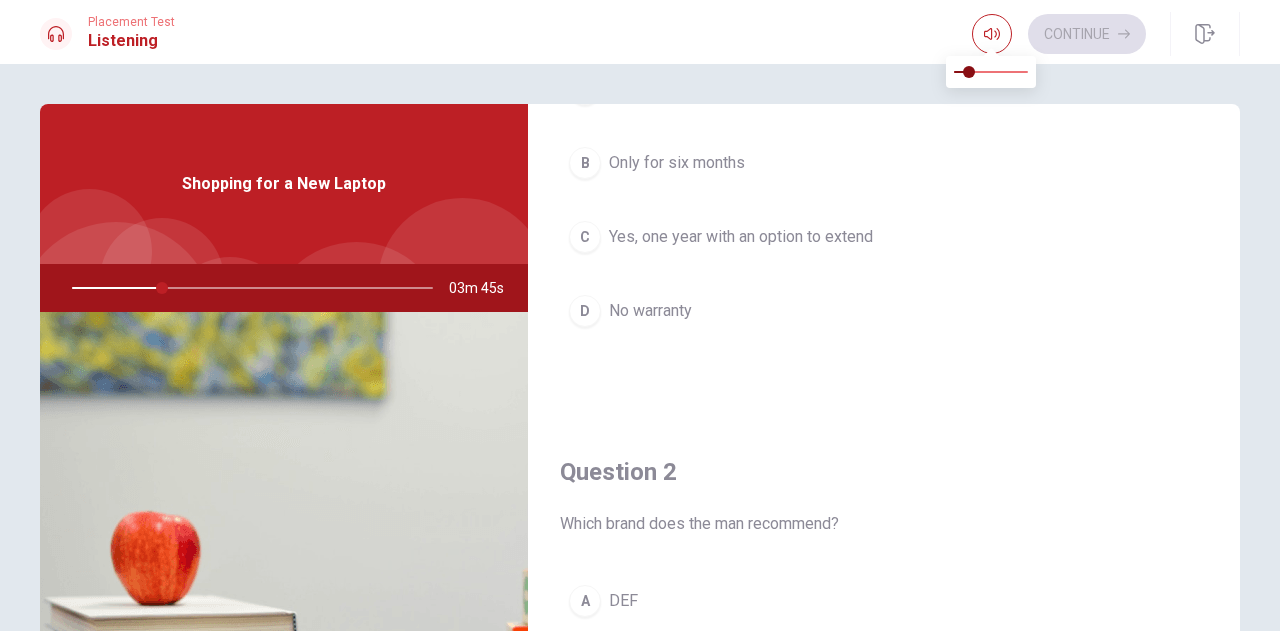 type on "25" 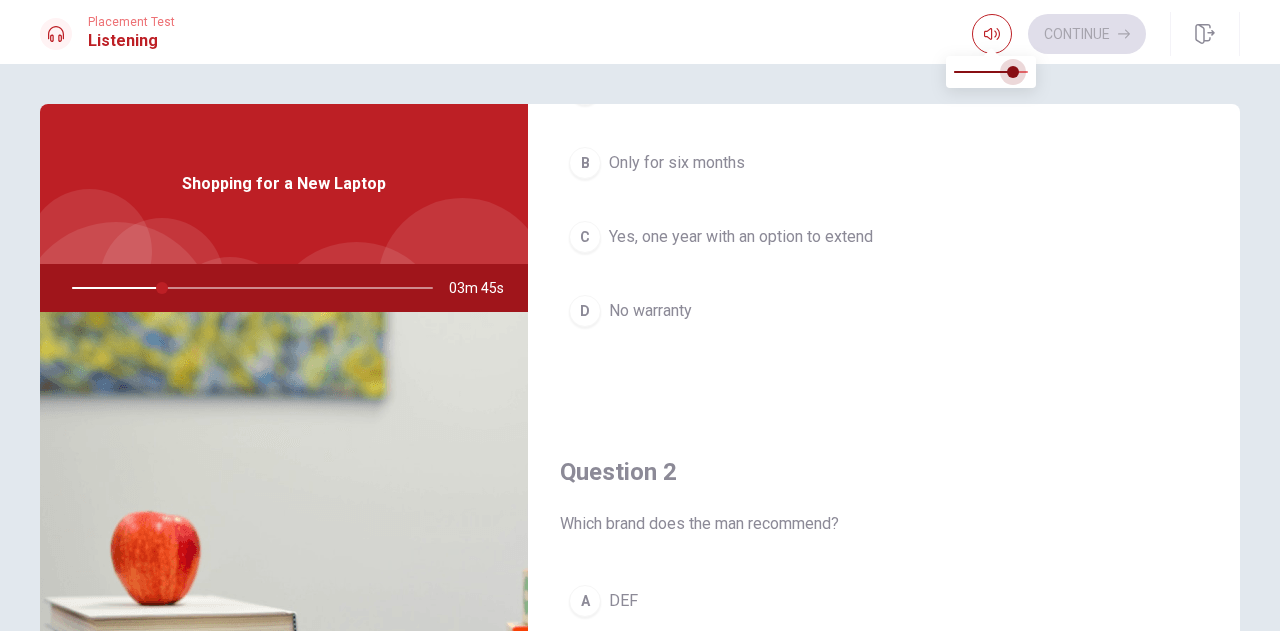 click at bounding box center [991, 72] 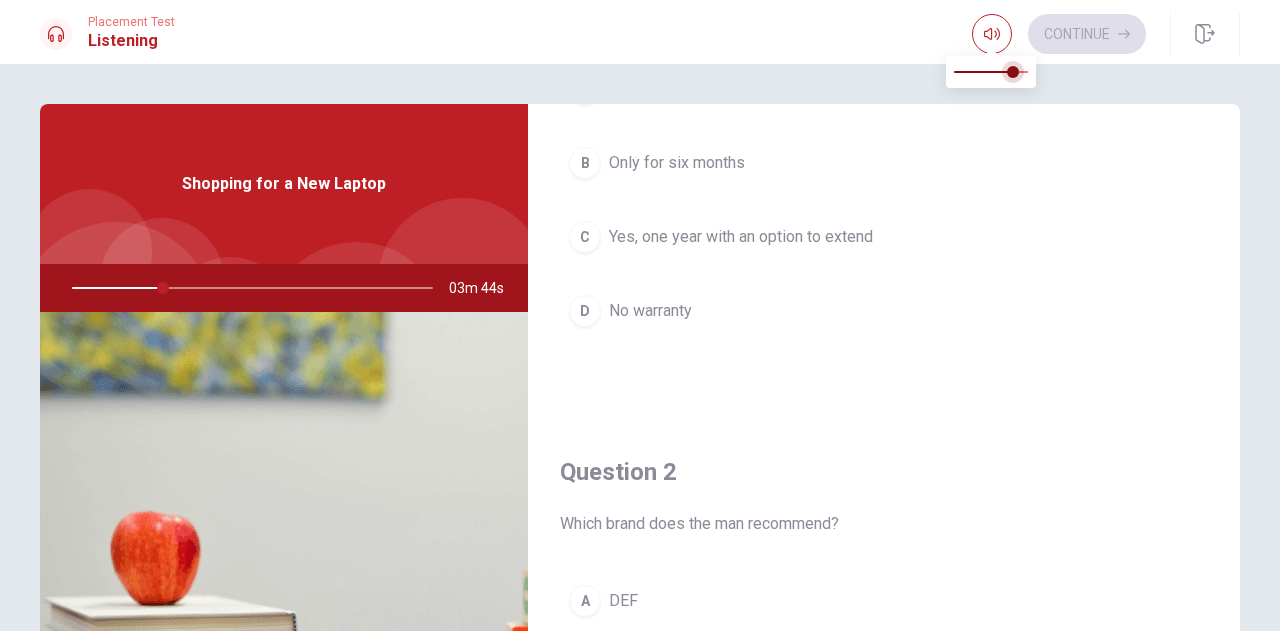 type on "25" 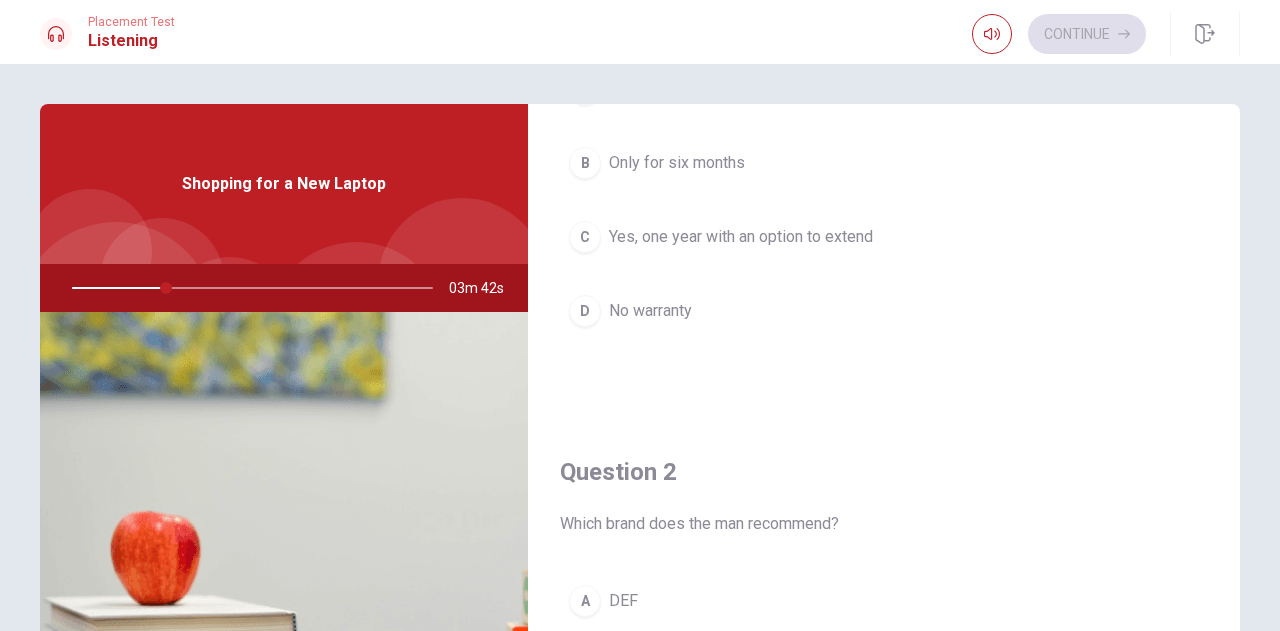 scroll, scrollTop: 0, scrollLeft: 0, axis: both 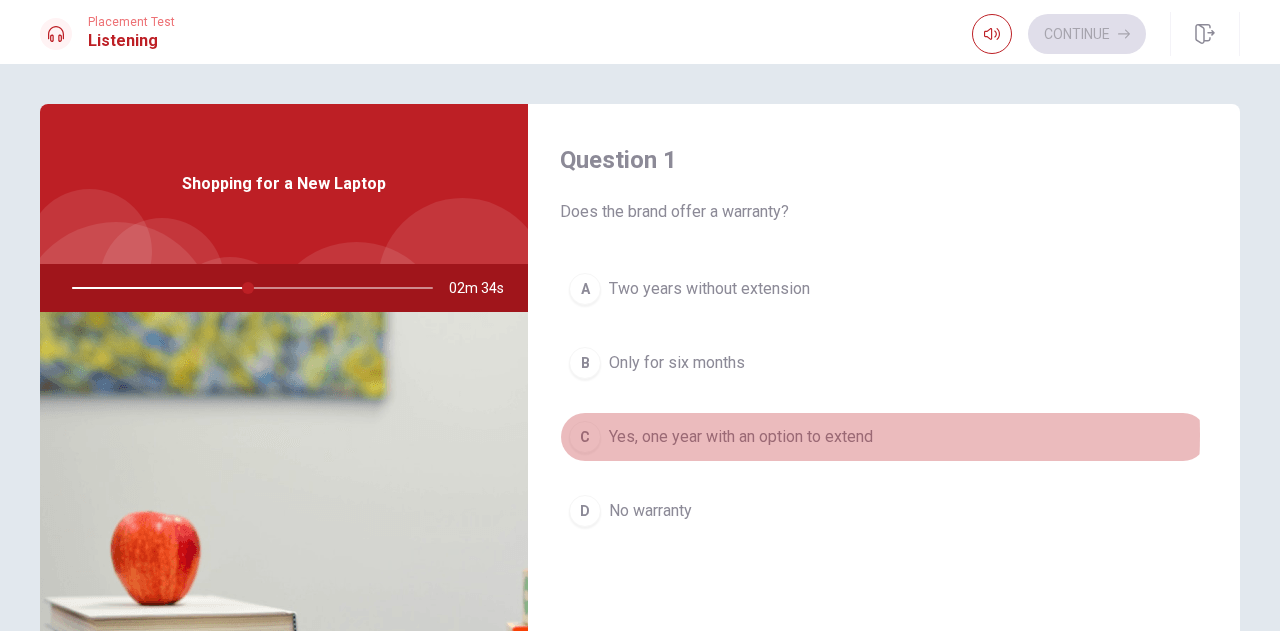click on "Yes, one year with an option to extend" at bounding box center [741, 437] 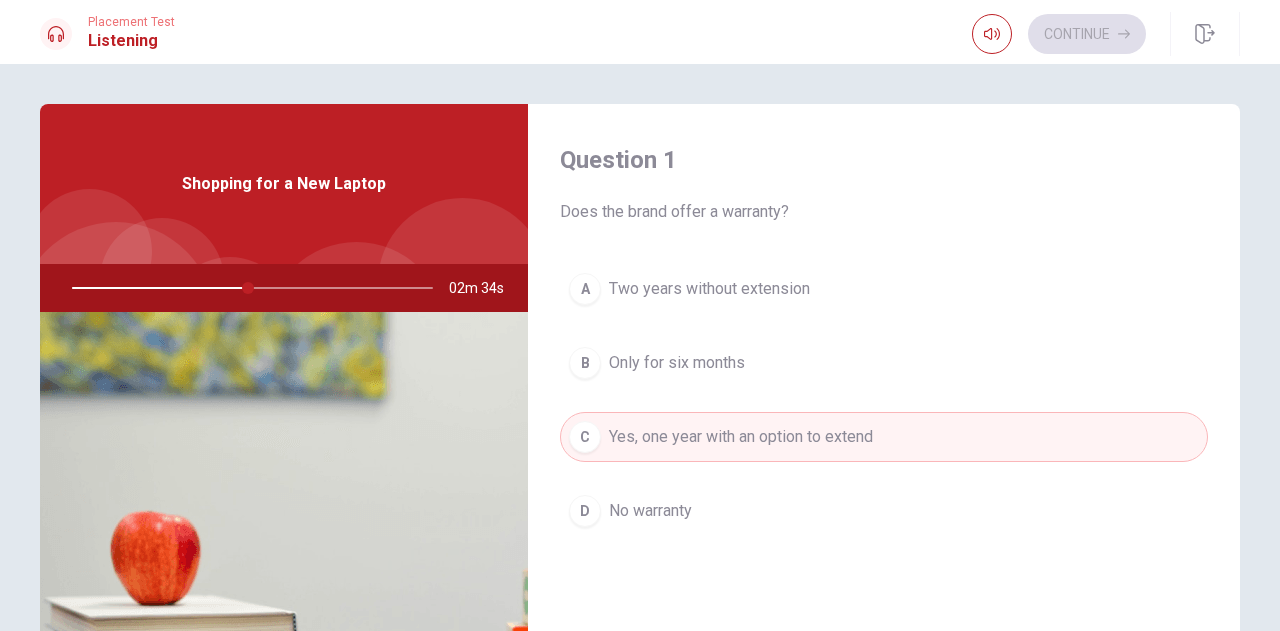 click on "Yes, one year with an option to extend" at bounding box center [741, 437] 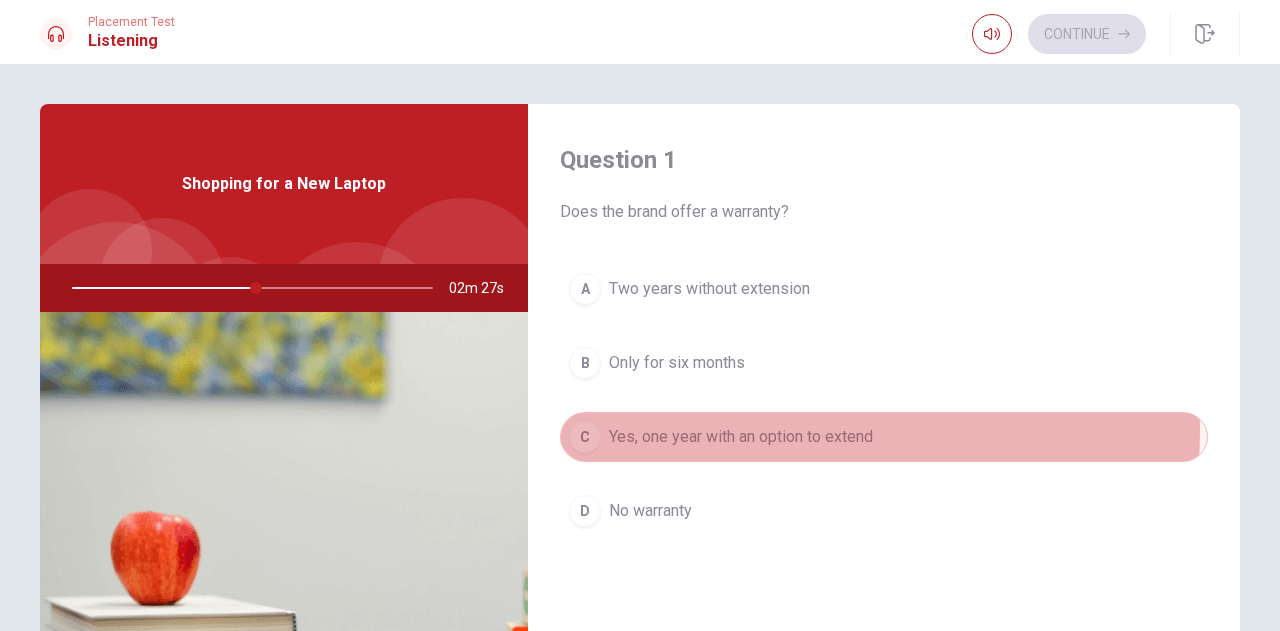 click on "Yes, one year with an option to extend" at bounding box center (741, 437) 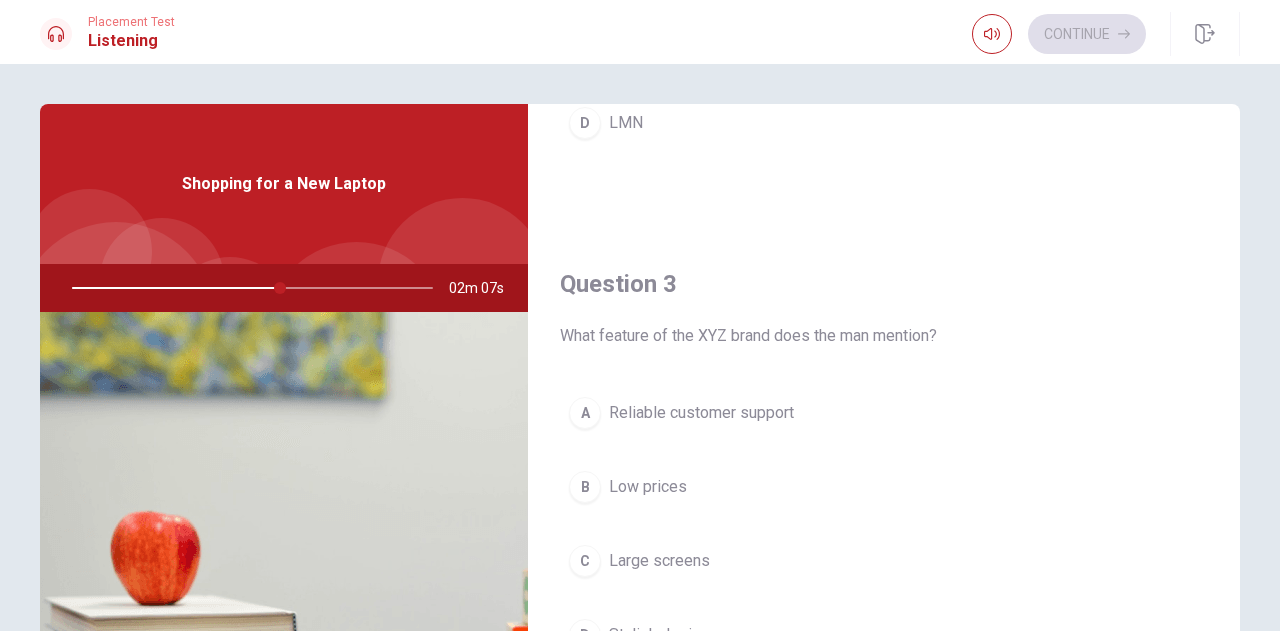 scroll, scrollTop: 1000, scrollLeft: 0, axis: vertical 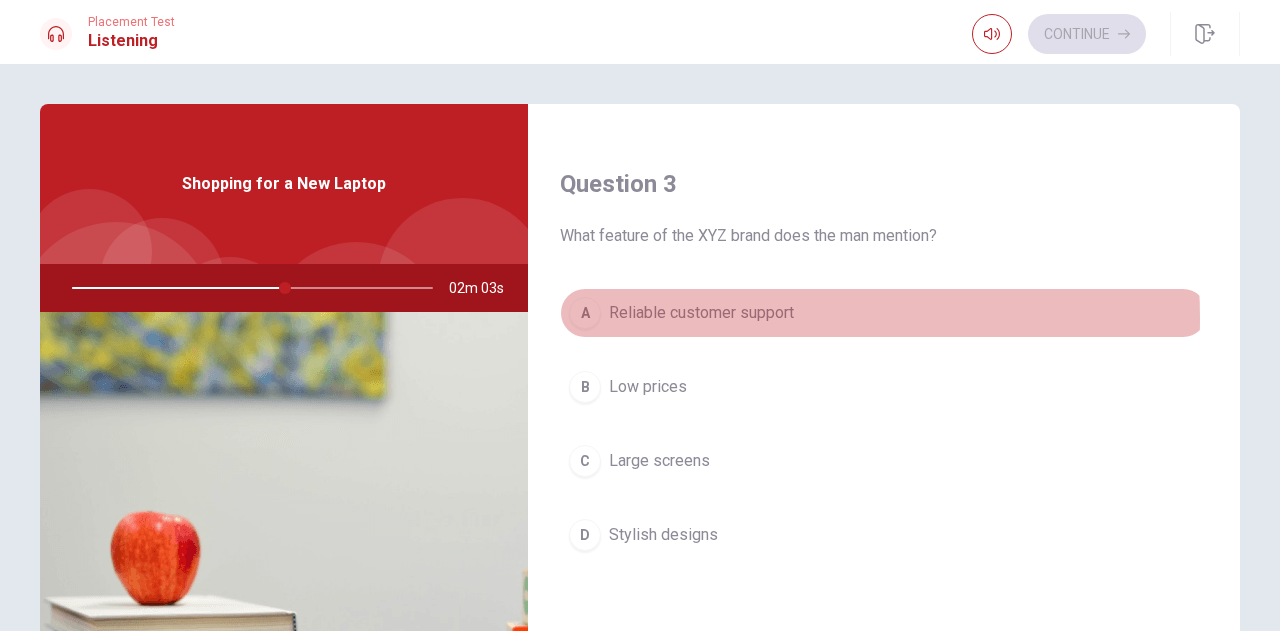 click on "Reliable customer support" at bounding box center [701, 313] 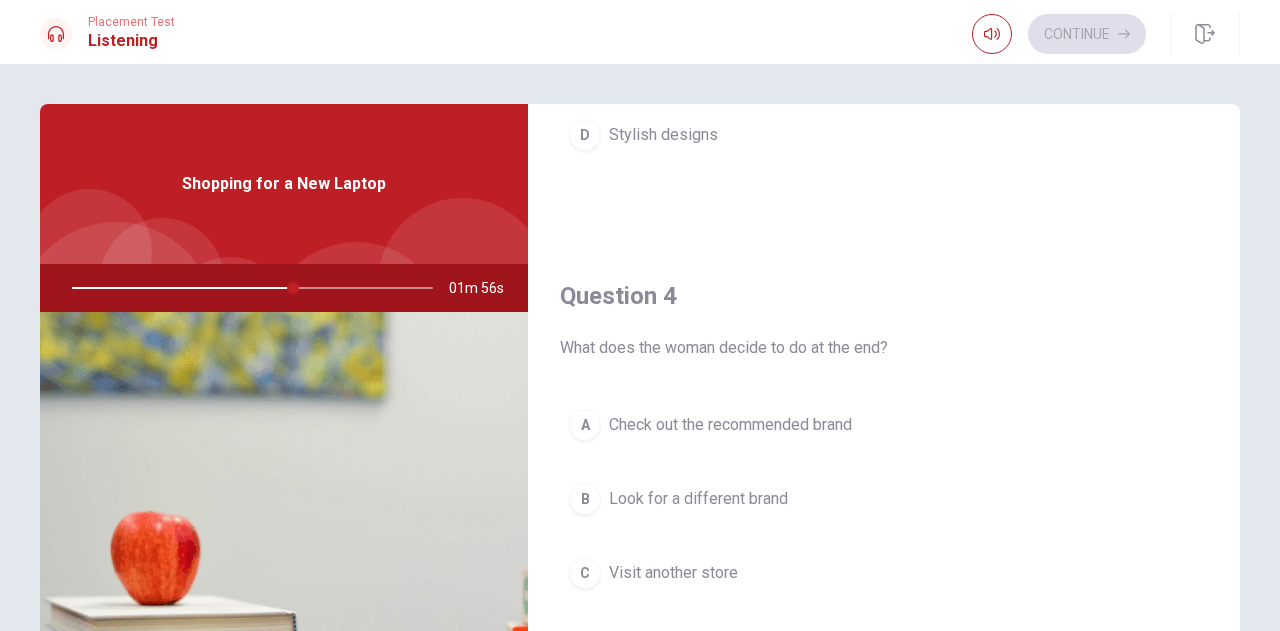 scroll, scrollTop: 1500, scrollLeft: 0, axis: vertical 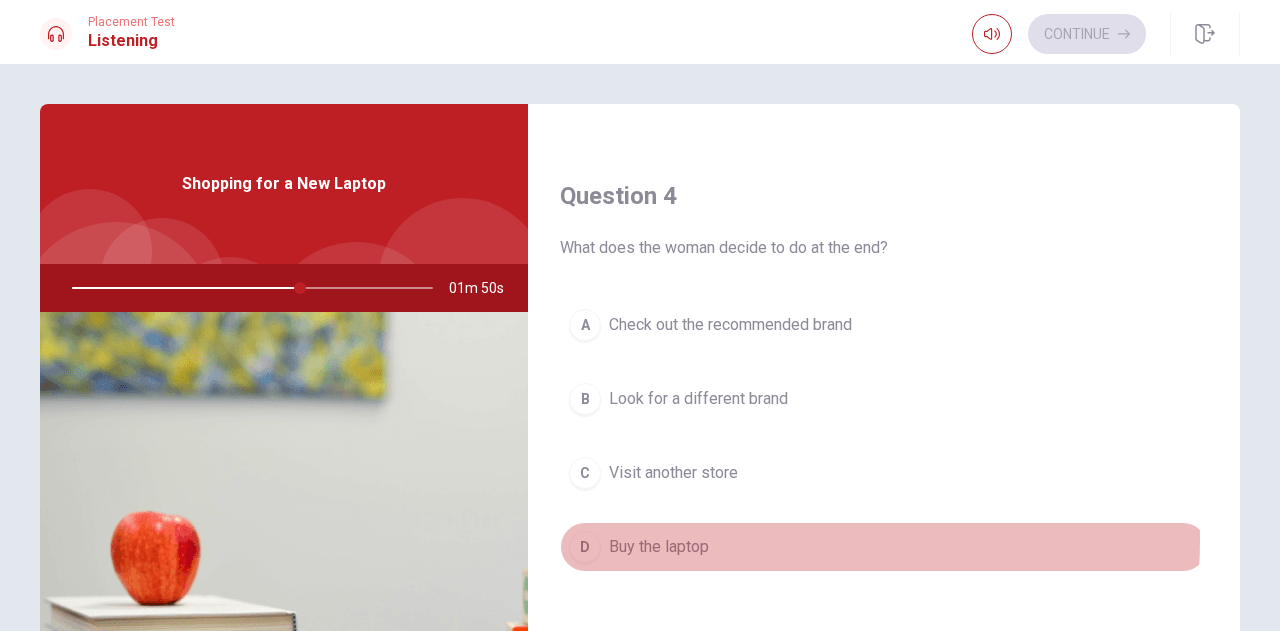 click on "Buy the laptop" at bounding box center (659, 547) 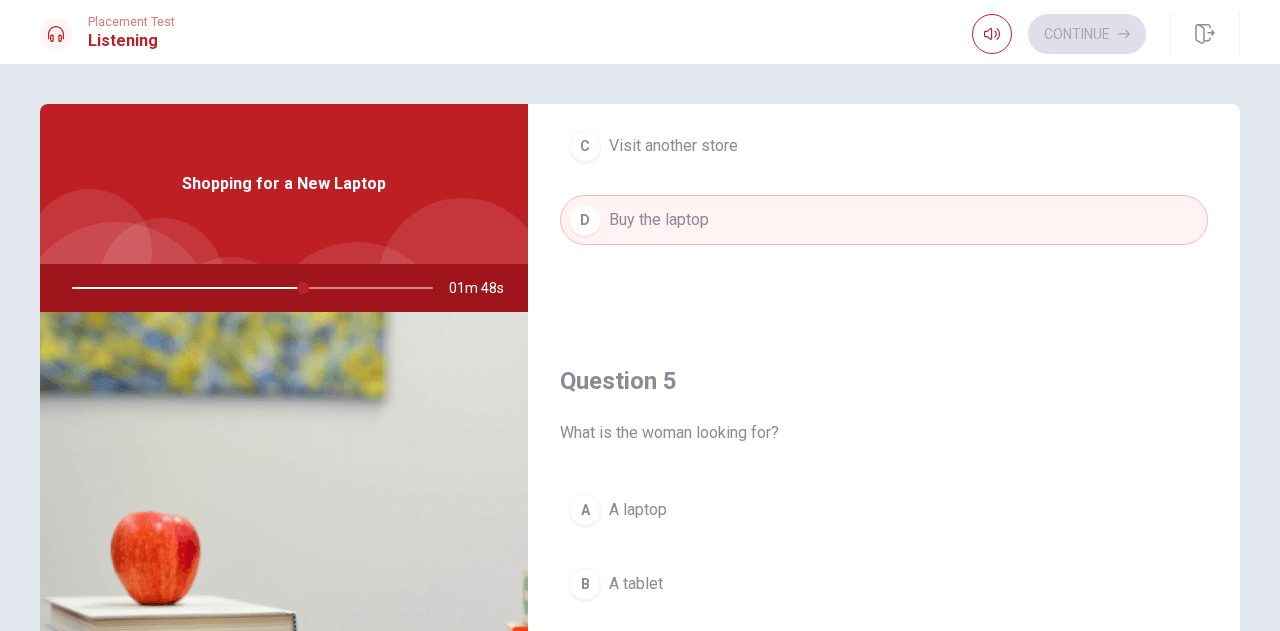 scroll, scrollTop: 1851, scrollLeft: 0, axis: vertical 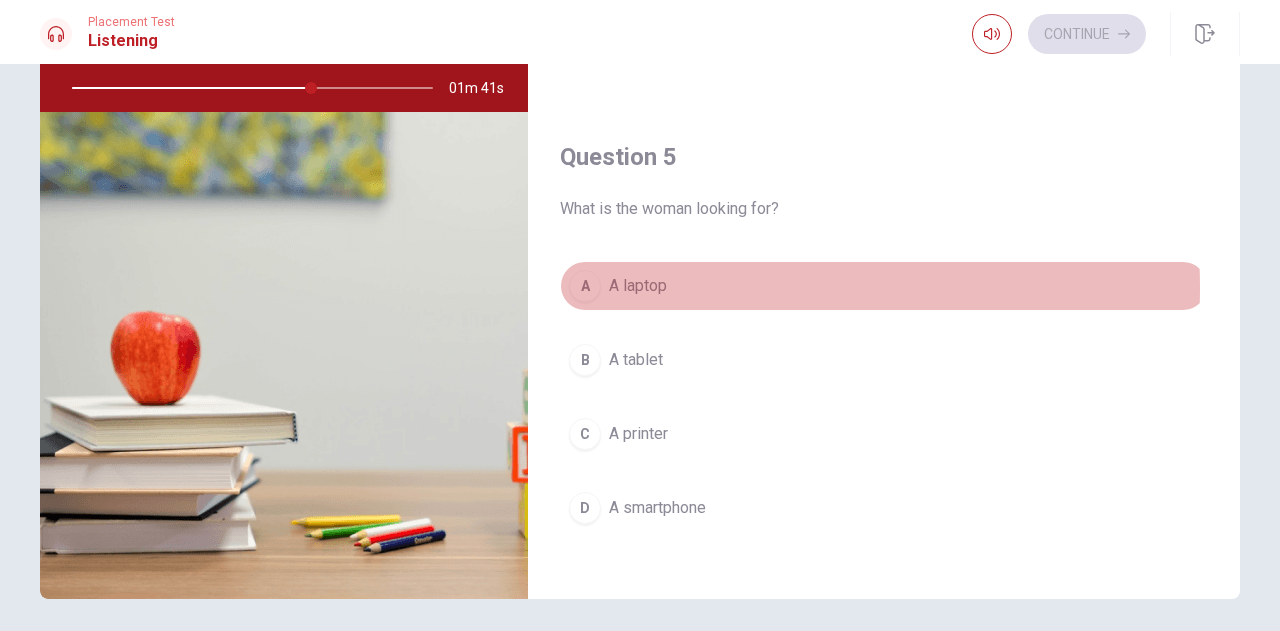 click on "A laptop" at bounding box center (638, 286) 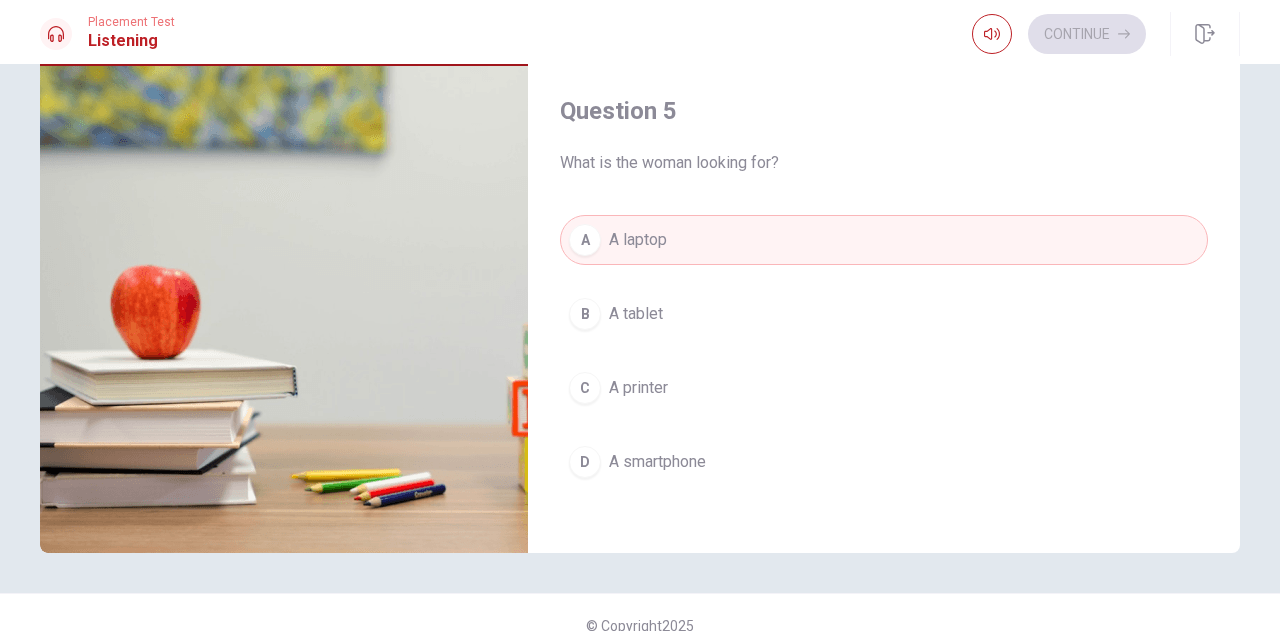scroll, scrollTop: 272, scrollLeft: 0, axis: vertical 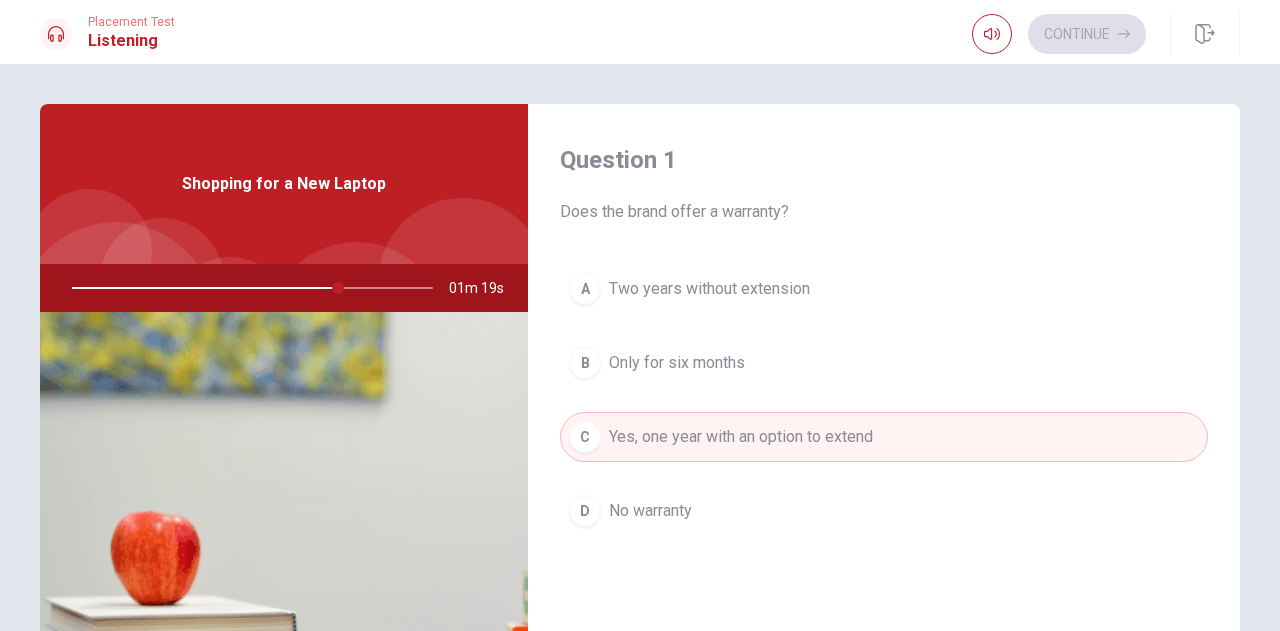 click at bounding box center (248, 288) 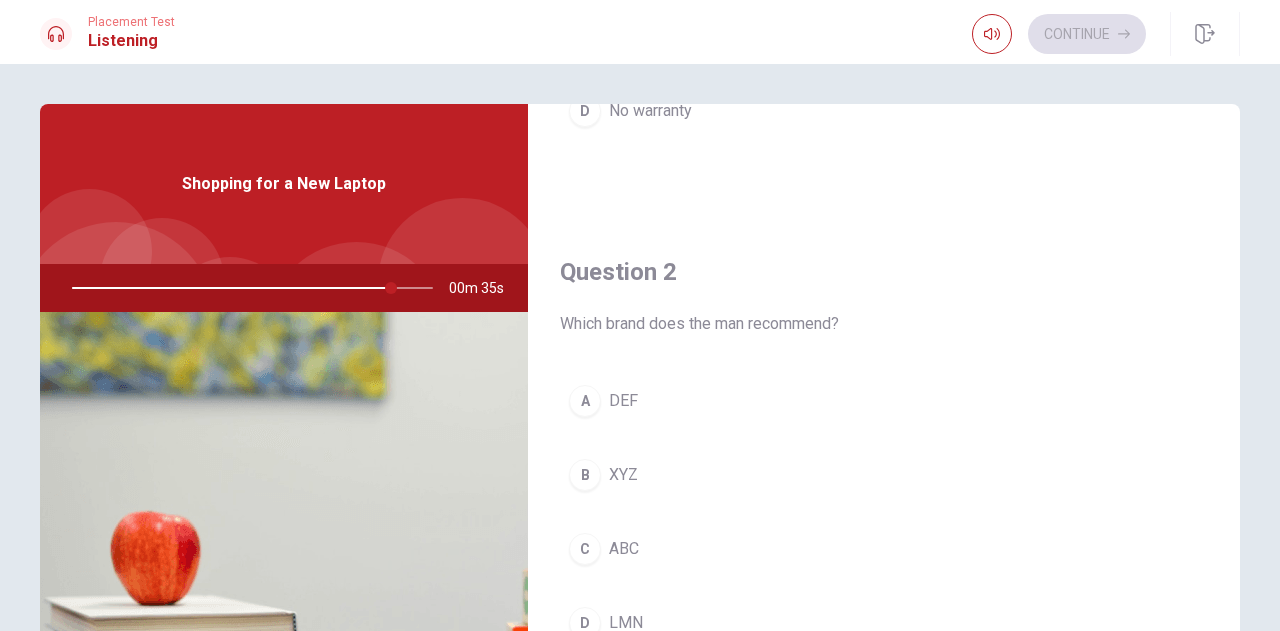 scroll, scrollTop: 500, scrollLeft: 0, axis: vertical 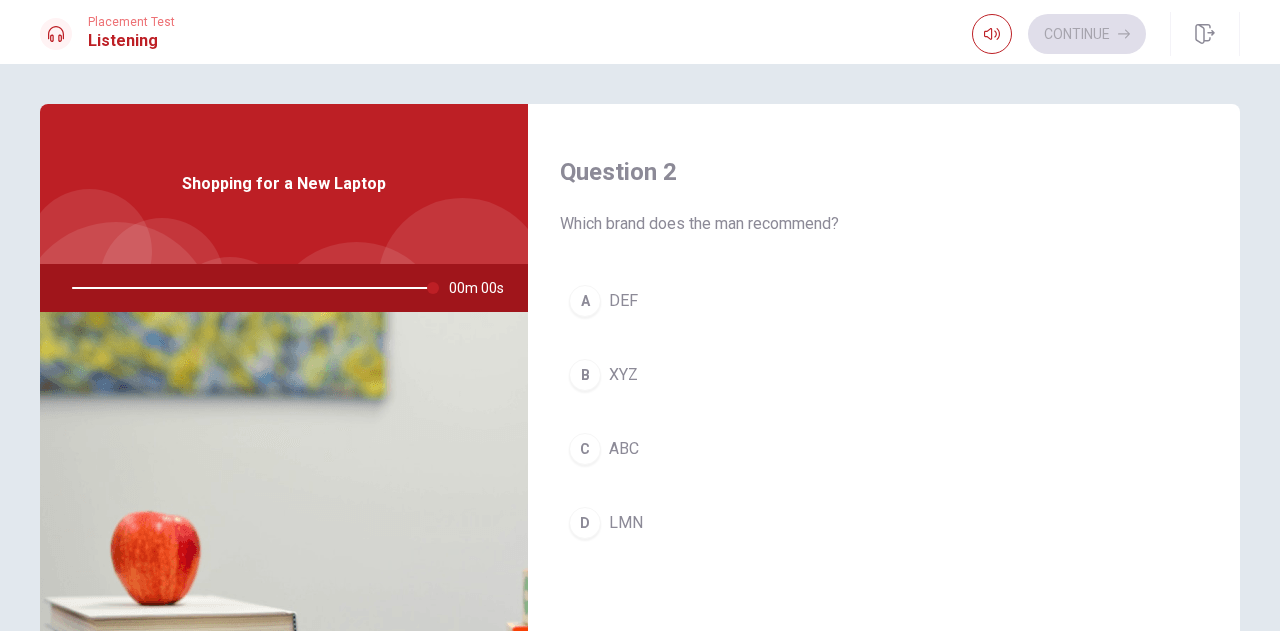 type on "0" 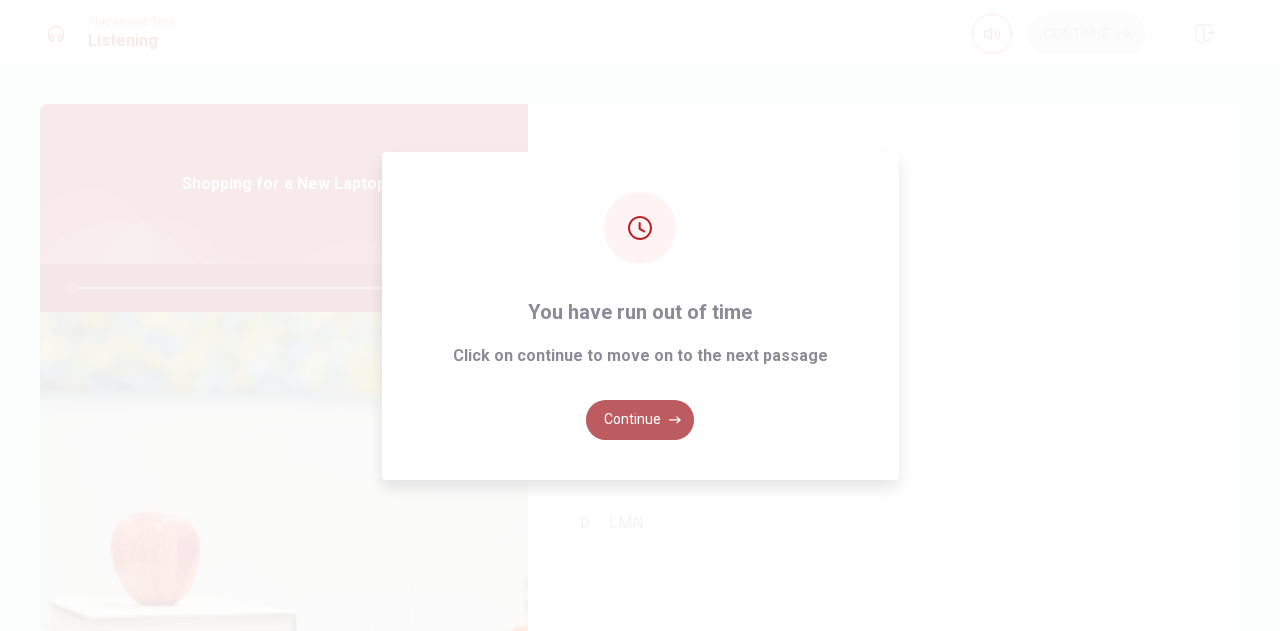 click on "Continue" at bounding box center (640, 420) 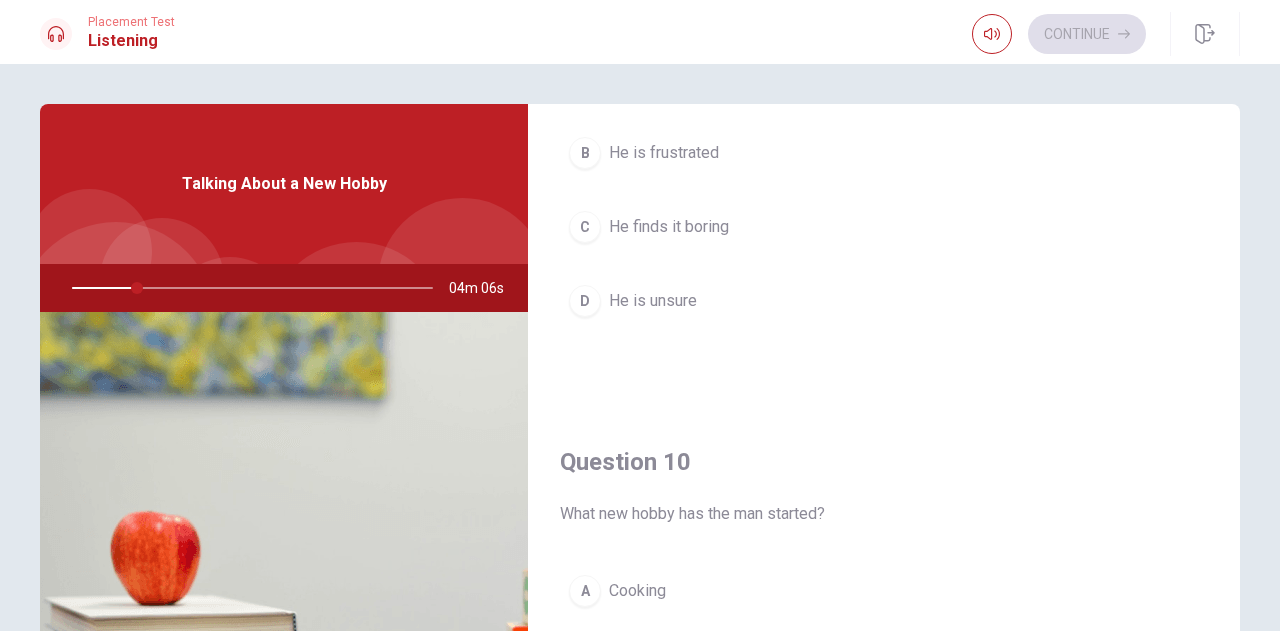 scroll, scrollTop: 1851, scrollLeft: 0, axis: vertical 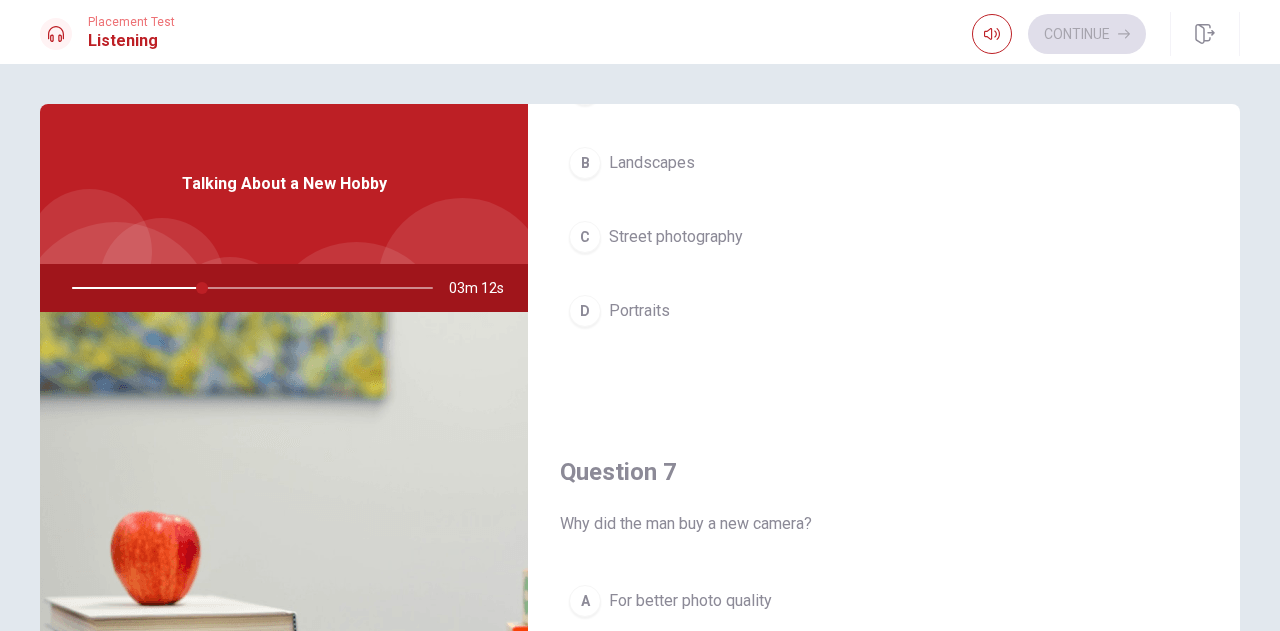 click on "Landscapes" at bounding box center (652, 163) 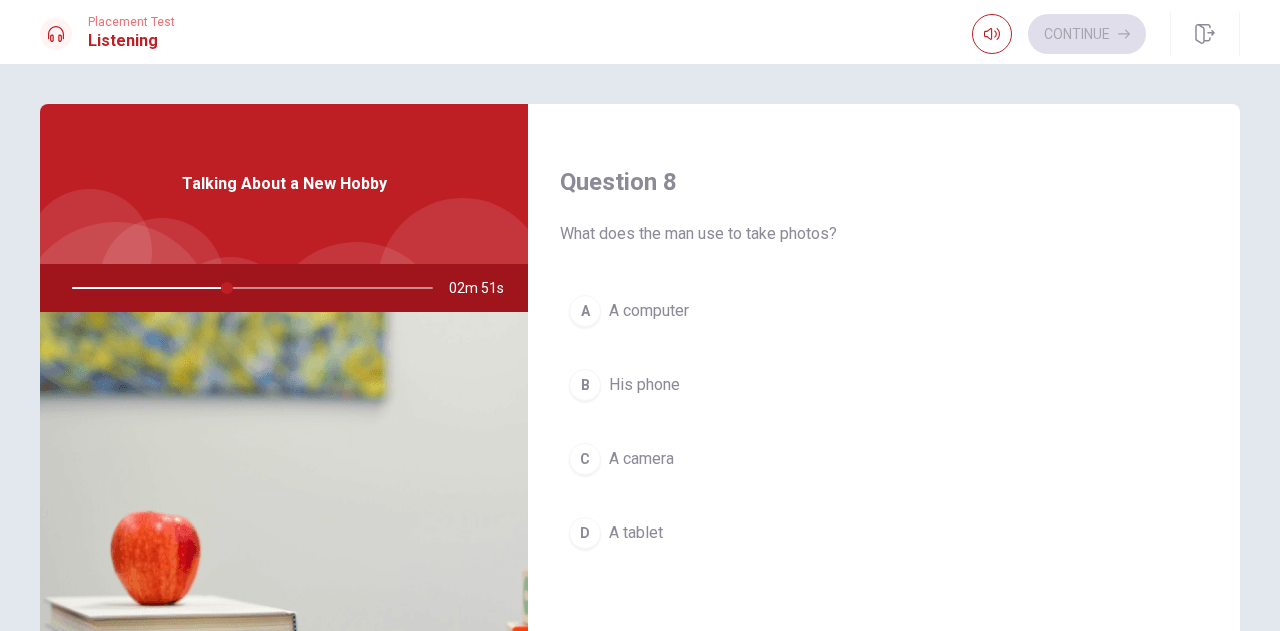 scroll, scrollTop: 1100, scrollLeft: 0, axis: vertical 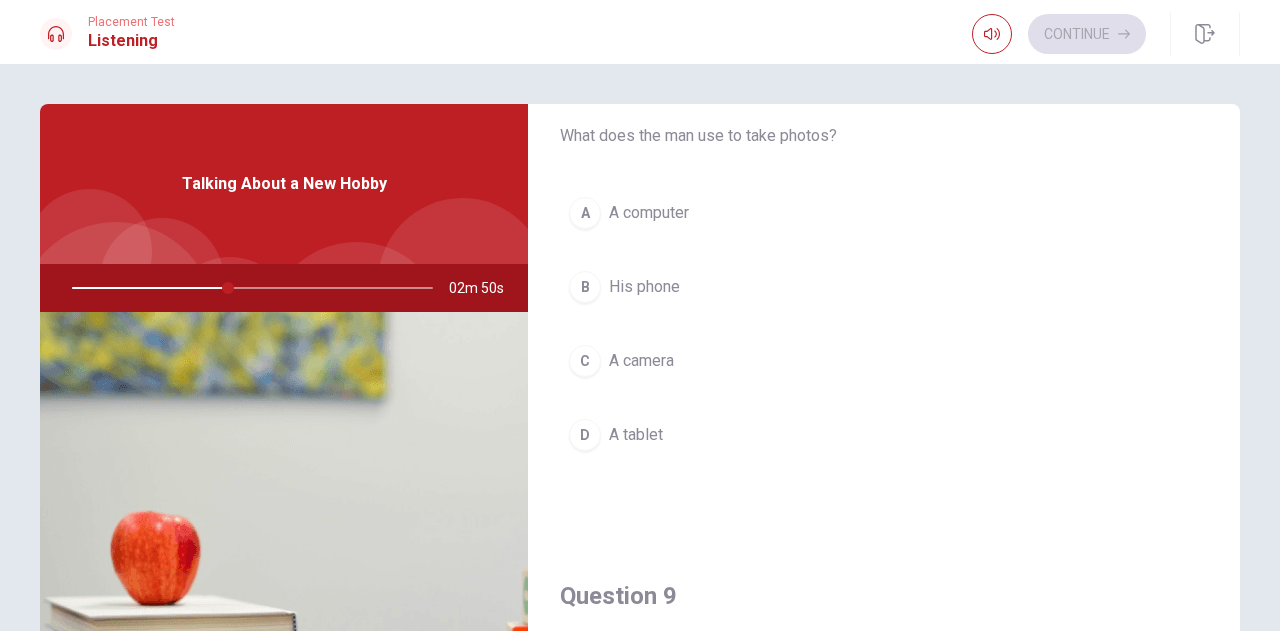 click on "C A camera" at bounding box center (884, 361) 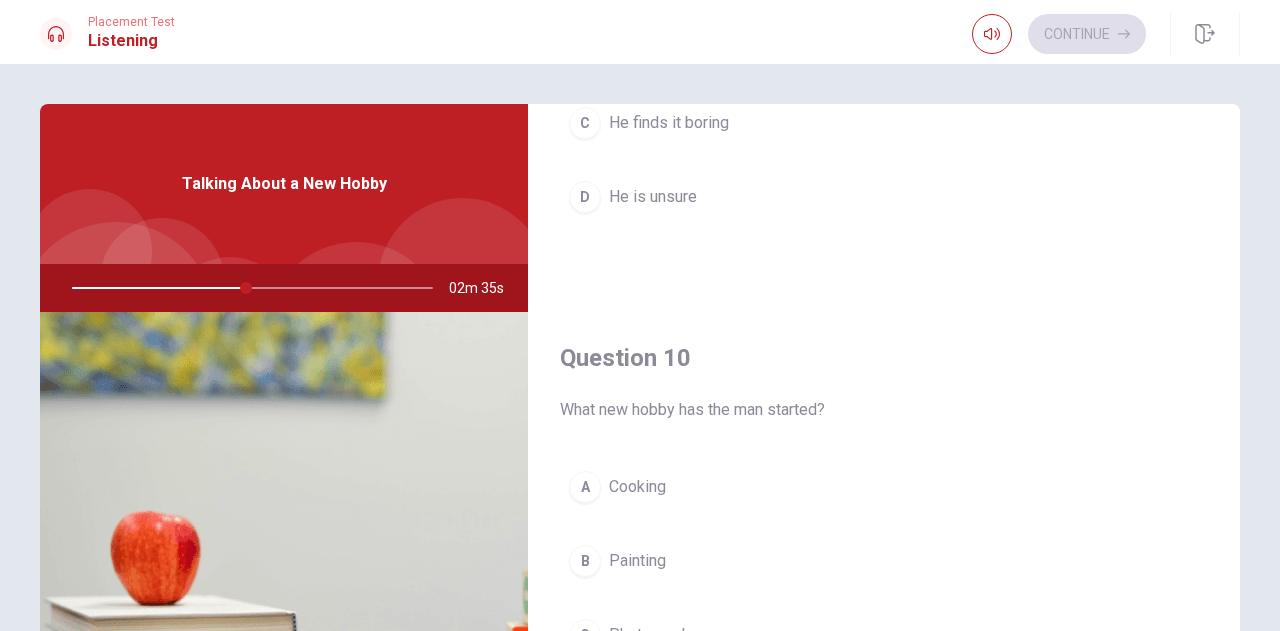 scroll, scrollTop: 1851, scrollLeft: 0, axis: vertical 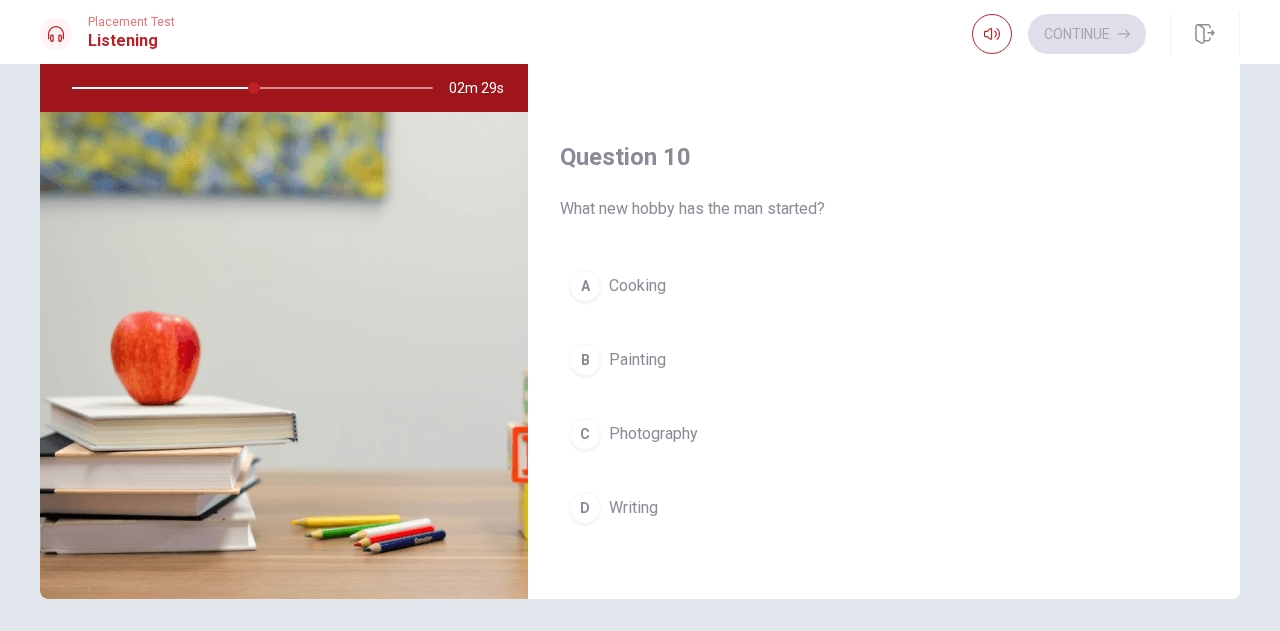 click on "Photography" at bounding box center [653, 434] 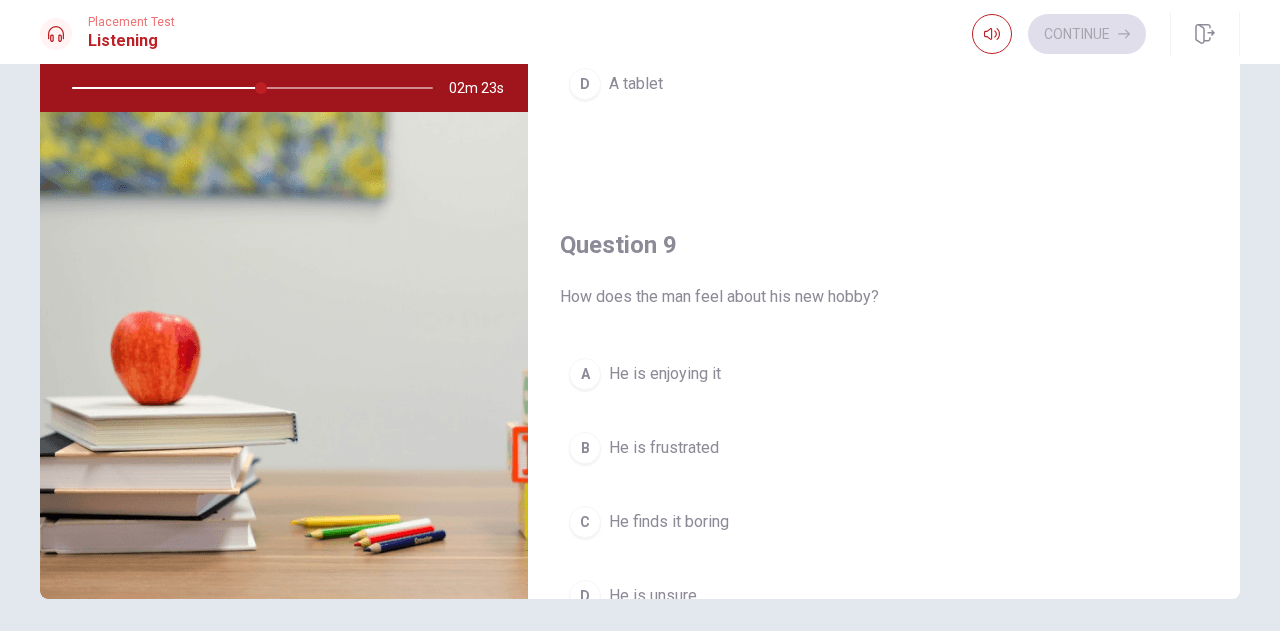 scroll, scrollTop: 1351, scrollLeft: 0, axis: vertical 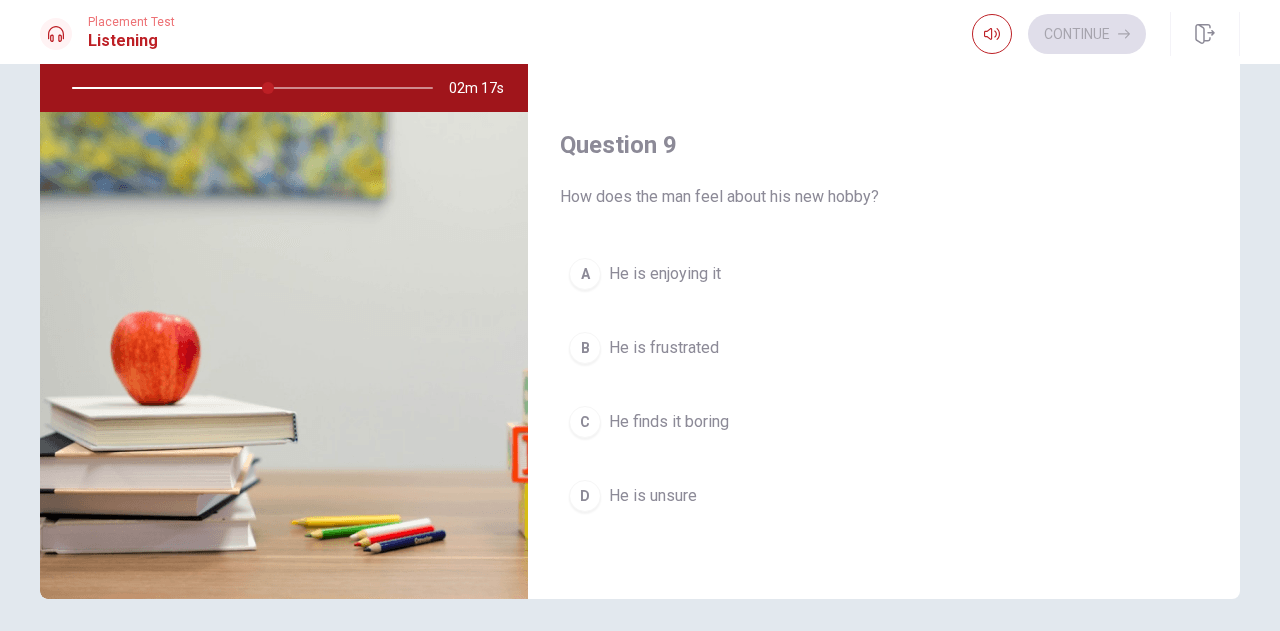 click on "He is enjoying it" at bounding box center [665, 274] 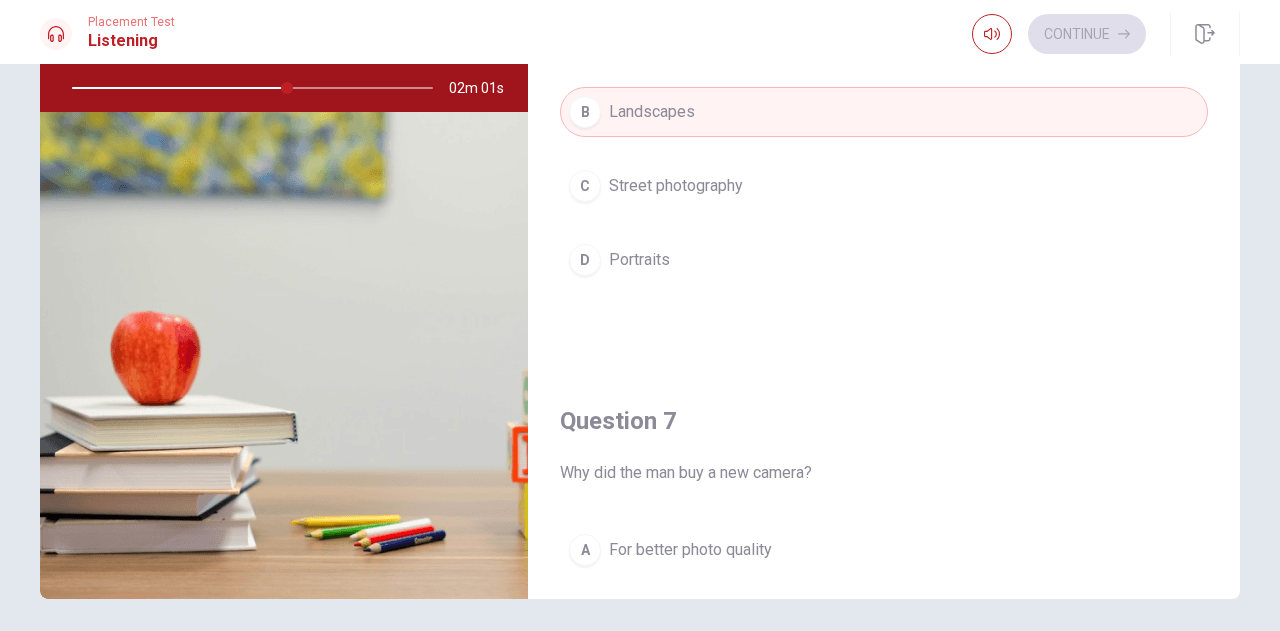 scroll, scrollTop: 0, scrollLeft: 0, axis: both 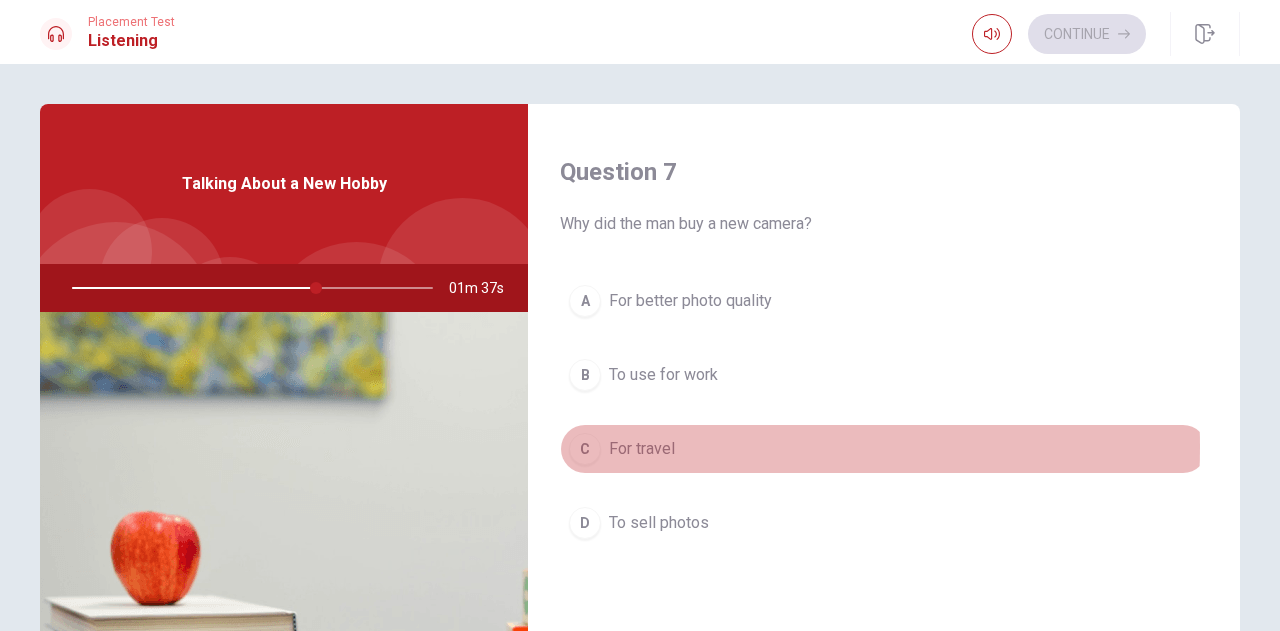 click on "For travel" at bounding box center [642, 449] 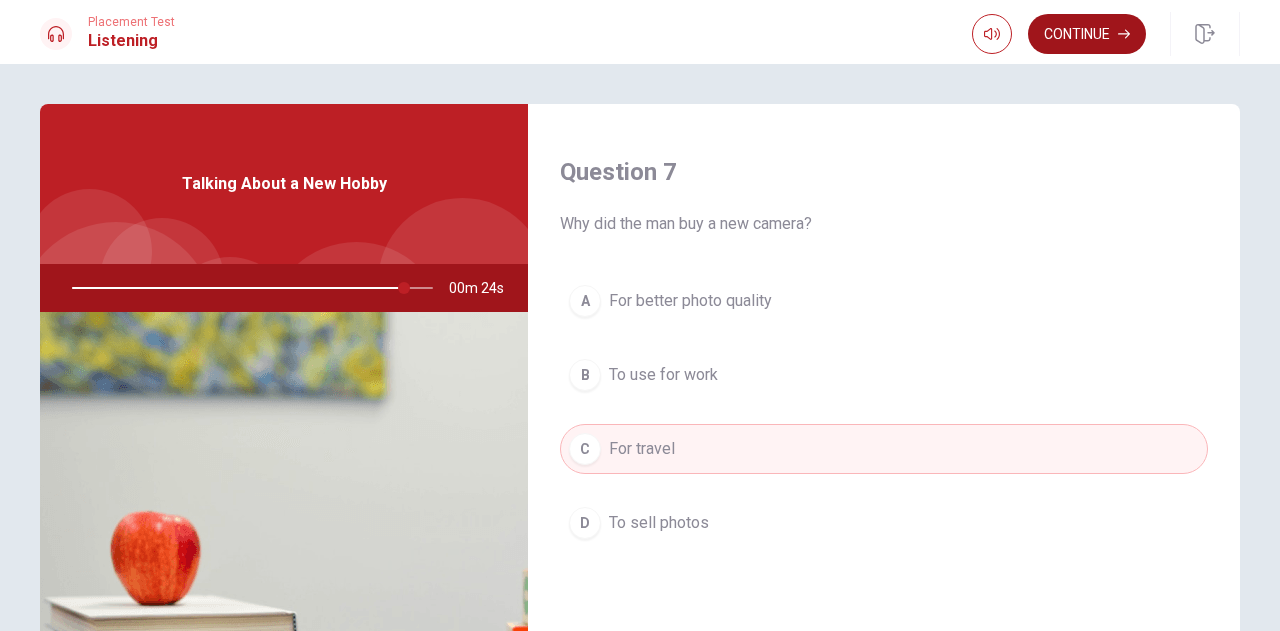 click on "Continue" at bounding box center [1087, 34] 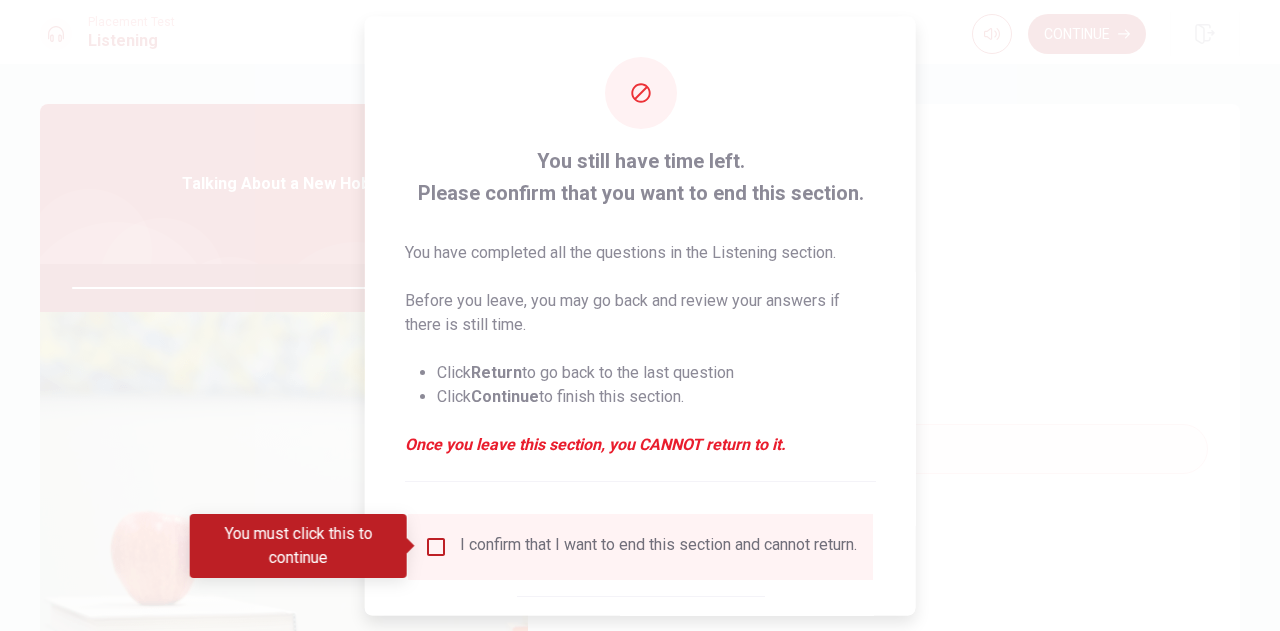 click at bounding box center [436, 546] 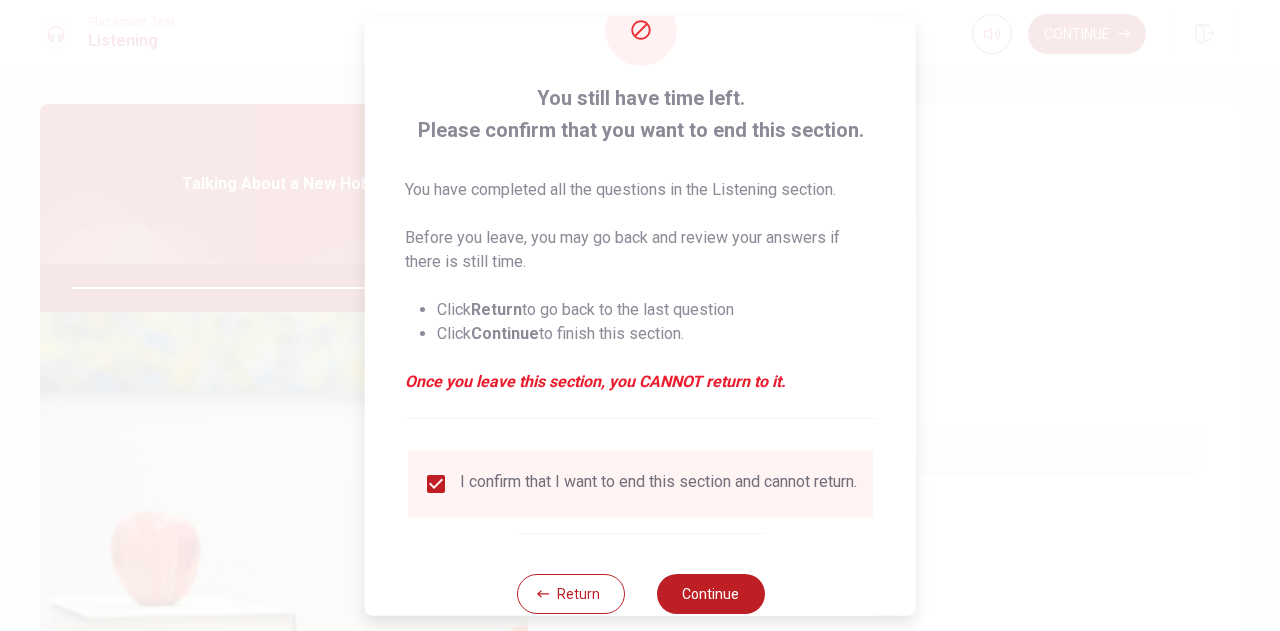 scroll, scrollTop: 114, scrollLeft: 0, axis: vertical 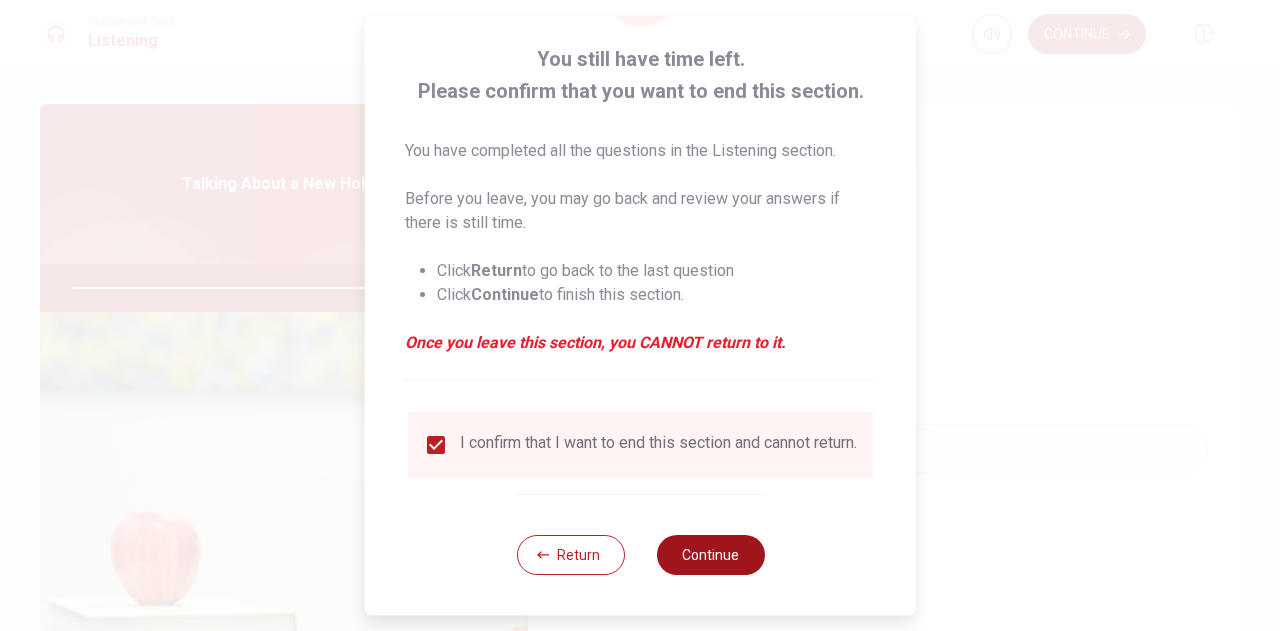 click on "Continue" at bounding box center (710, 555) 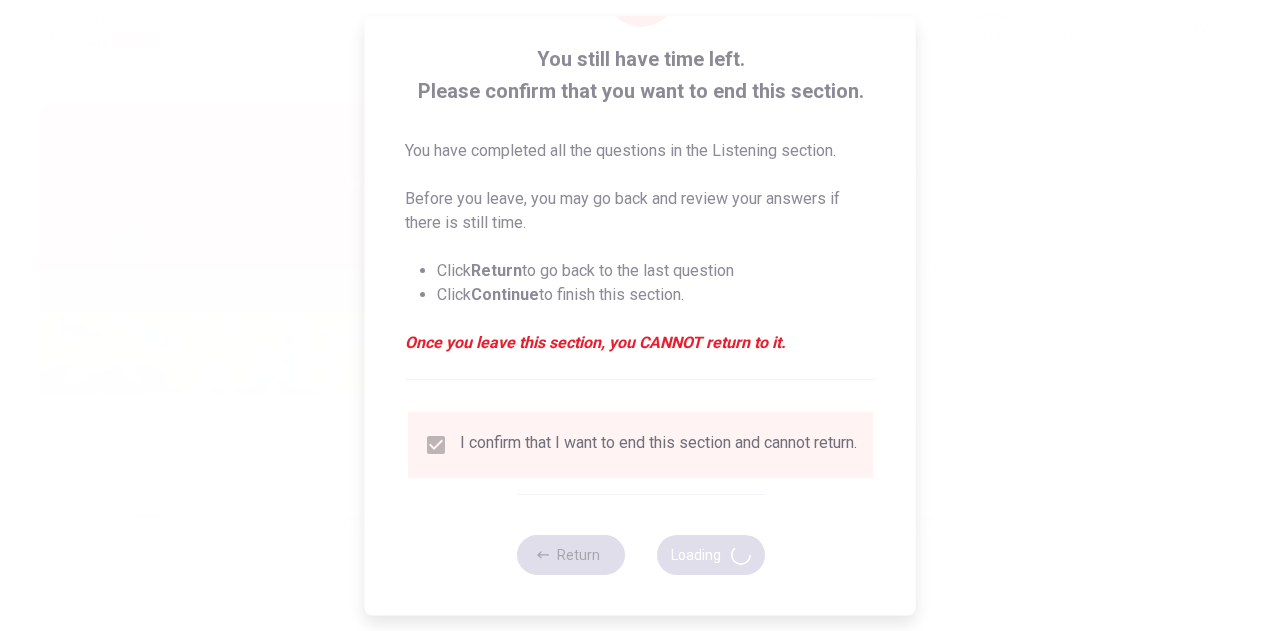 type on "97" 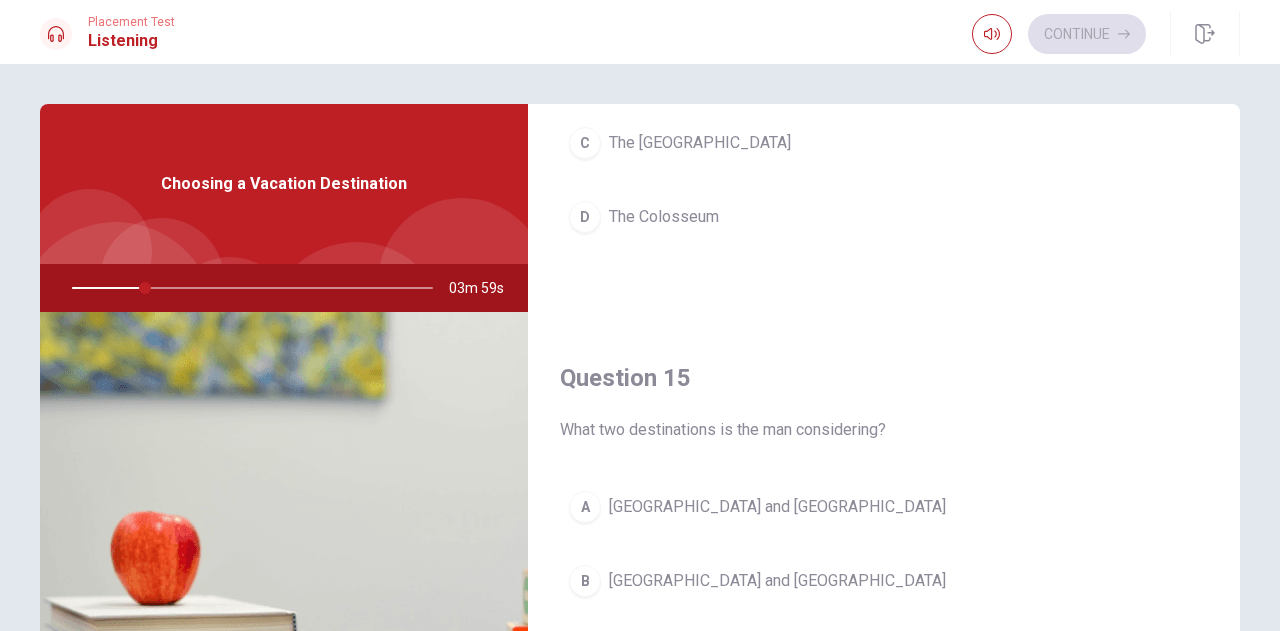 scroll, scrollTop: 1851, scrollLeft: 0, axis: vertical 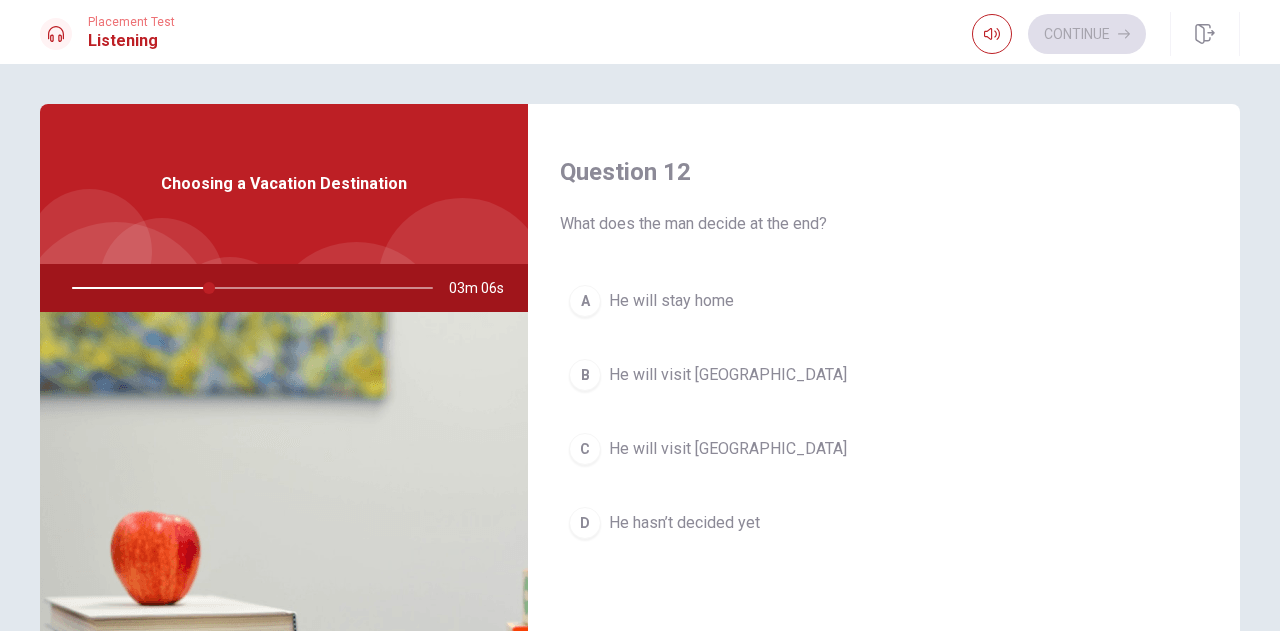 click on "He will visit [GEOGRAPHIC_DATA]" at bounding box center (728, 375) 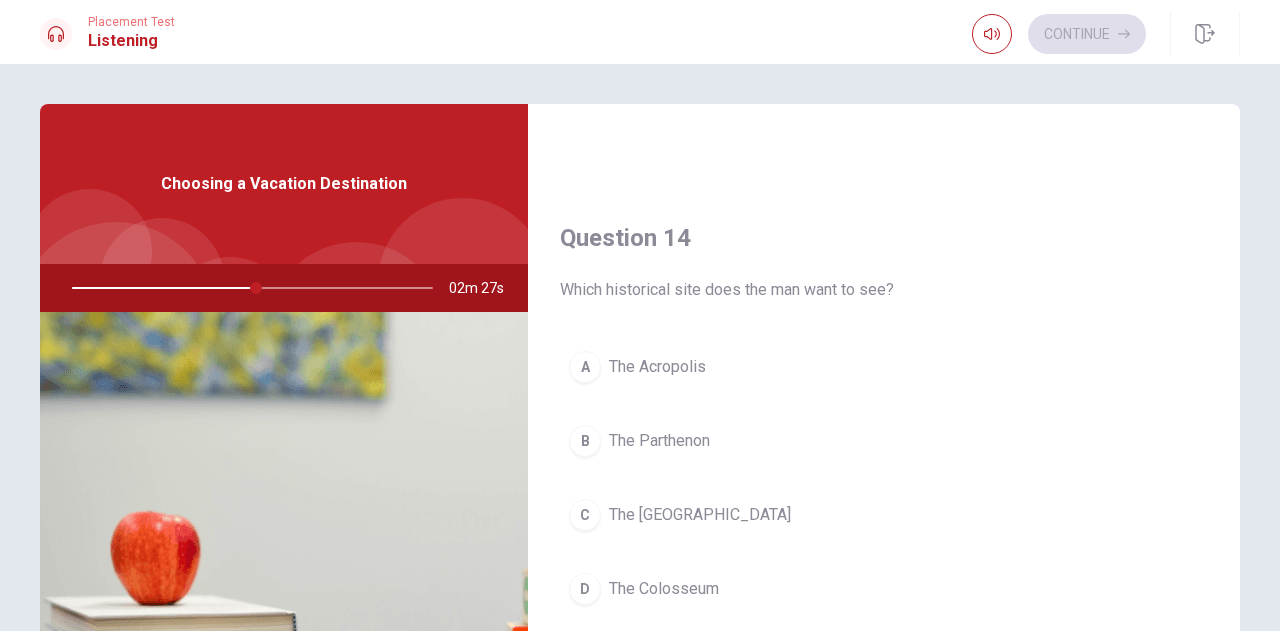 scroll, scrollTop: 1500, scrollLeft: 0, axis: vertical 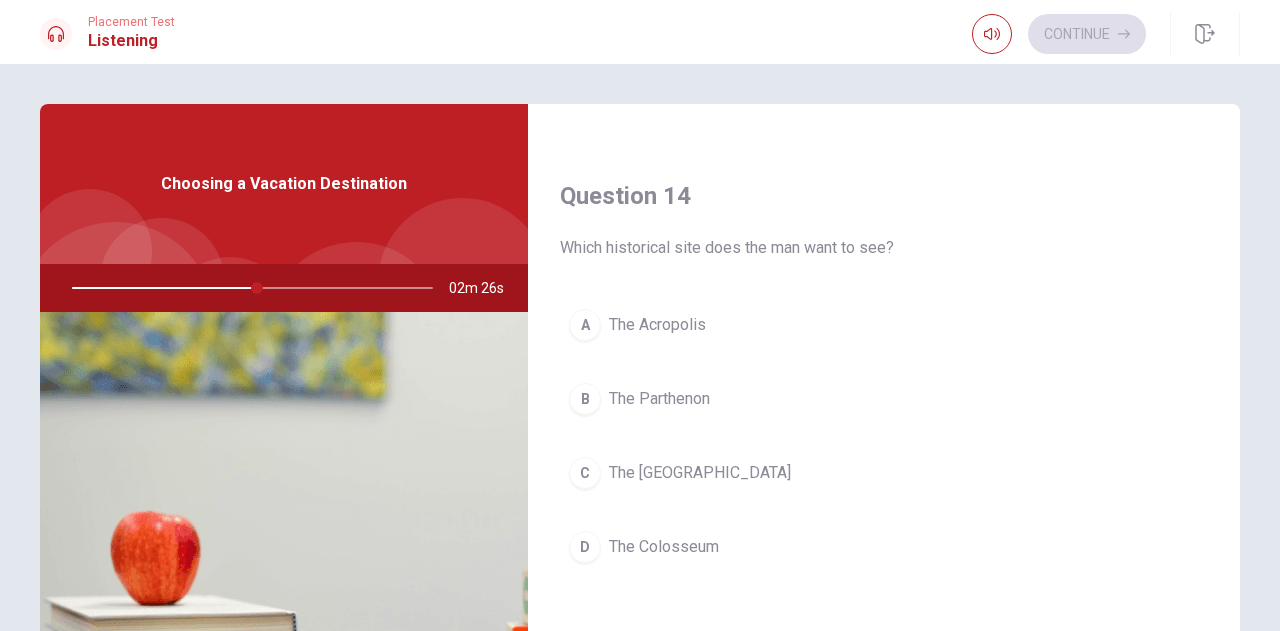 click on "The Parthenon" at bounding box center (659, 399) 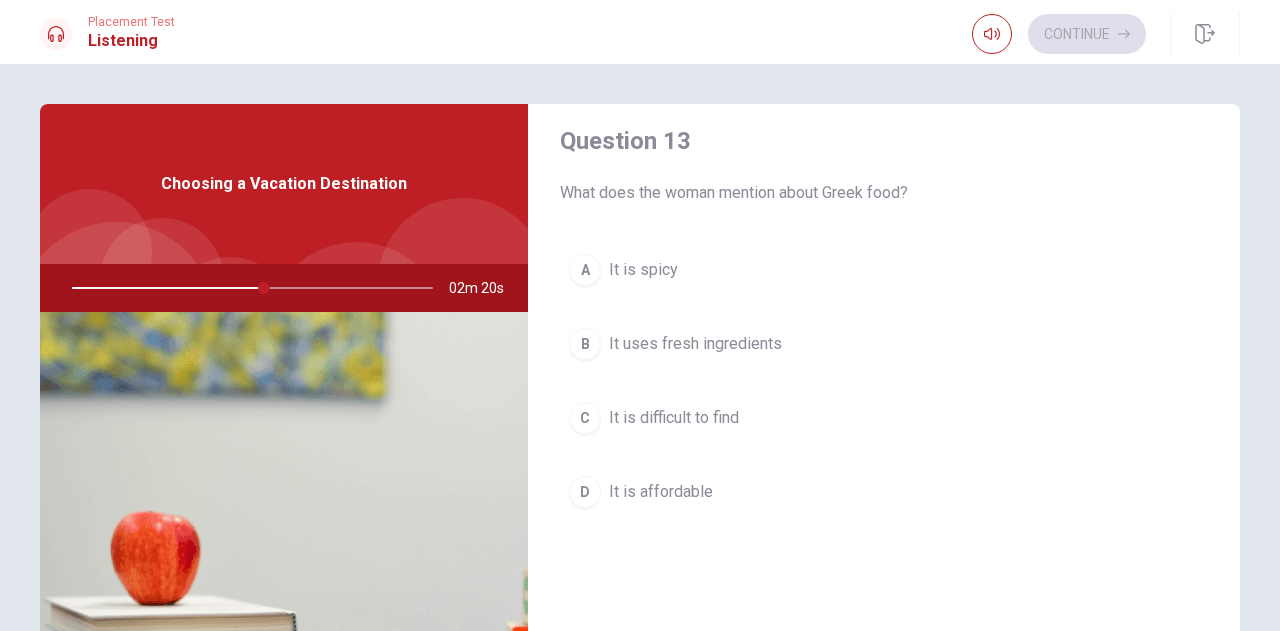 scroll, scrollTop: 1000, scrollLeft: 0, axis: vertical 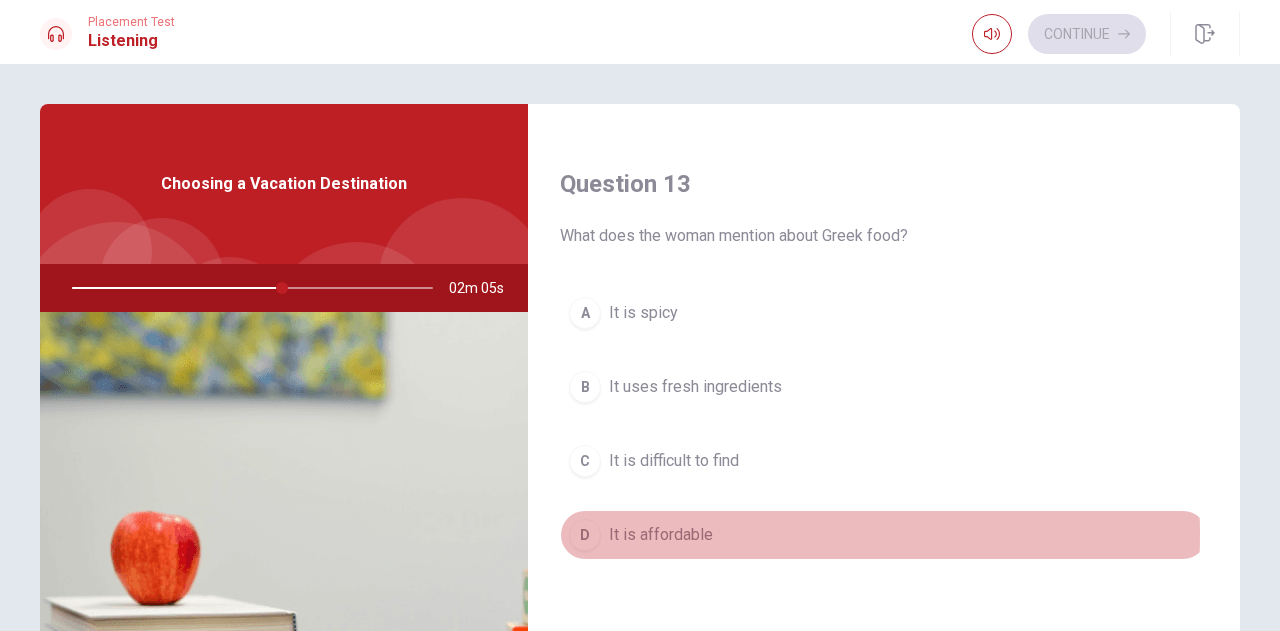 click on "It is affordable" at bounding box center [661, 535] 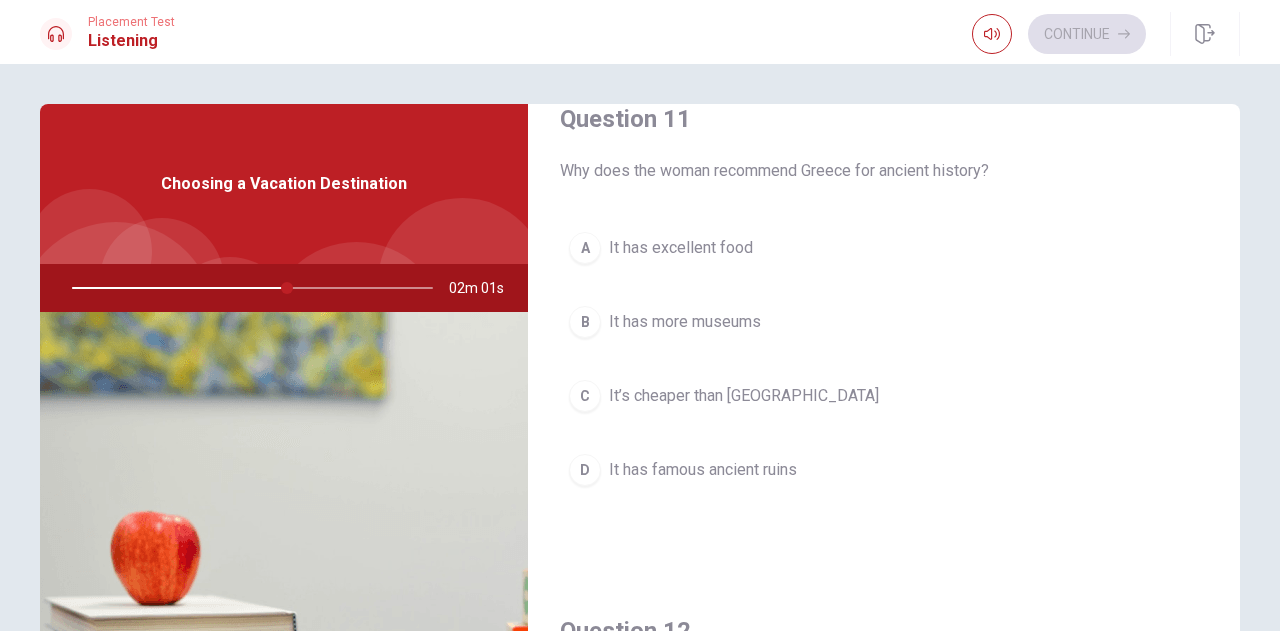 scroll, scrollTop: 0, scrollLeft: 0, axis: both 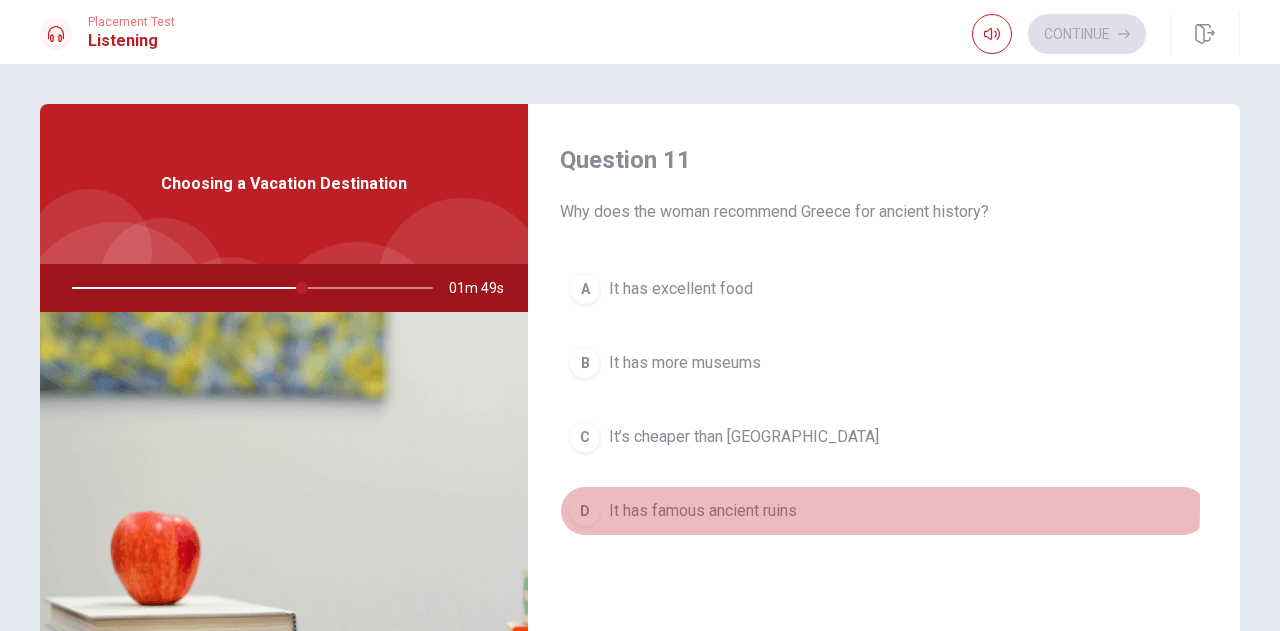 click on "It has famous ancient ruins" at bounding box center (703, 511) 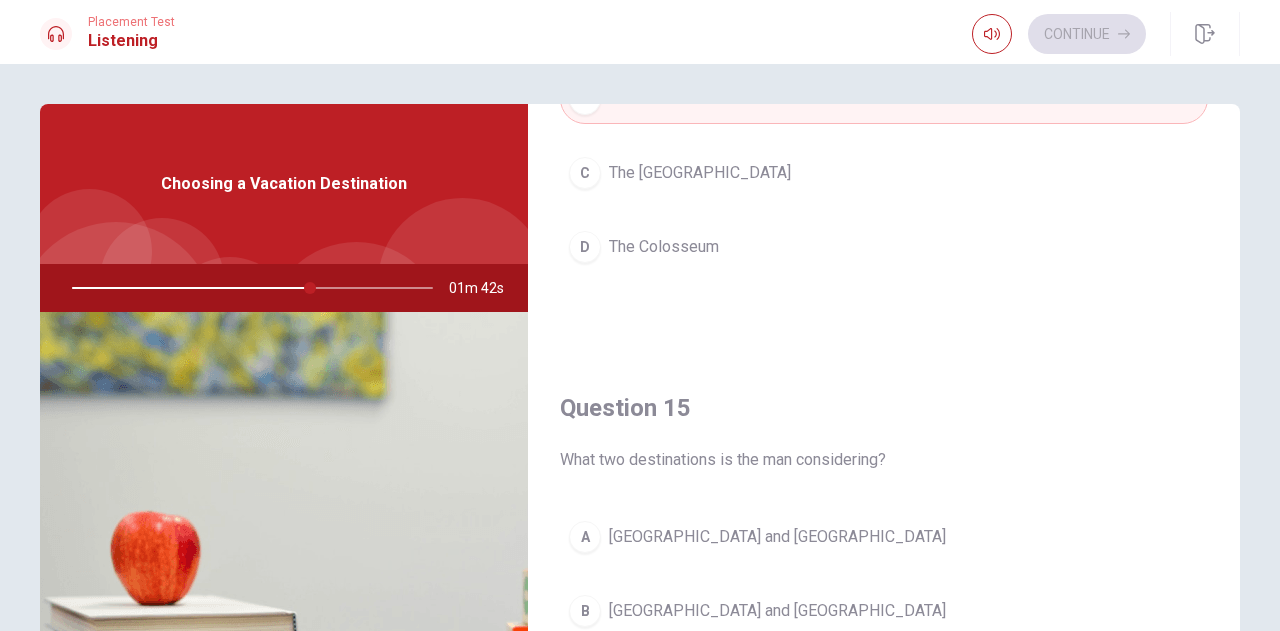 scroll, scrollTop: 1851, scrollLeft: 0, axis: vertical 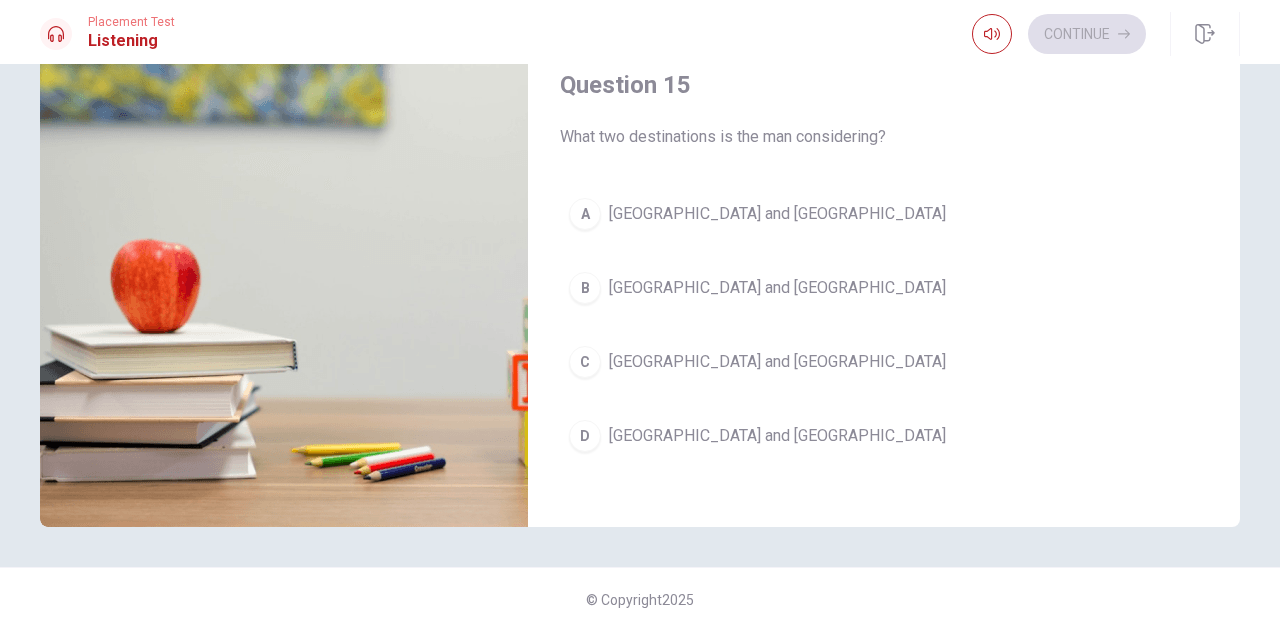 click on "[GEOGRAPHIC_DATA] and [GEOGRAPHIC_DATA]" at bounding box center [777, 288] 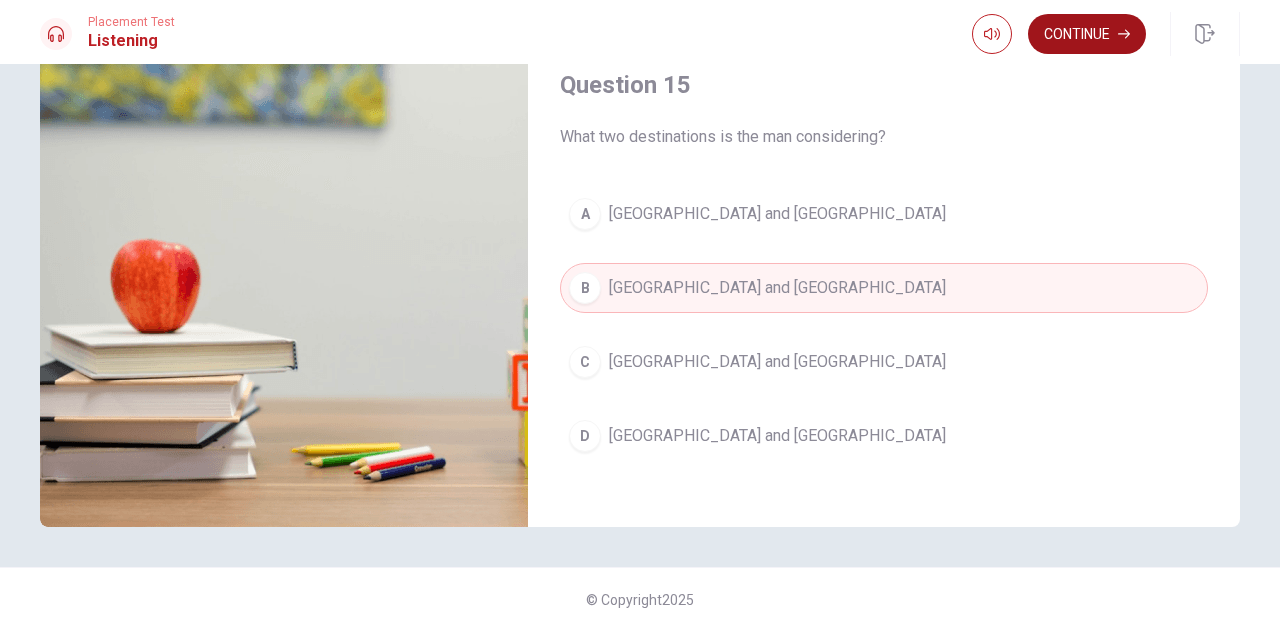 click on "Continue" at bounding box center [1087, 34] 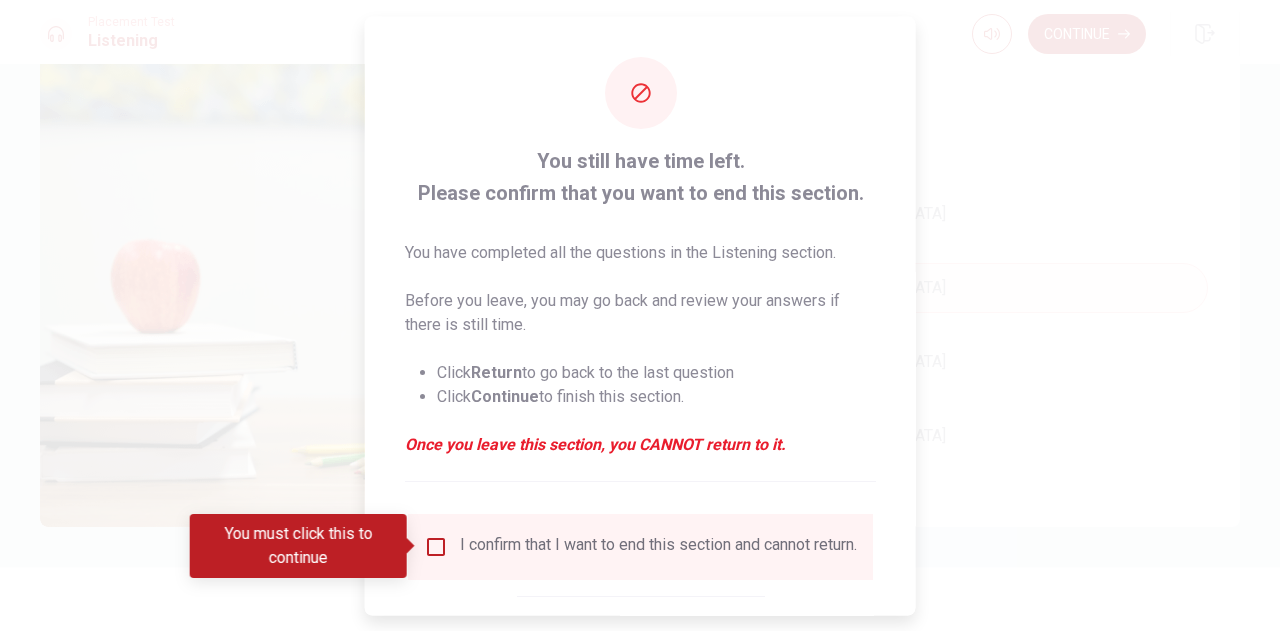 click at bounding box center (436, 546) 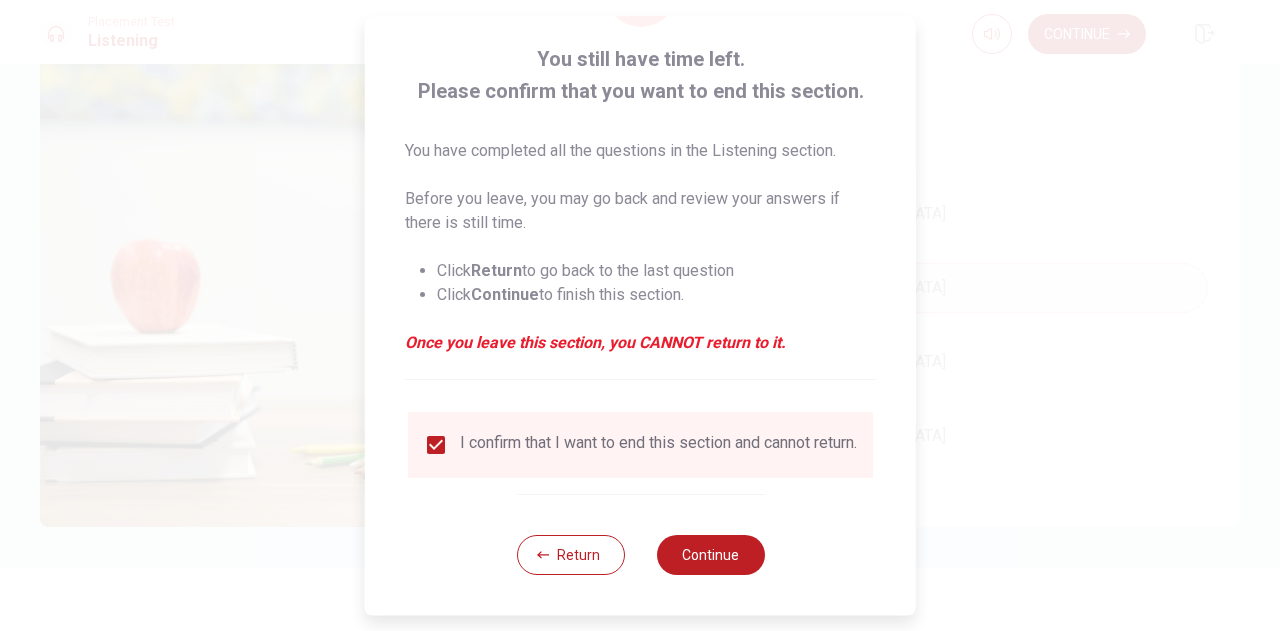 scroll, scrollTop: 114, scrollLeft: 0, axis: vertical 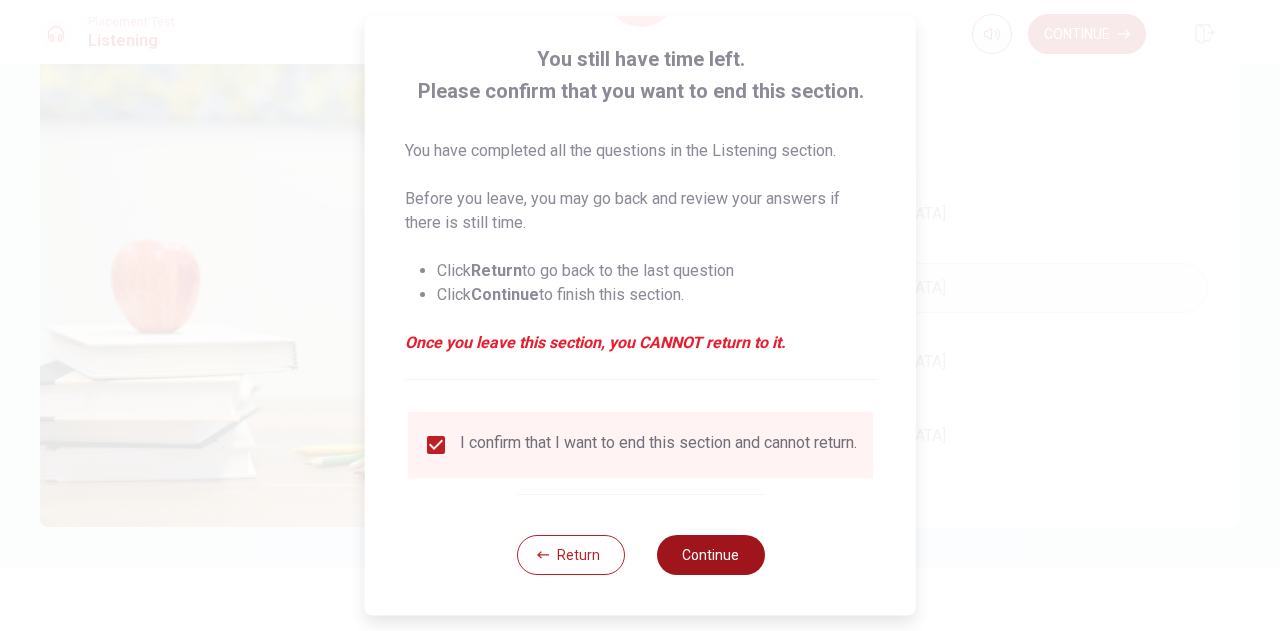 click on "Continue" at bounding box center [710, 555] 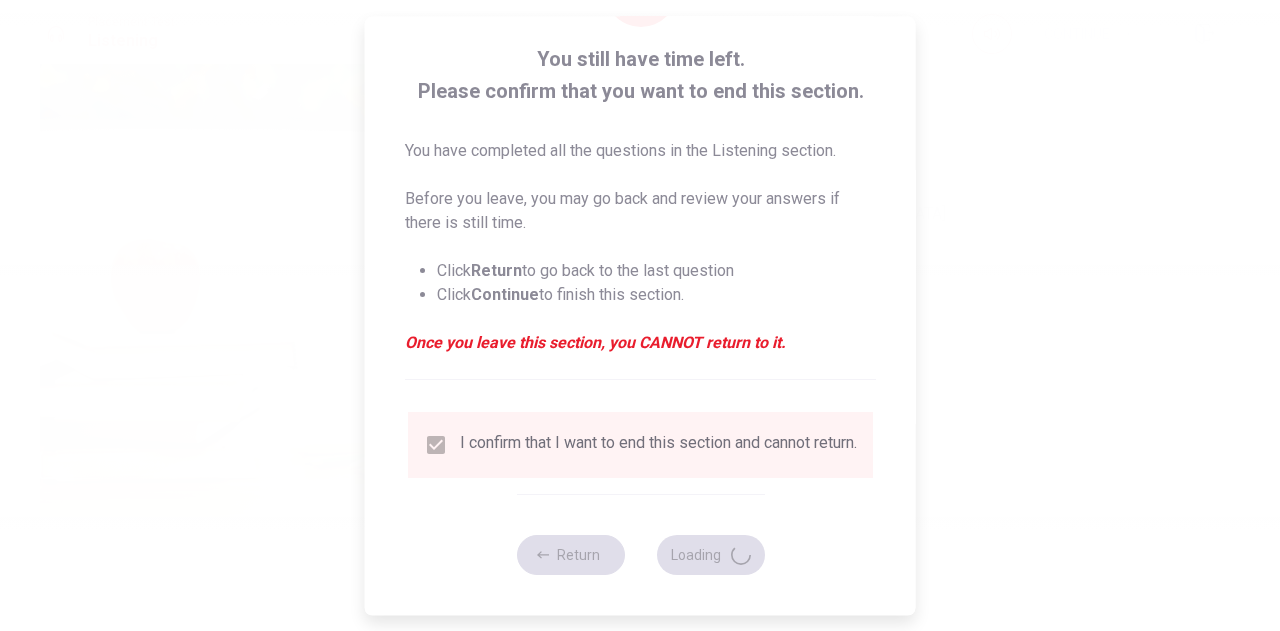 type on "72" 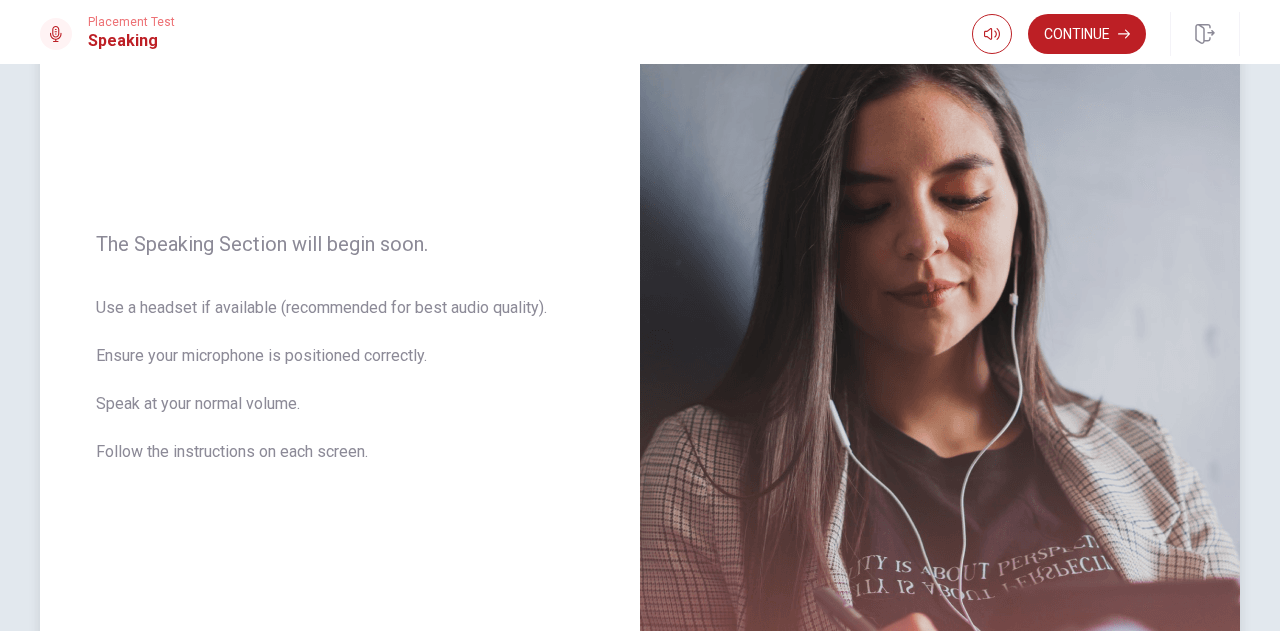 scroll, scrollTop: 200, scrollLeft: 0, axis: vertical 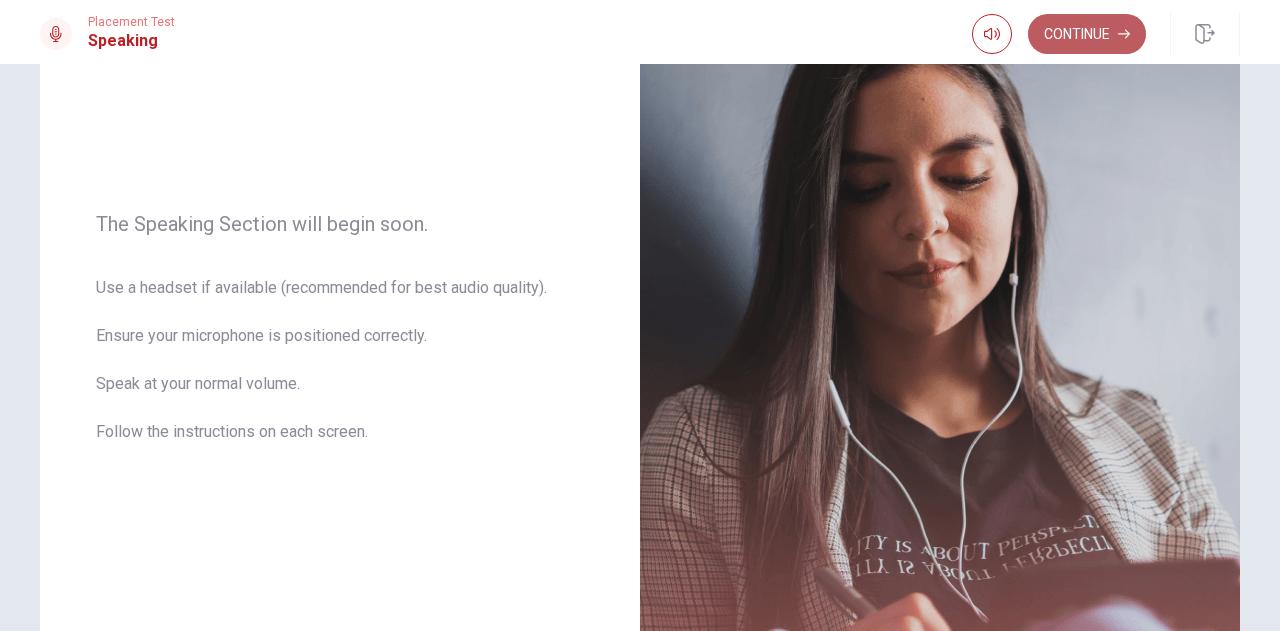 click on "Continue" at bounding box center (1087, 34) 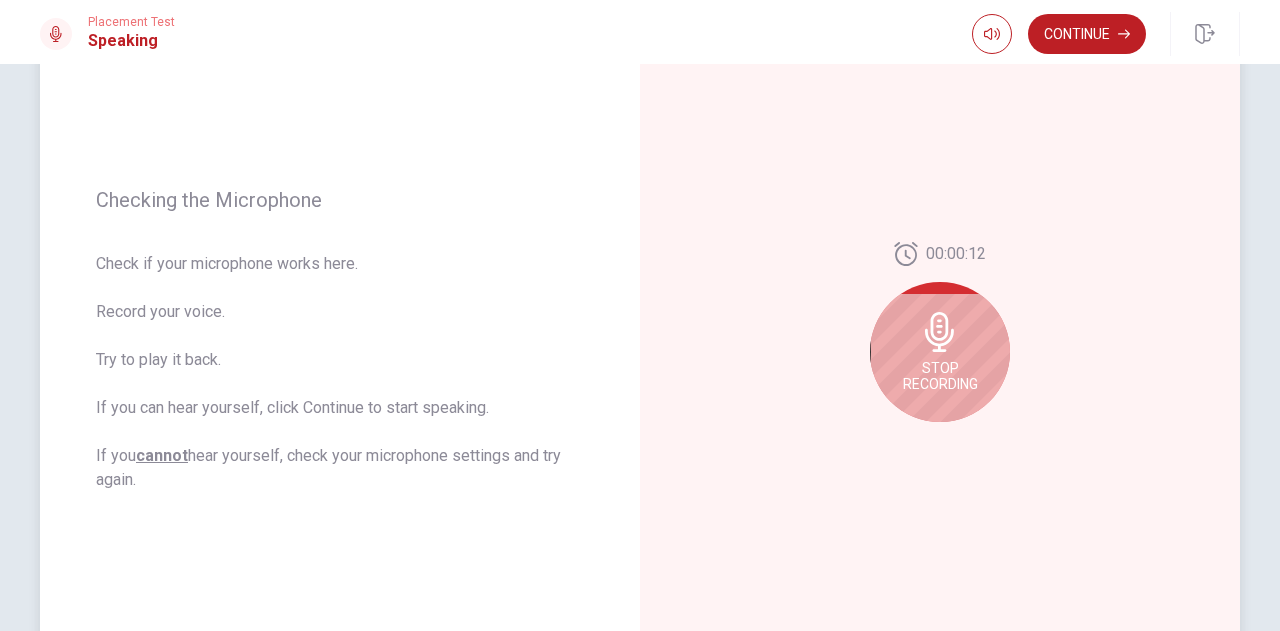 click 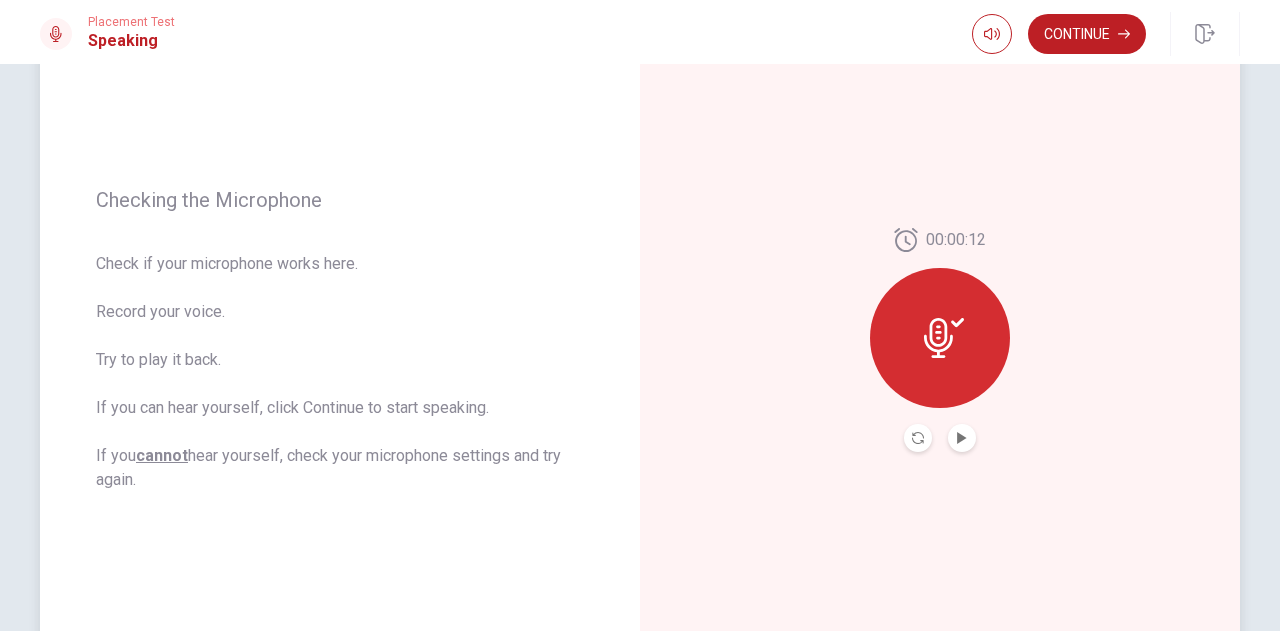 click at bounding box center [940, 338] 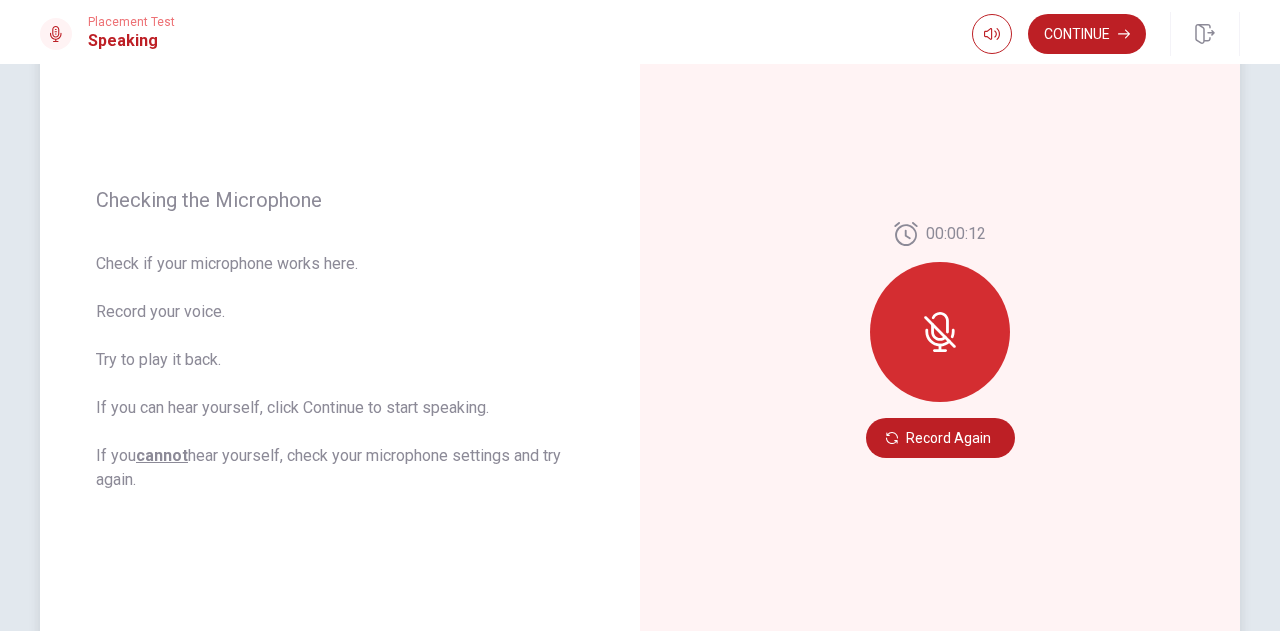 click 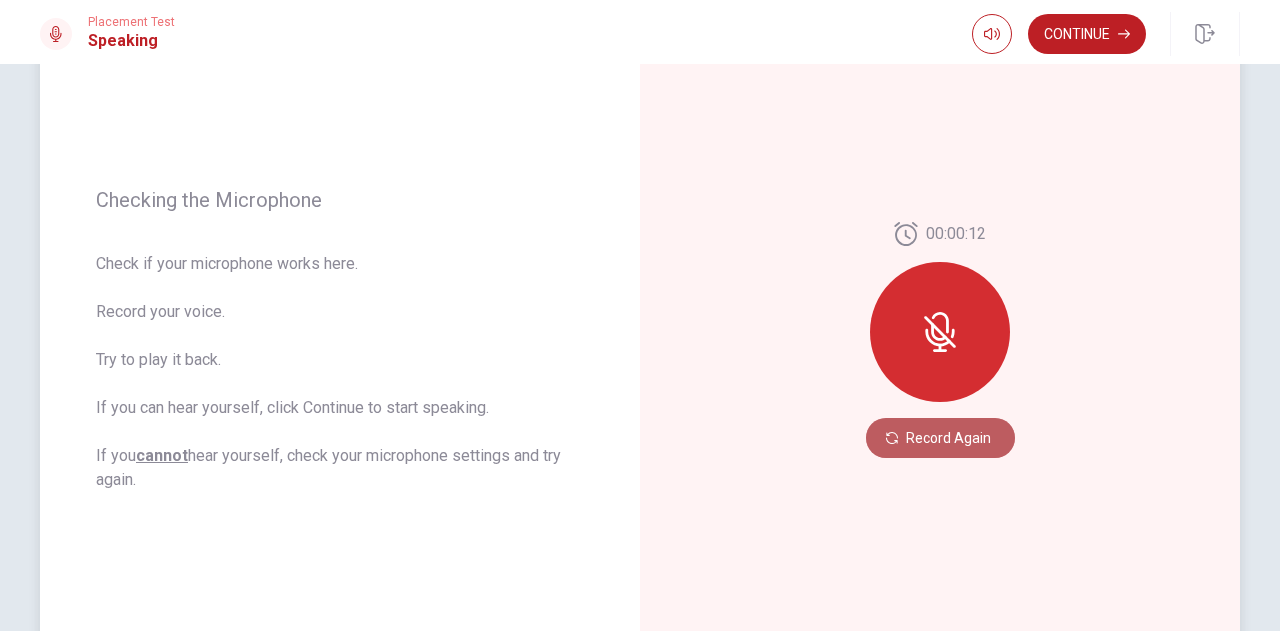 click on "Record Again" at bounding box center [940, 438] 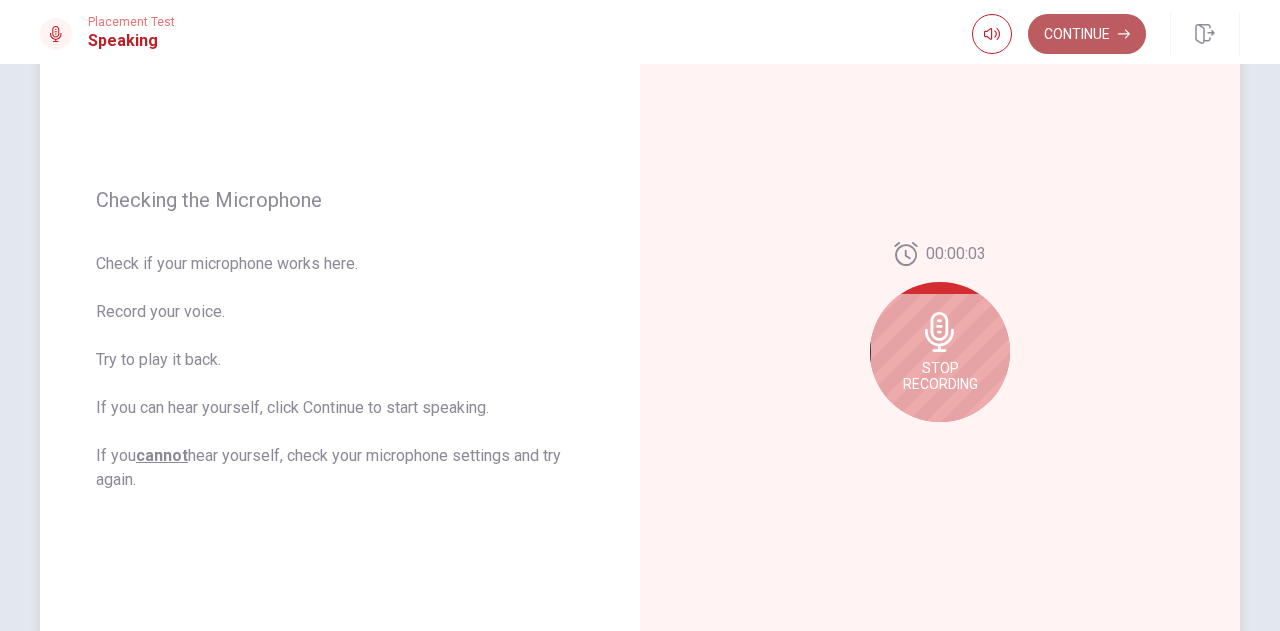click on "Continue" at bounding box center [1087, 34] 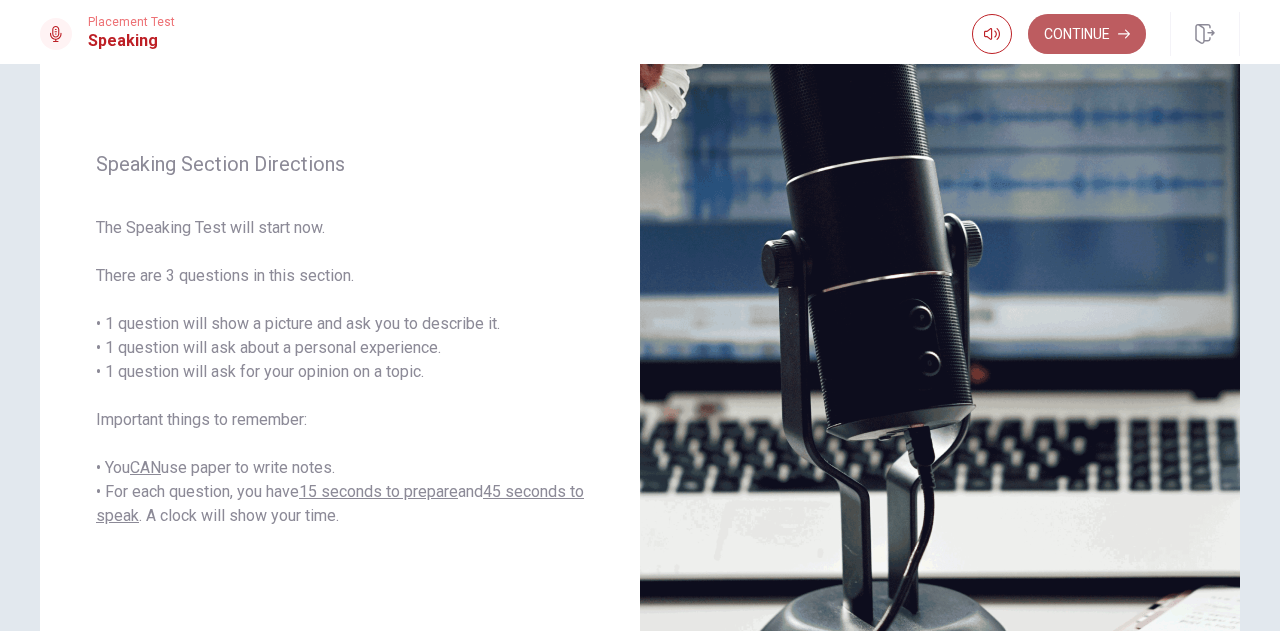 click on "Continue" at bounding box center [1087, 34] 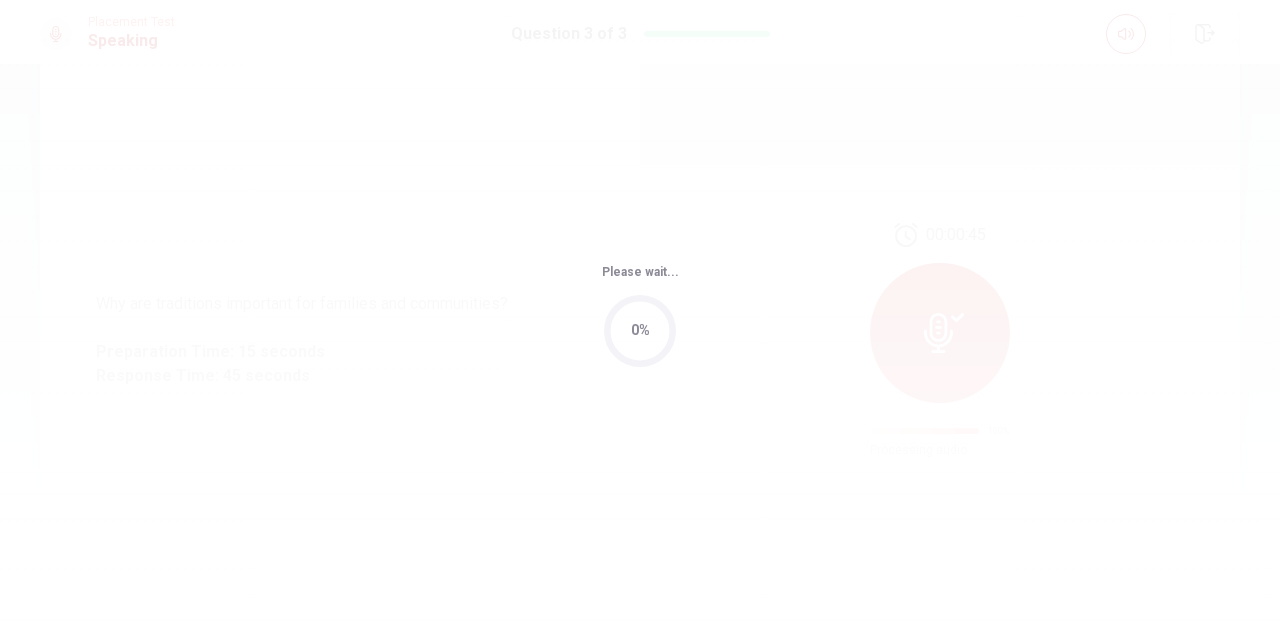 scroll, scrollTop: 0, scrollLeft: 0, axis: both 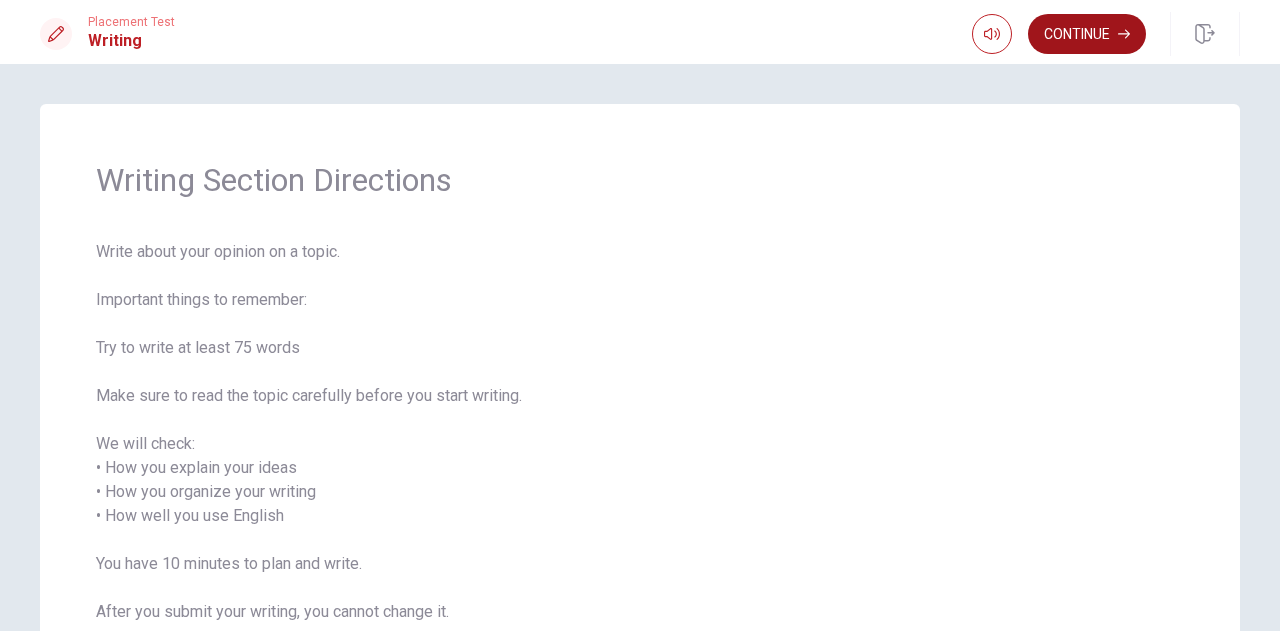 click on "Continue" at bounding box center (1087, 34) 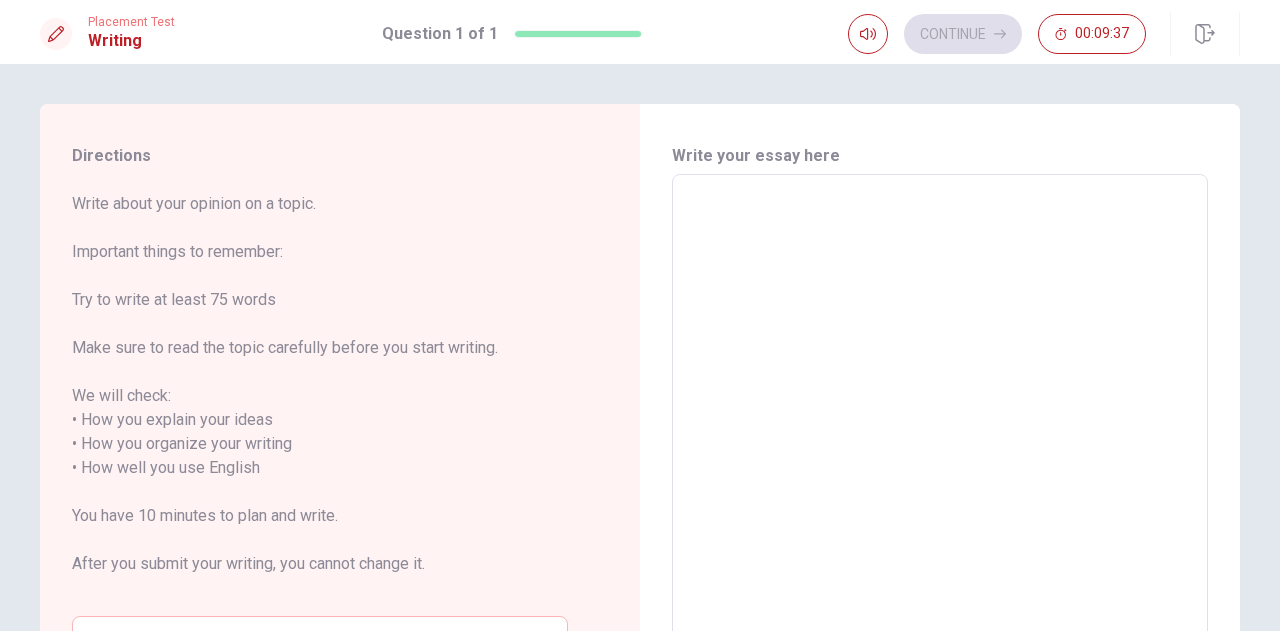 click at bounding box center (940, 456) 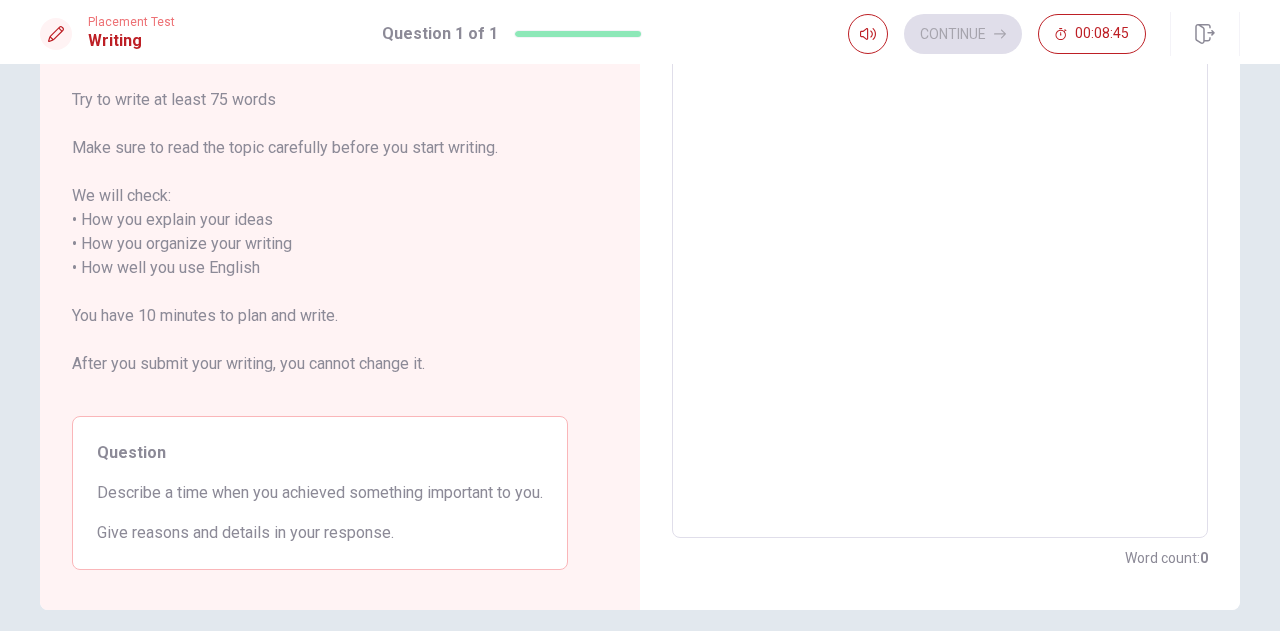 scroll, scrollTop: 0, scrollLeft: 0, axis: both 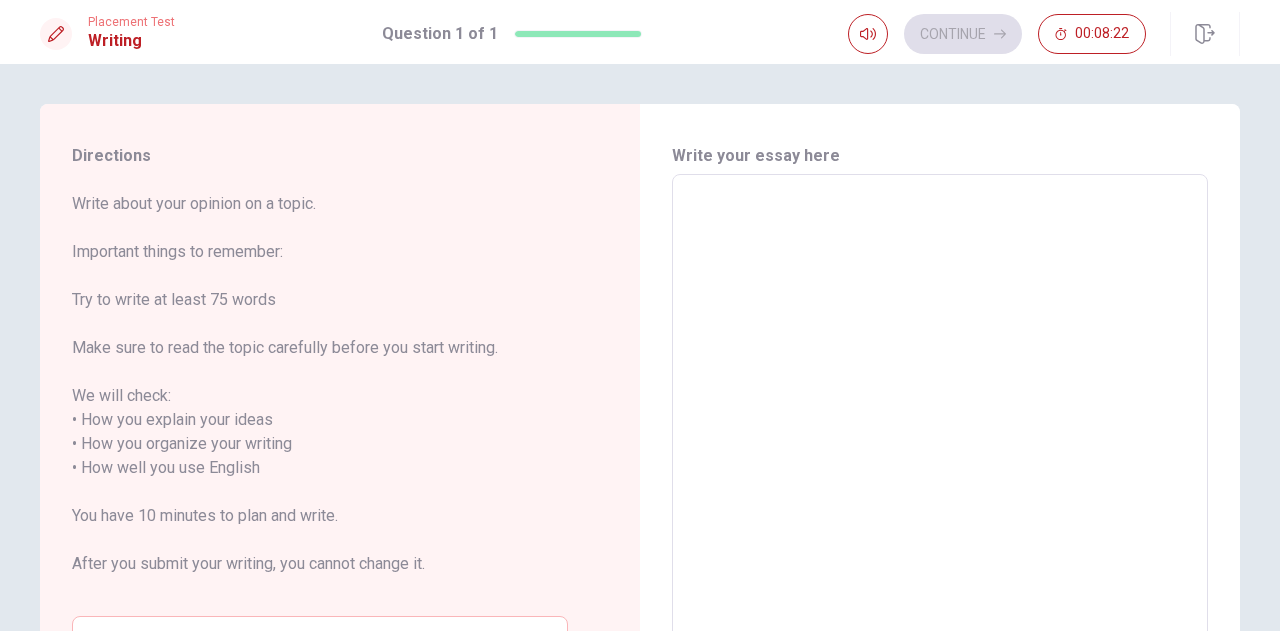 click at bounding box center [940, 456] 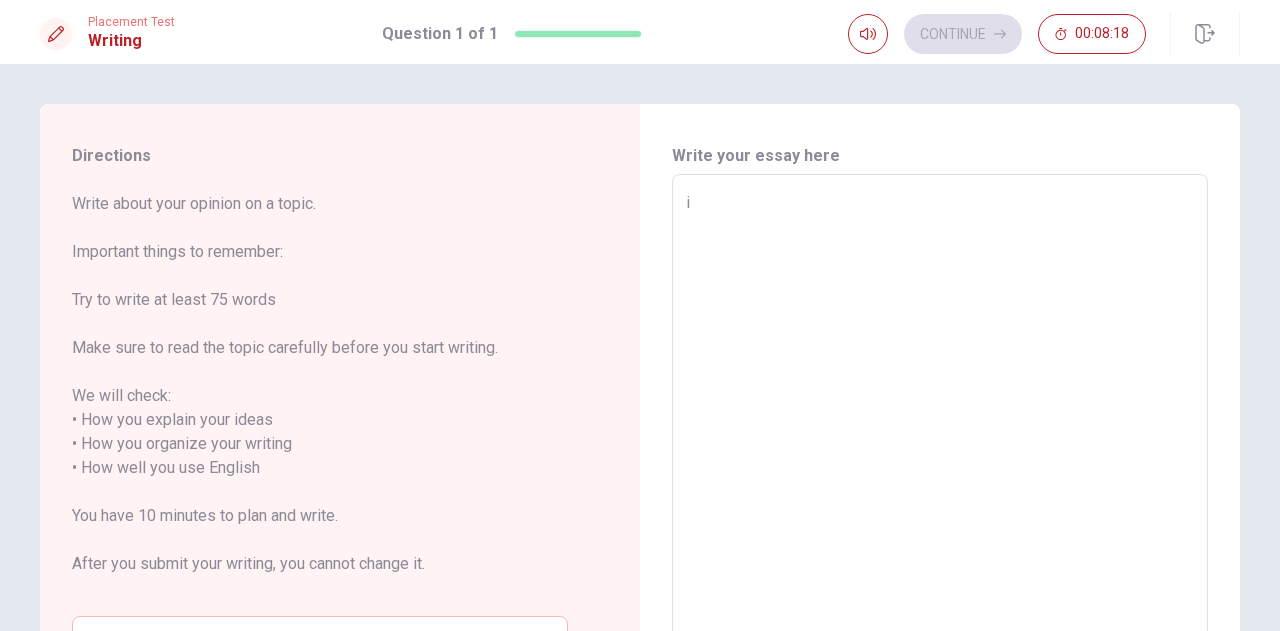 type on "i" 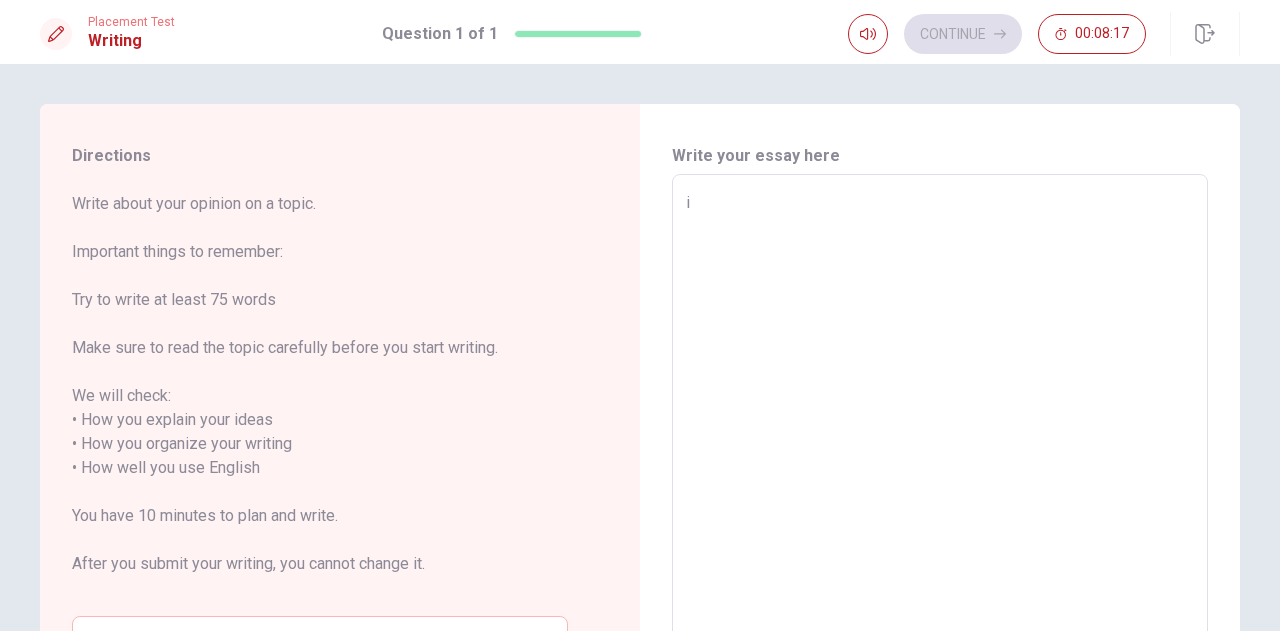type on "x" 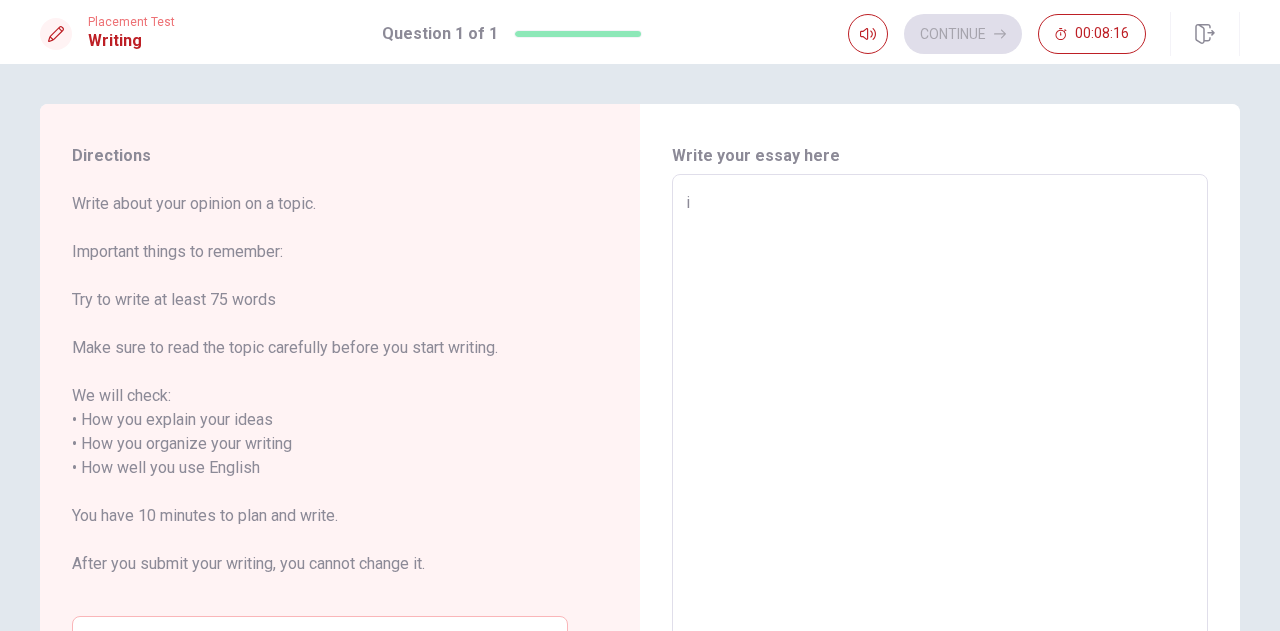 type on "i" 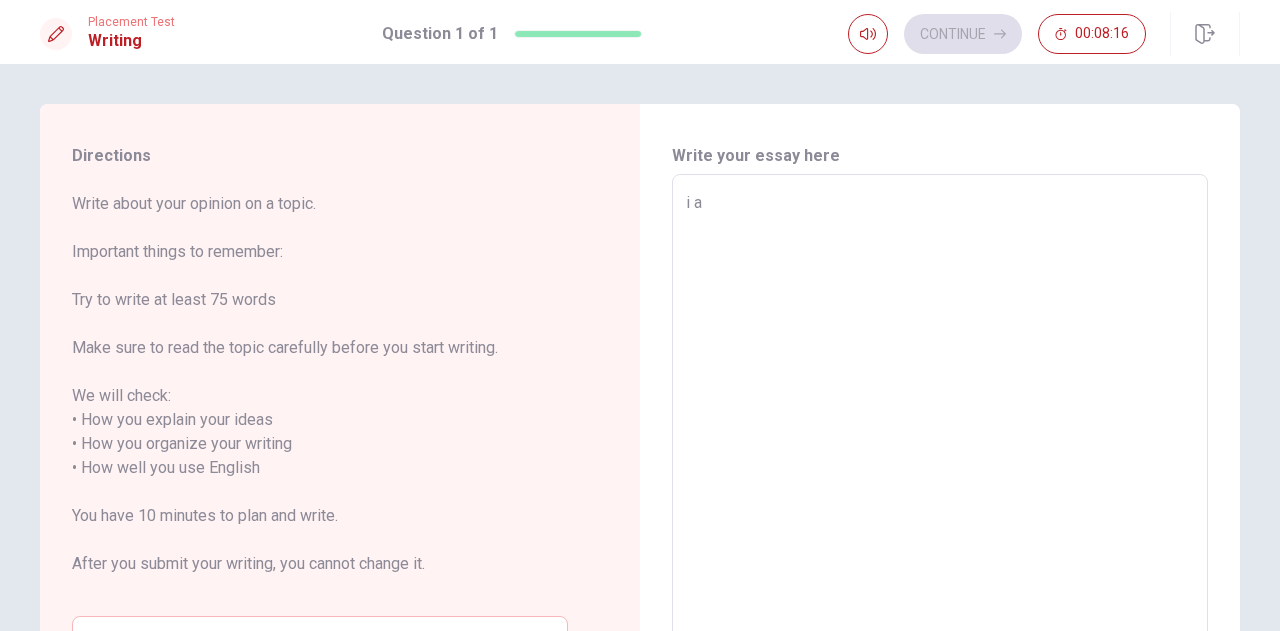 type on "x" 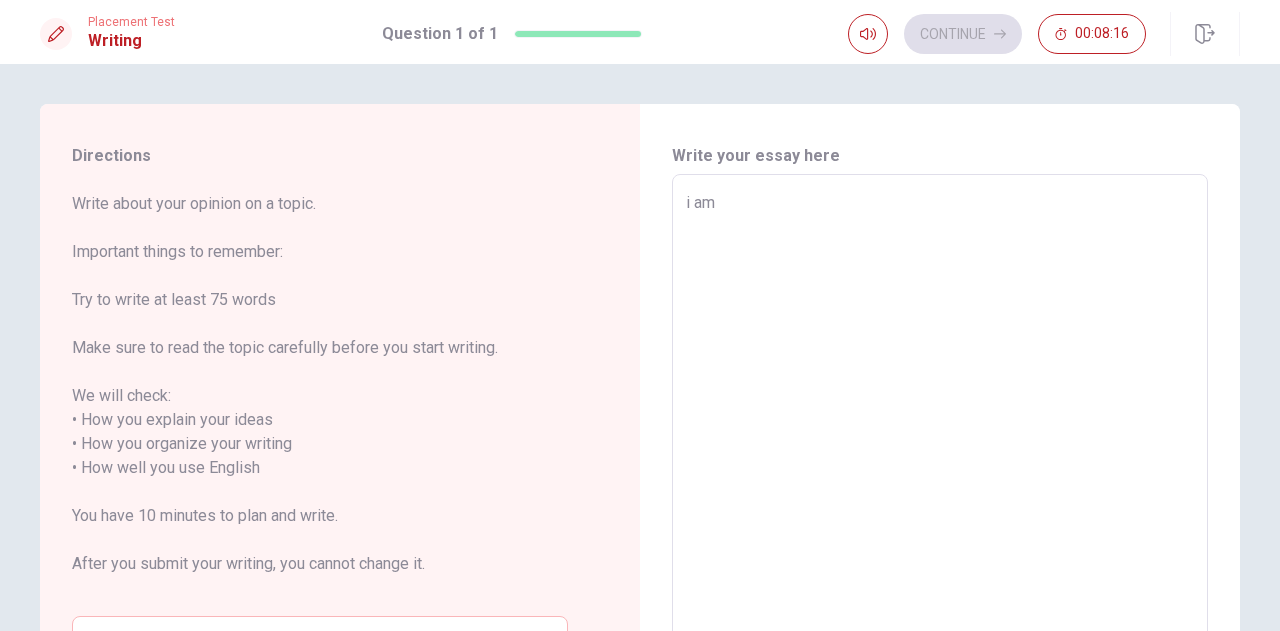 type on "x" 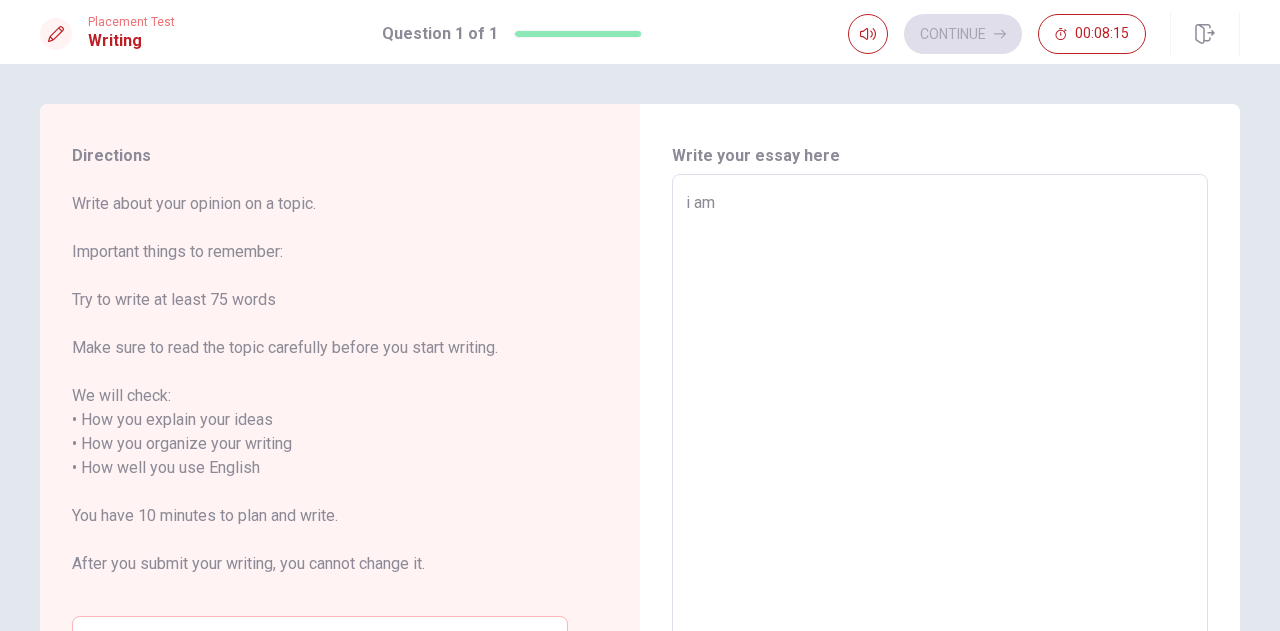 type on "i am v" 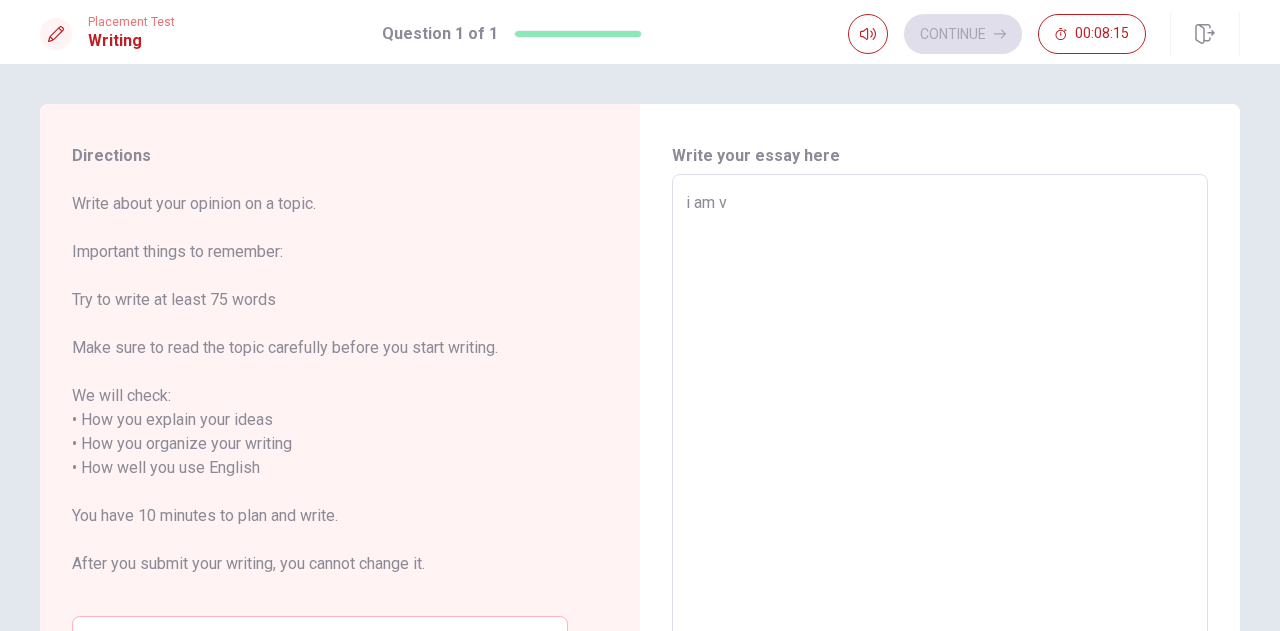 type on "x" 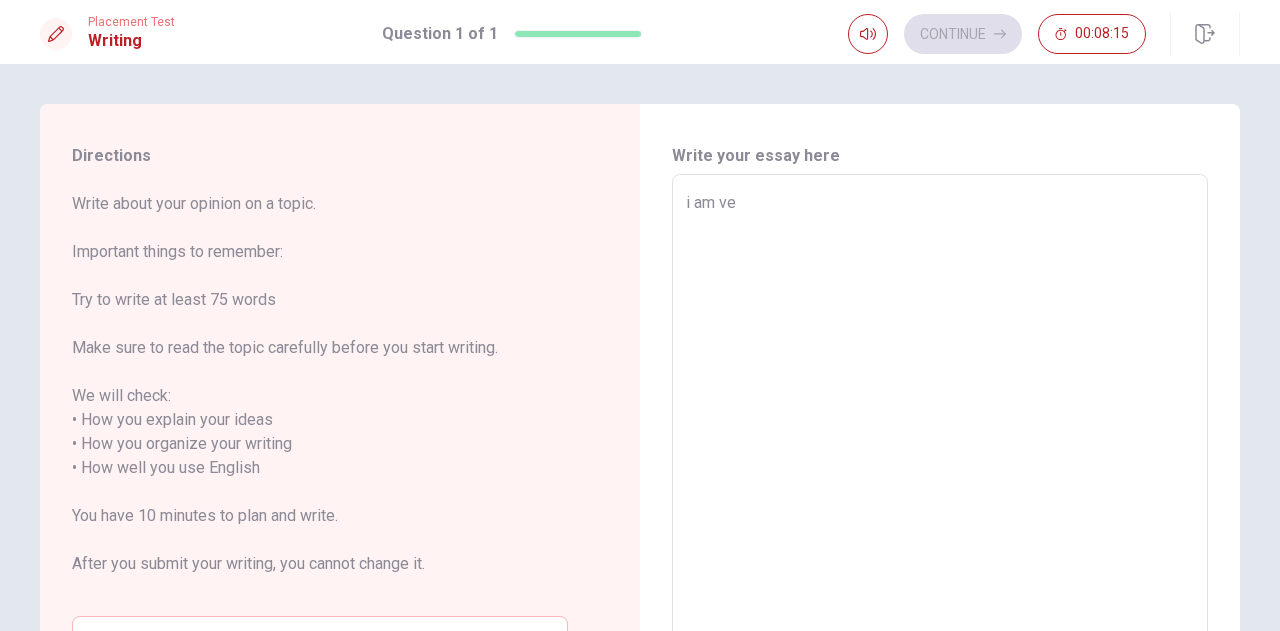 type on "x" 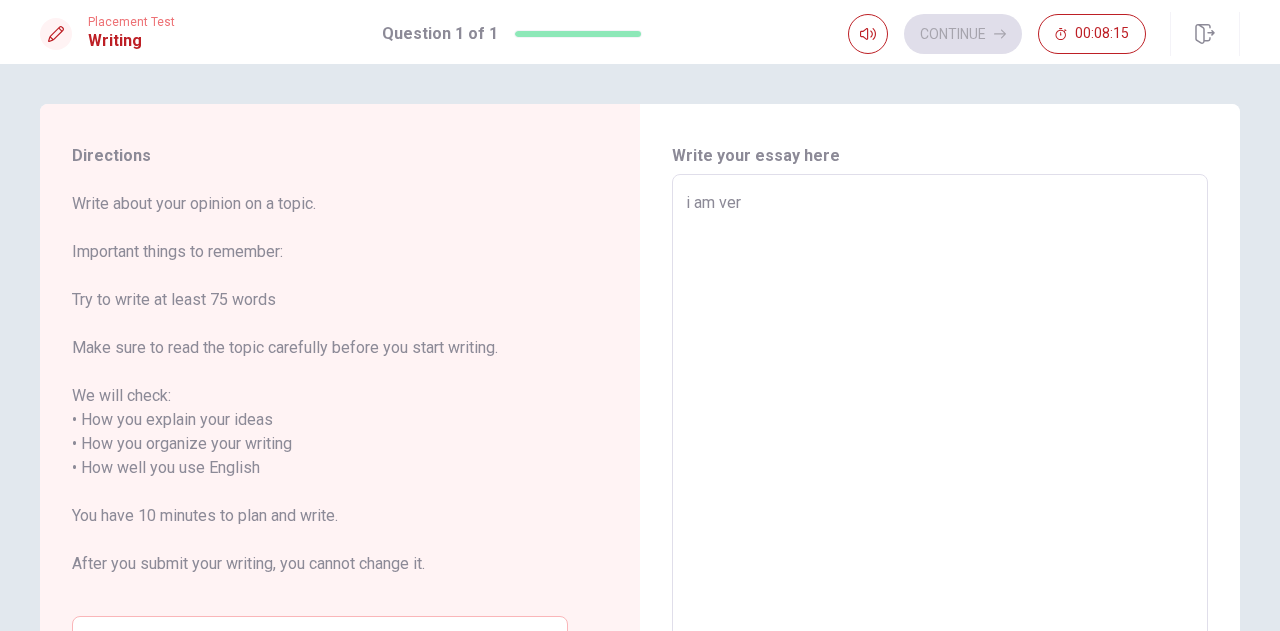 type on "x" 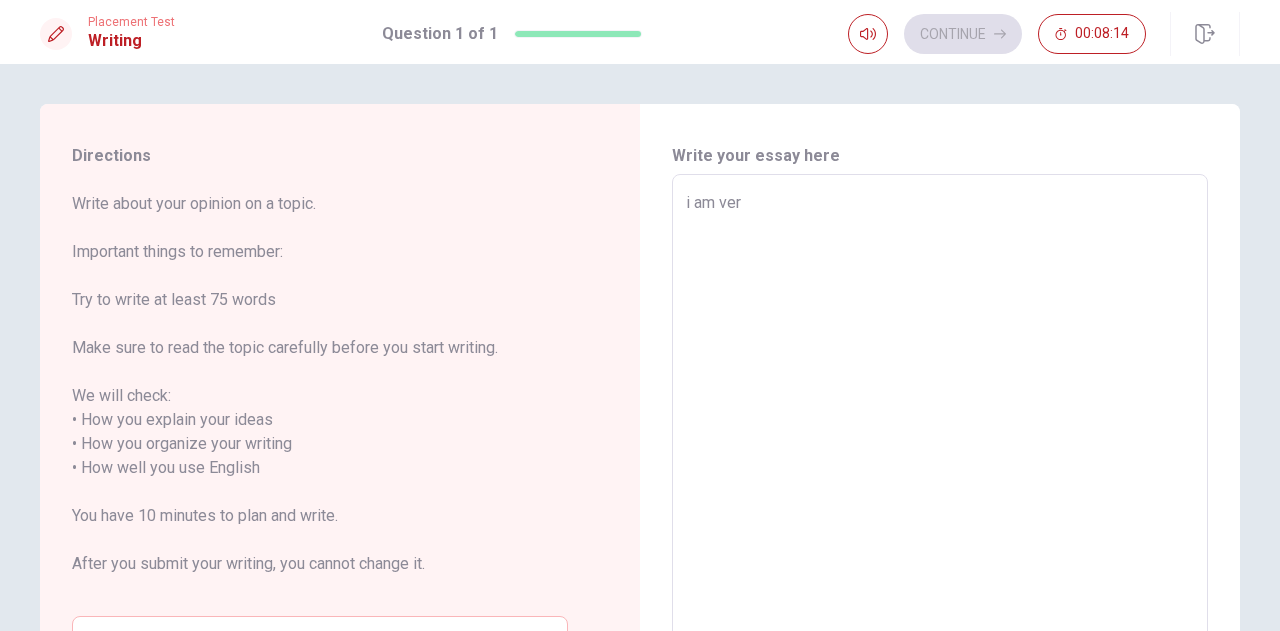 type on "i am very" 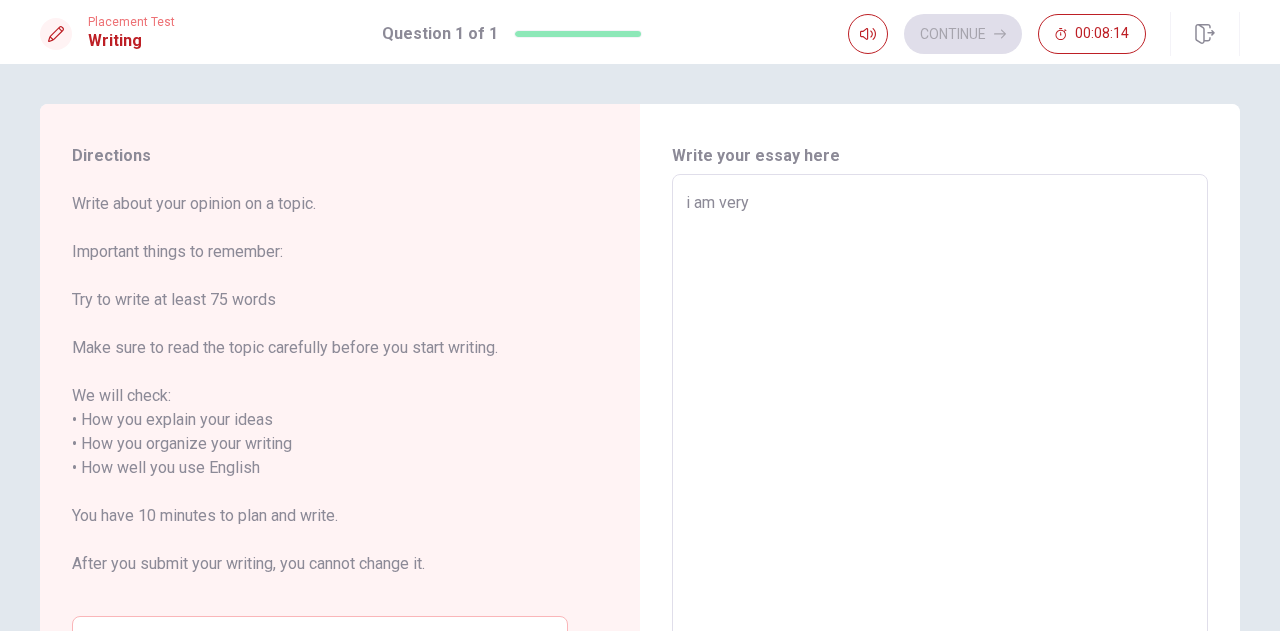 type on "x" 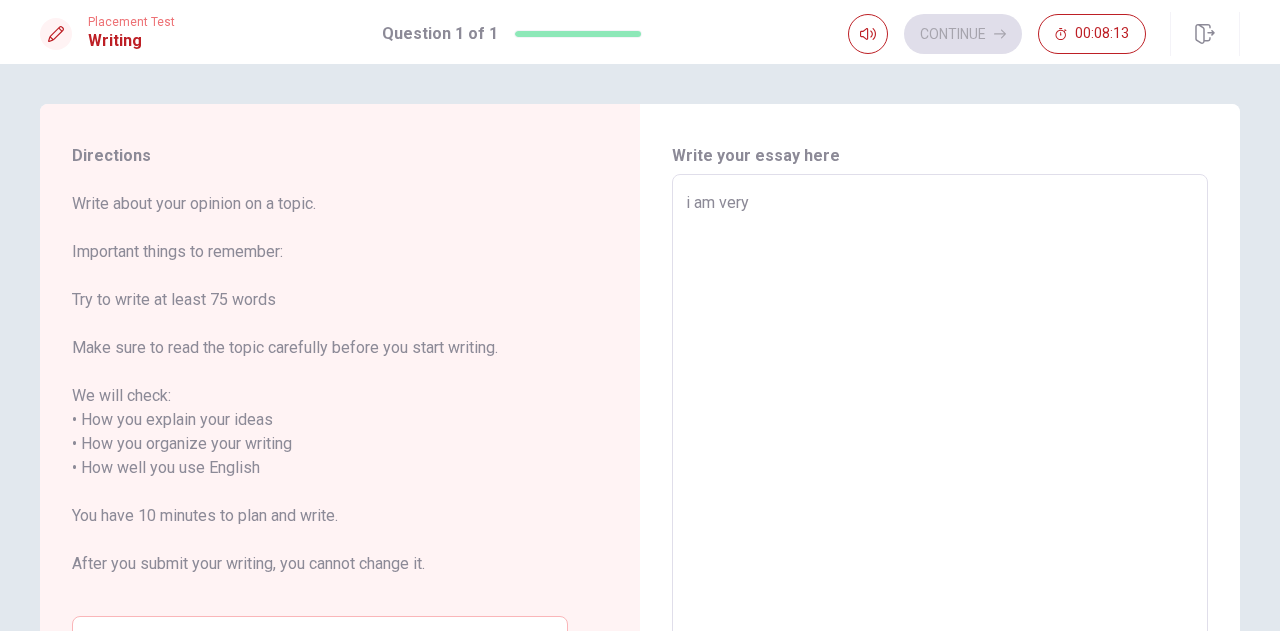 type on "i am very h" 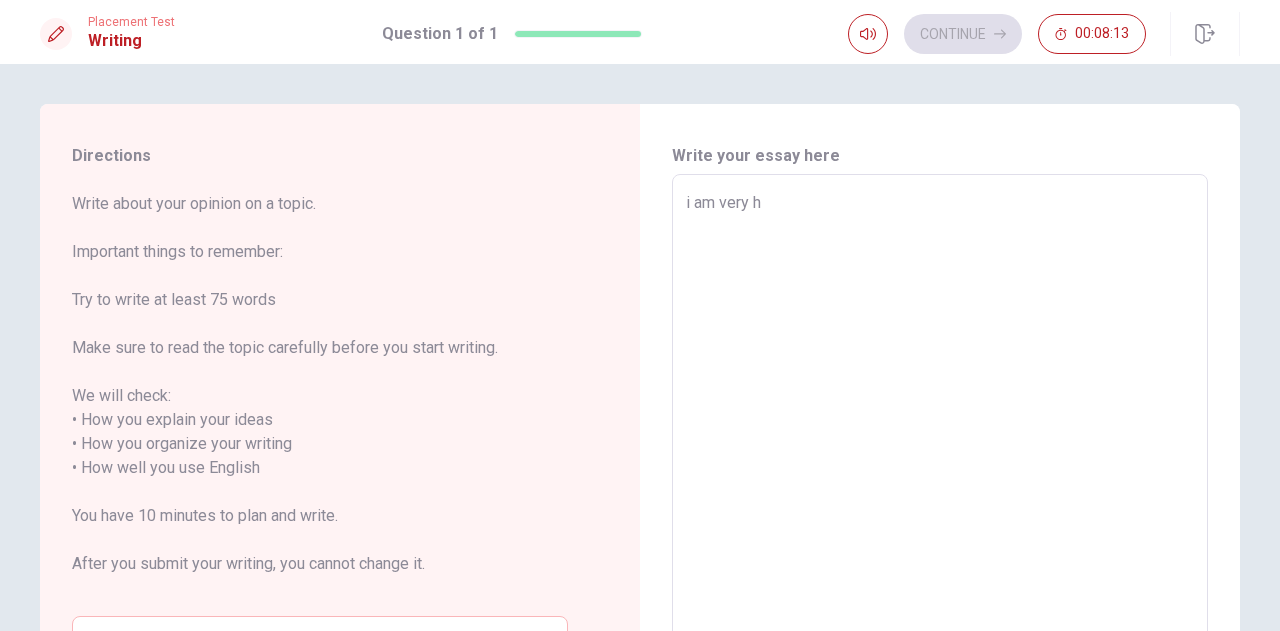 type on "x" 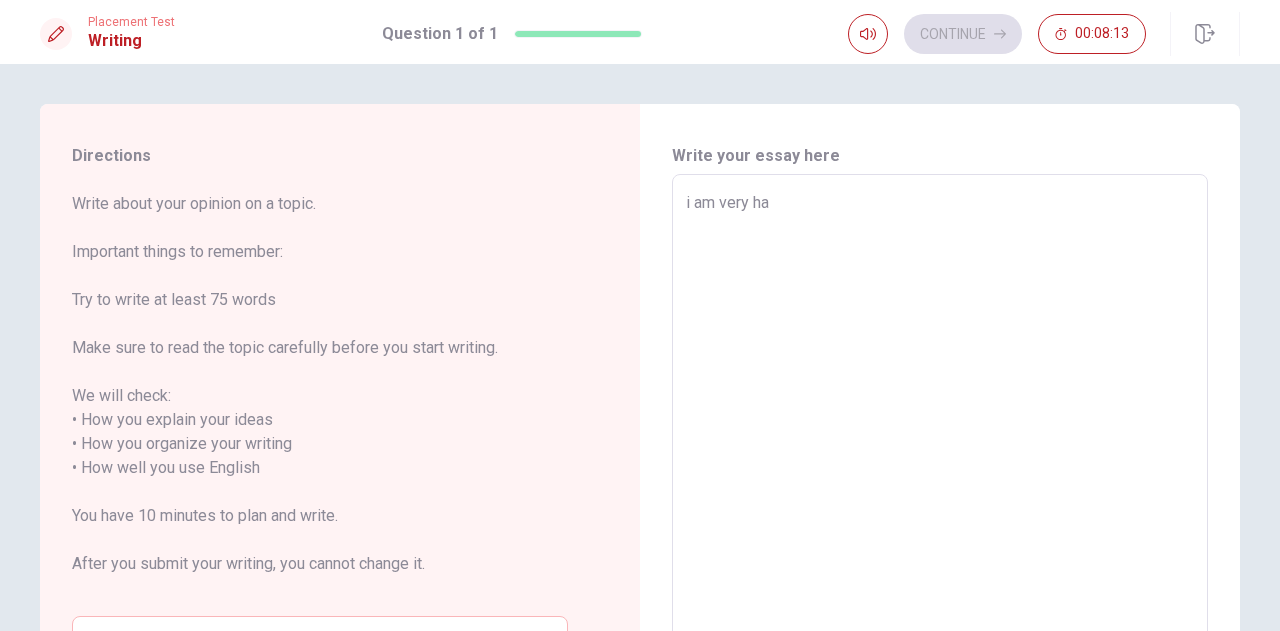 type on "x" 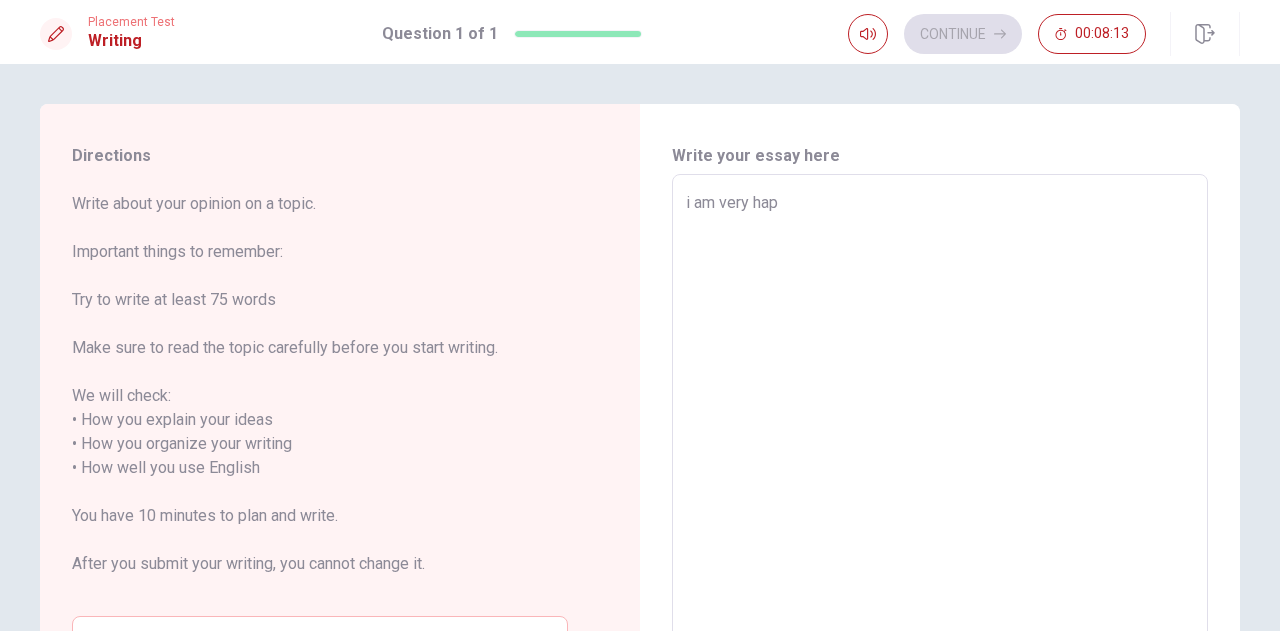 type on "x" 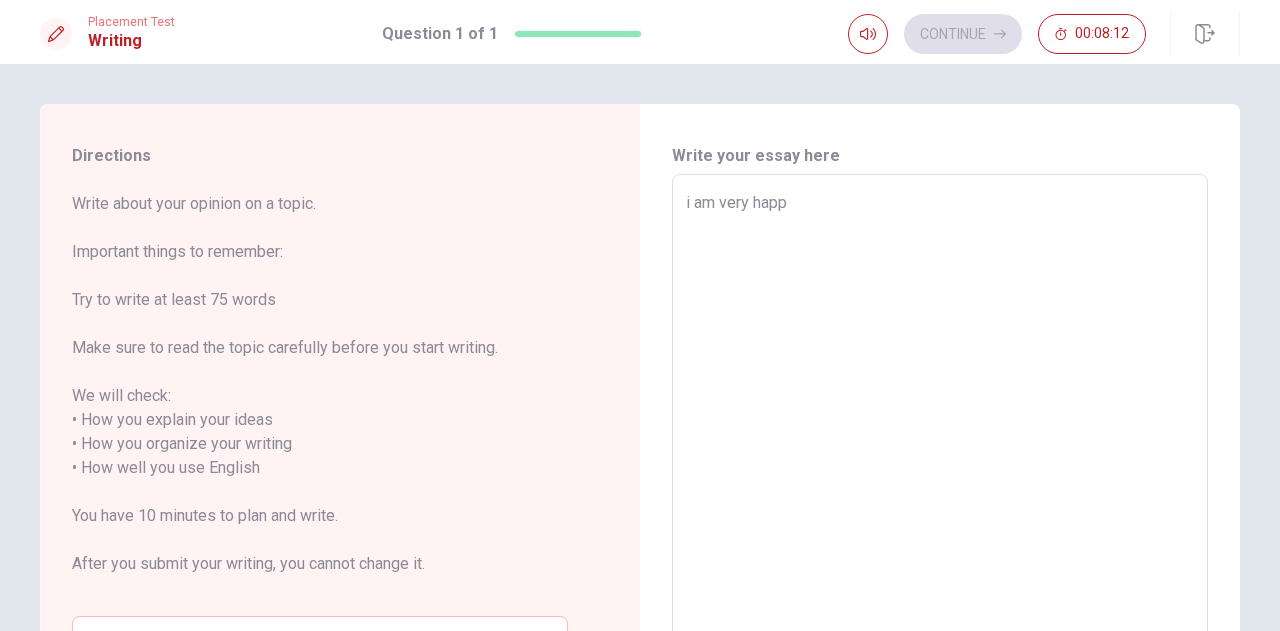 type on "x" 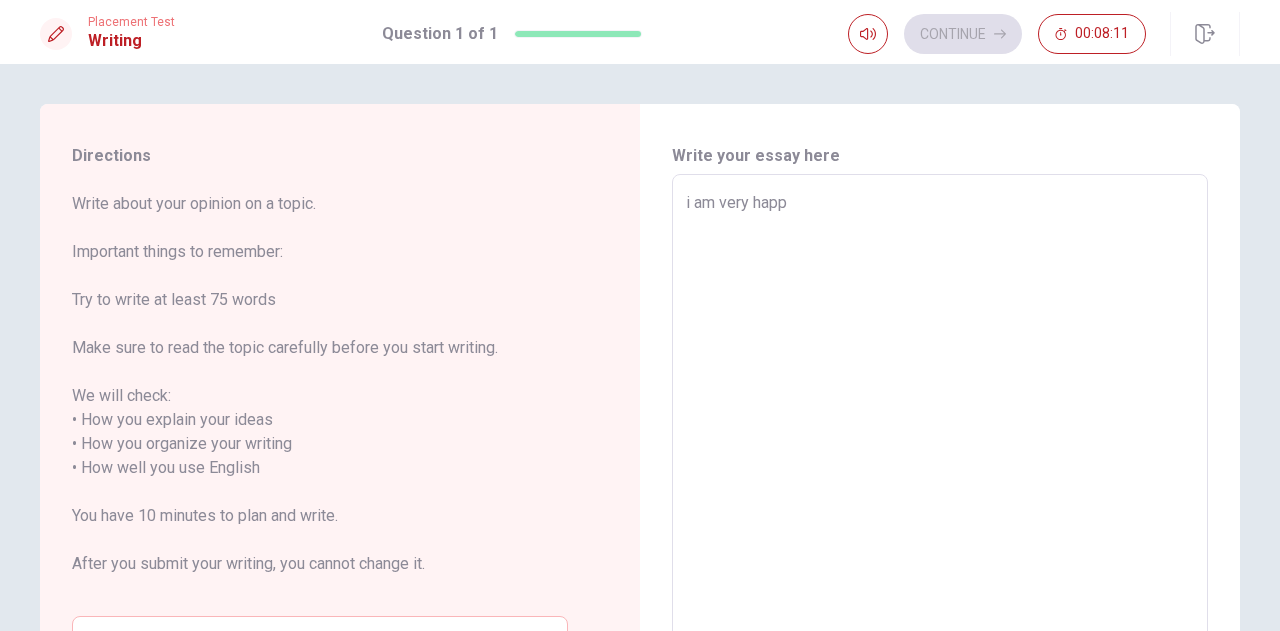 type on "i am very happy" 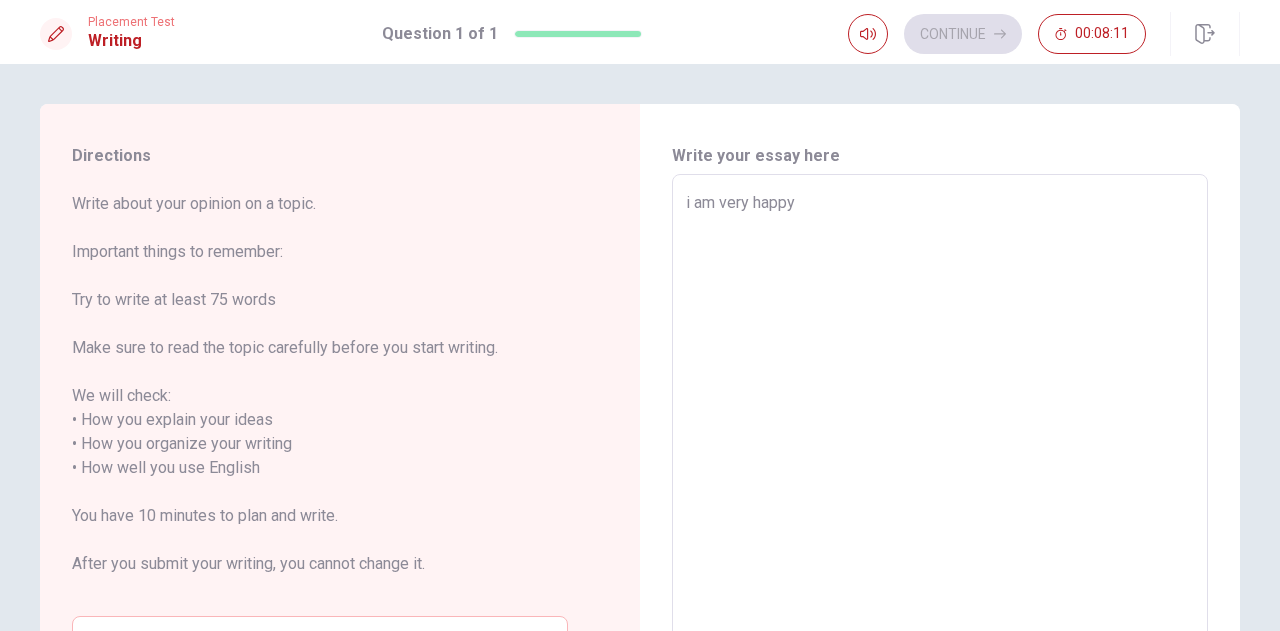 type on "x" 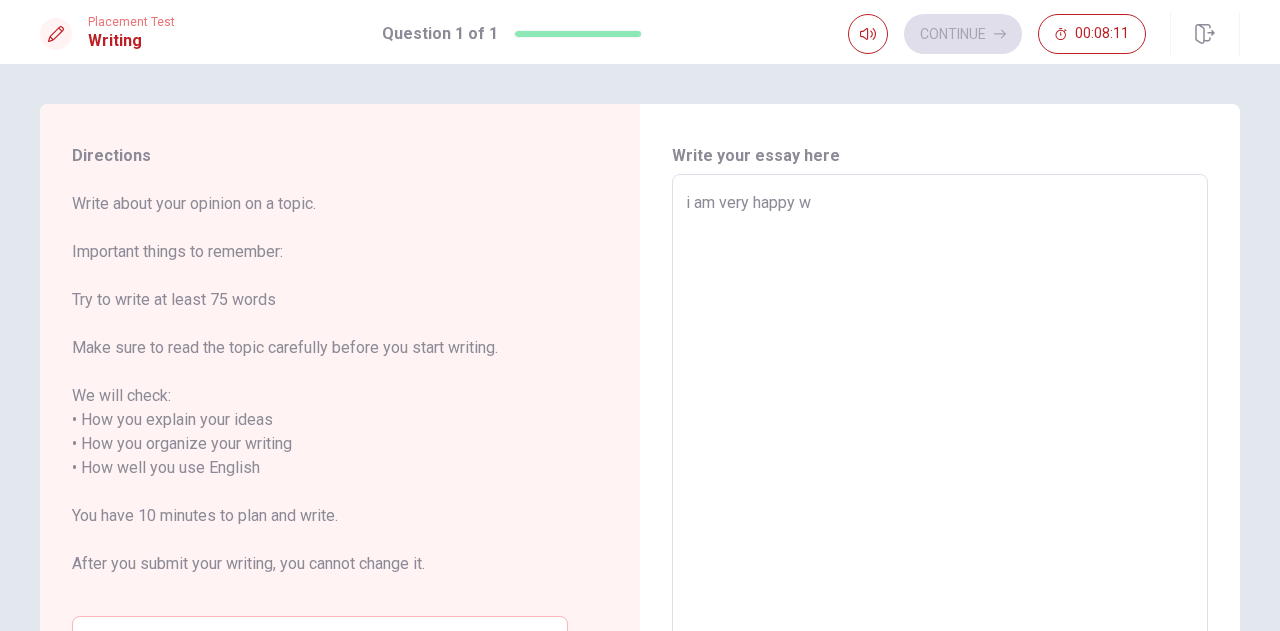 type on "x" 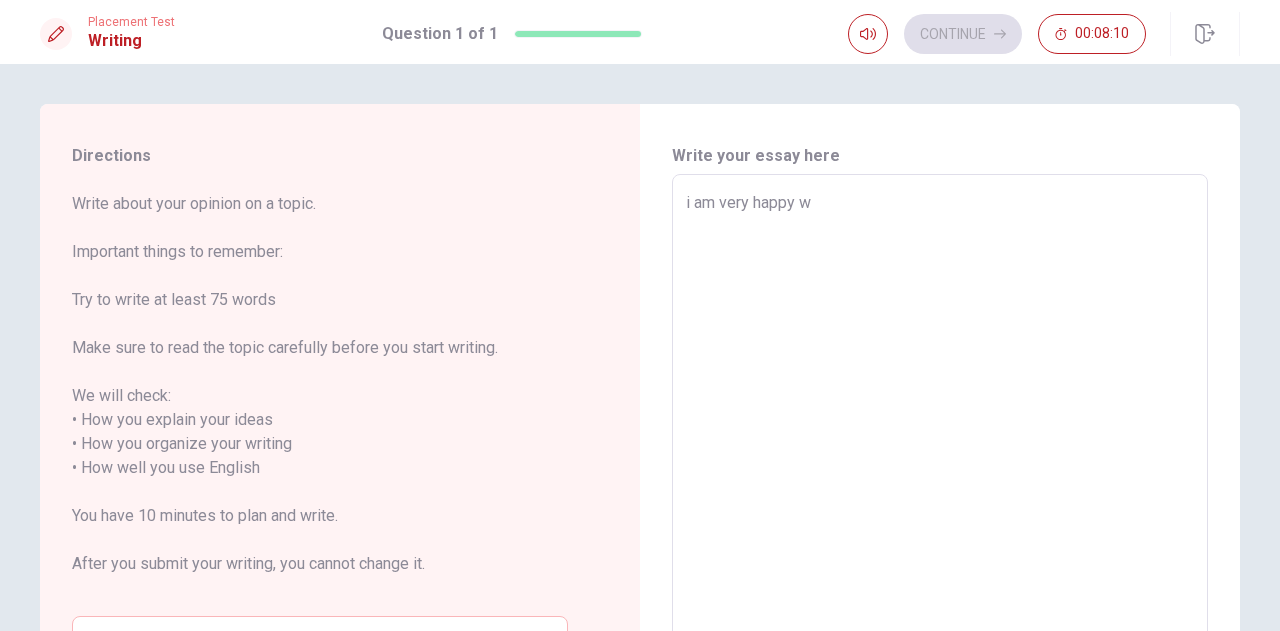 type on "i am very happy wh" 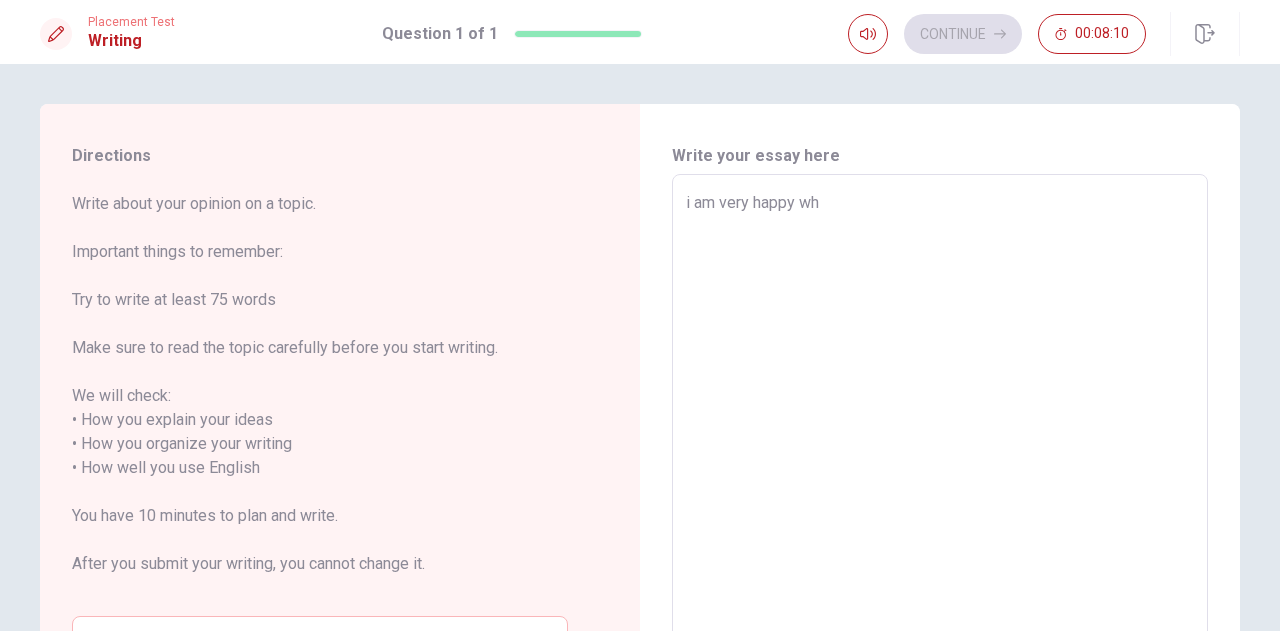 type on "x" 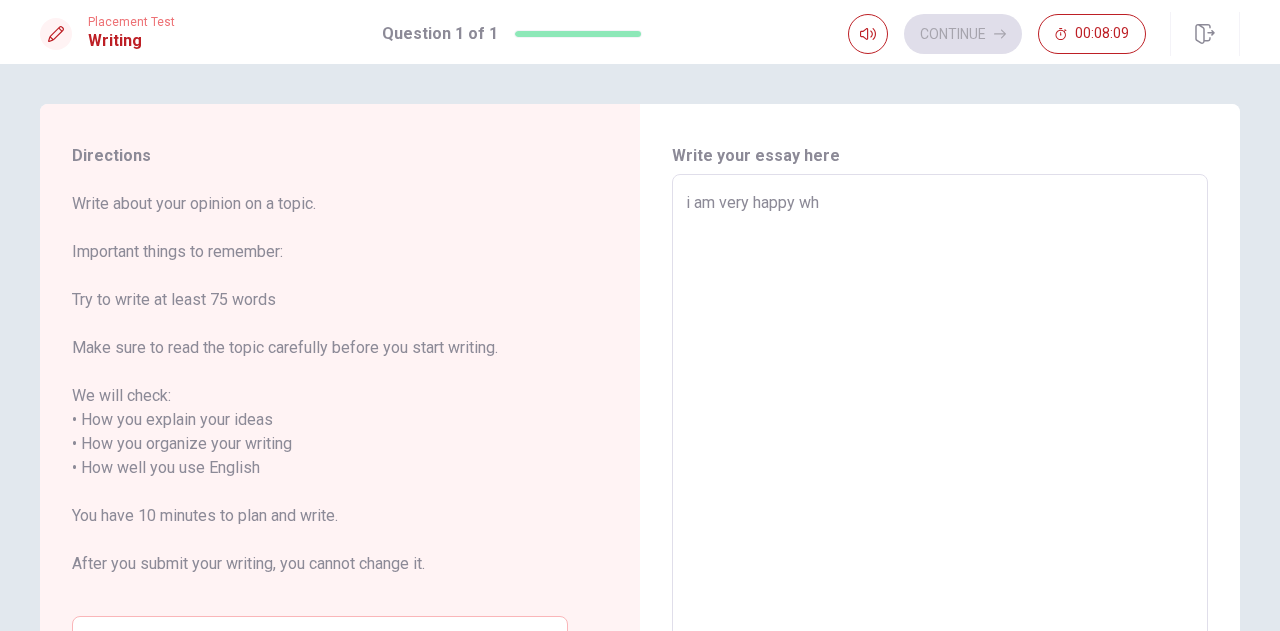 type on "i am very happy whe" 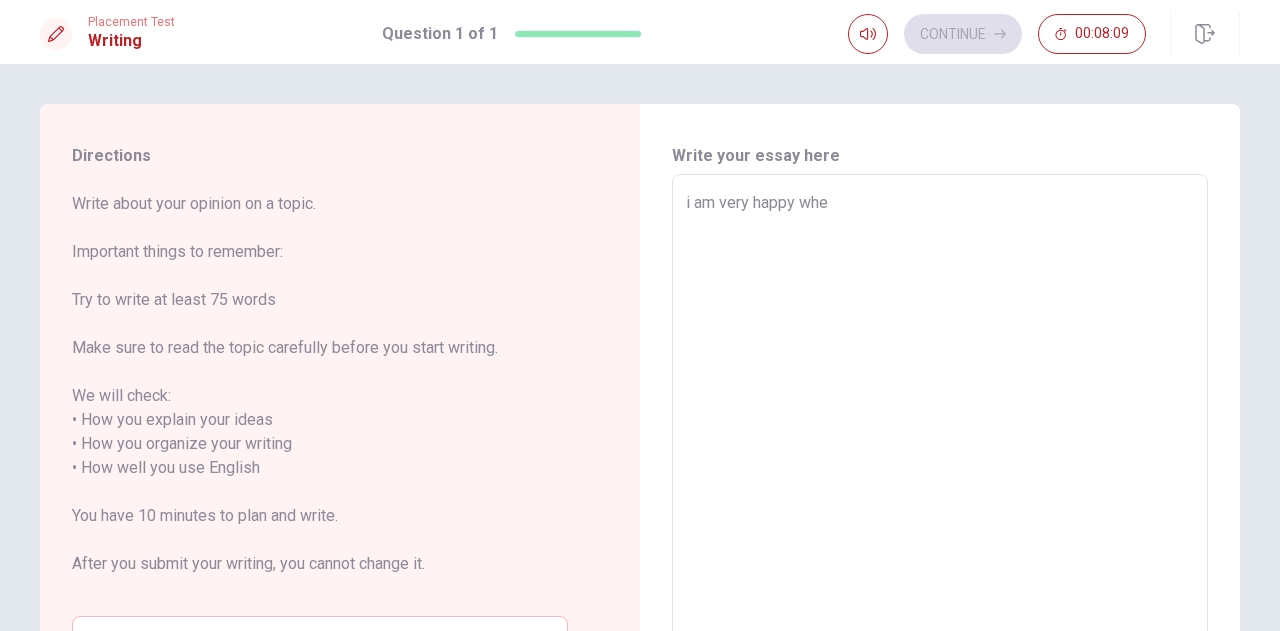 type on "x" 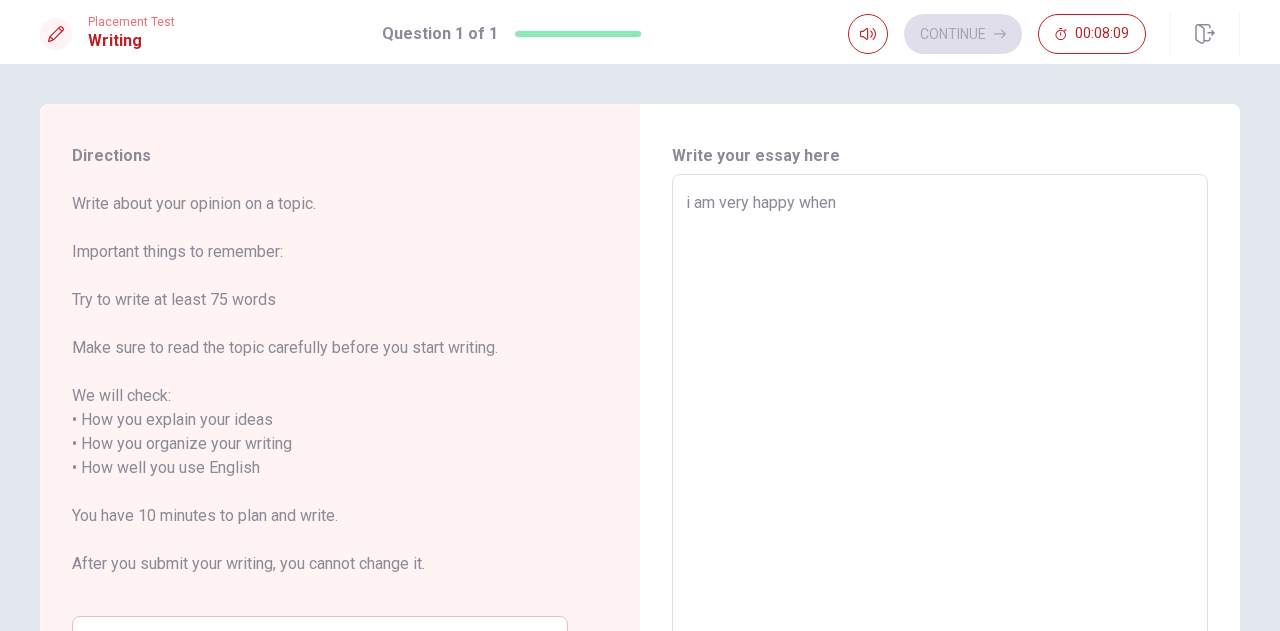 type on "x" 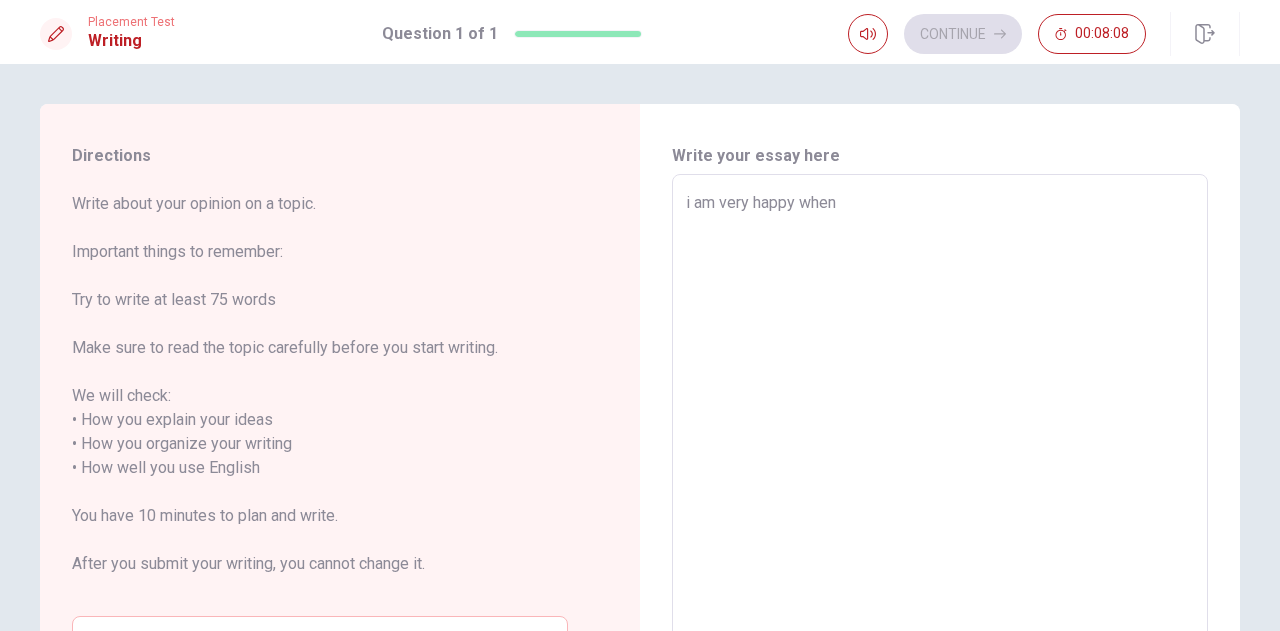 type on "i am very happy when w" 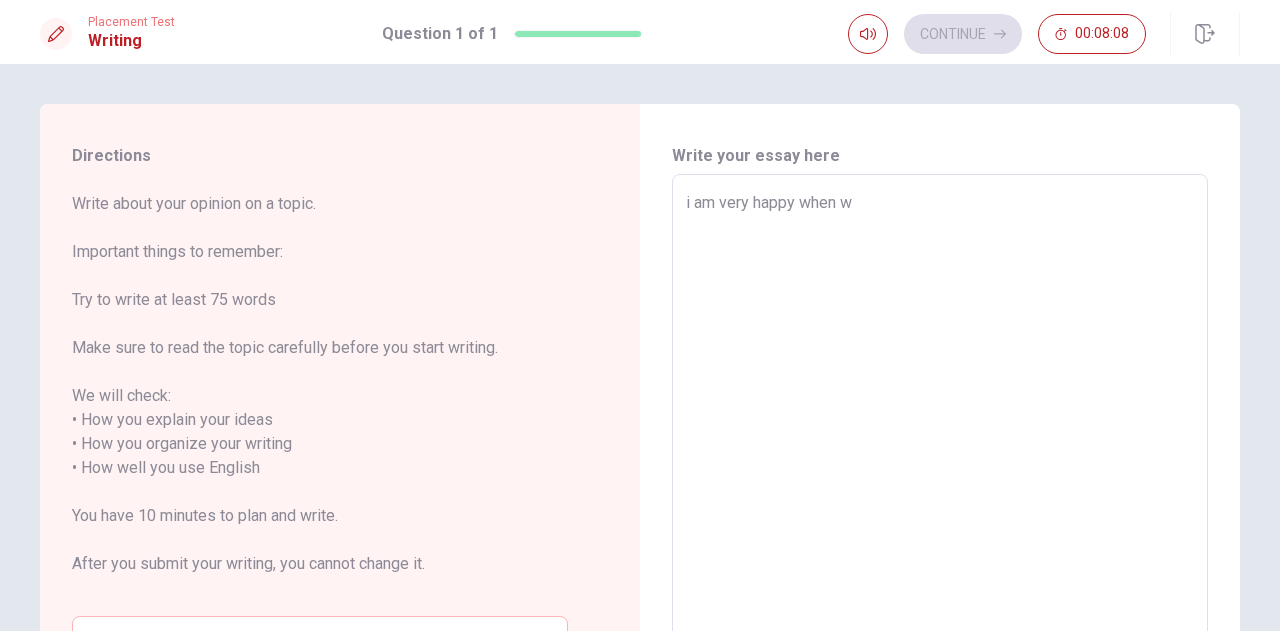 type on "x" 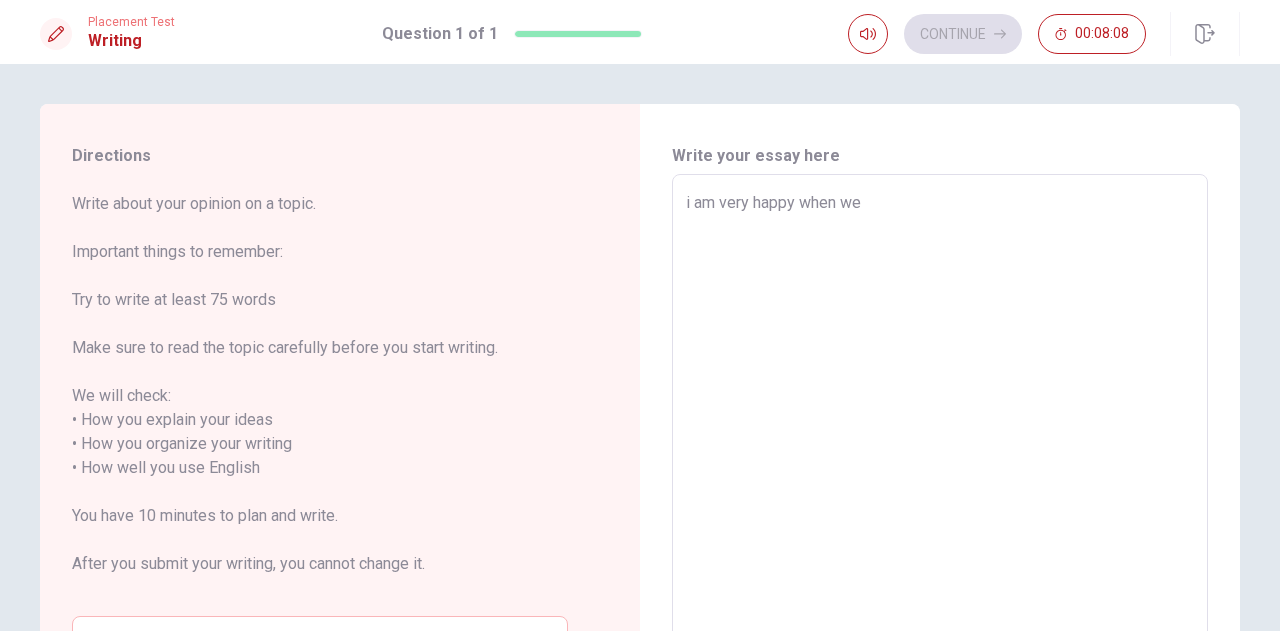 type on "x" 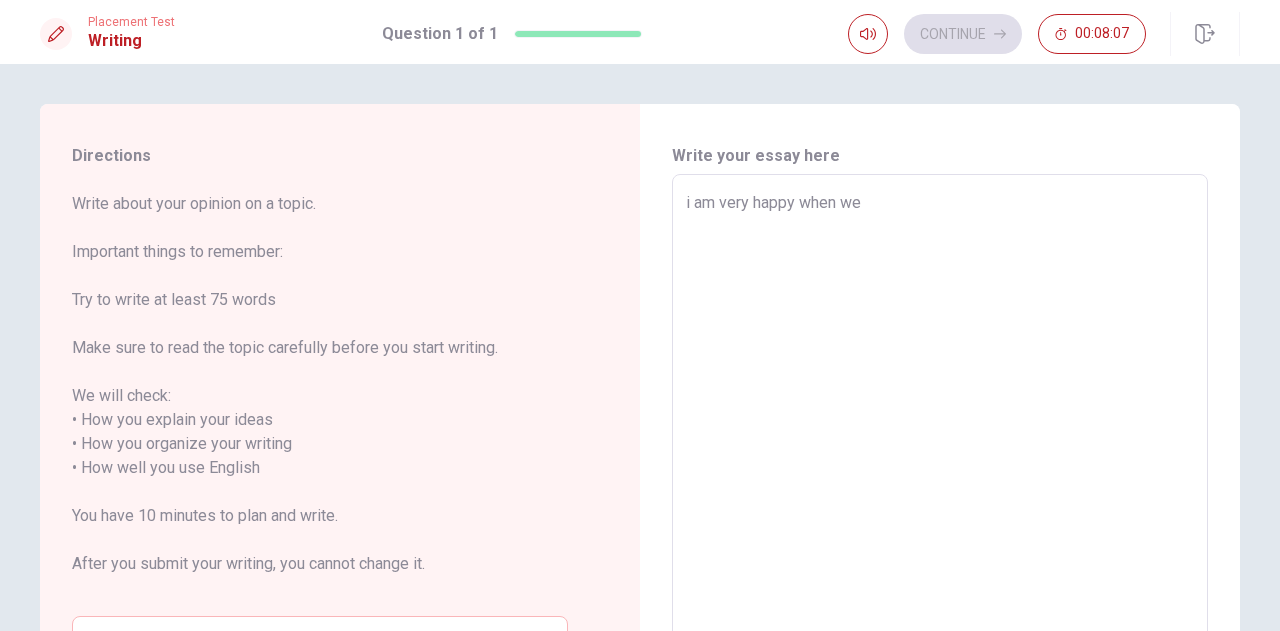 type on "i am very happy when we c" 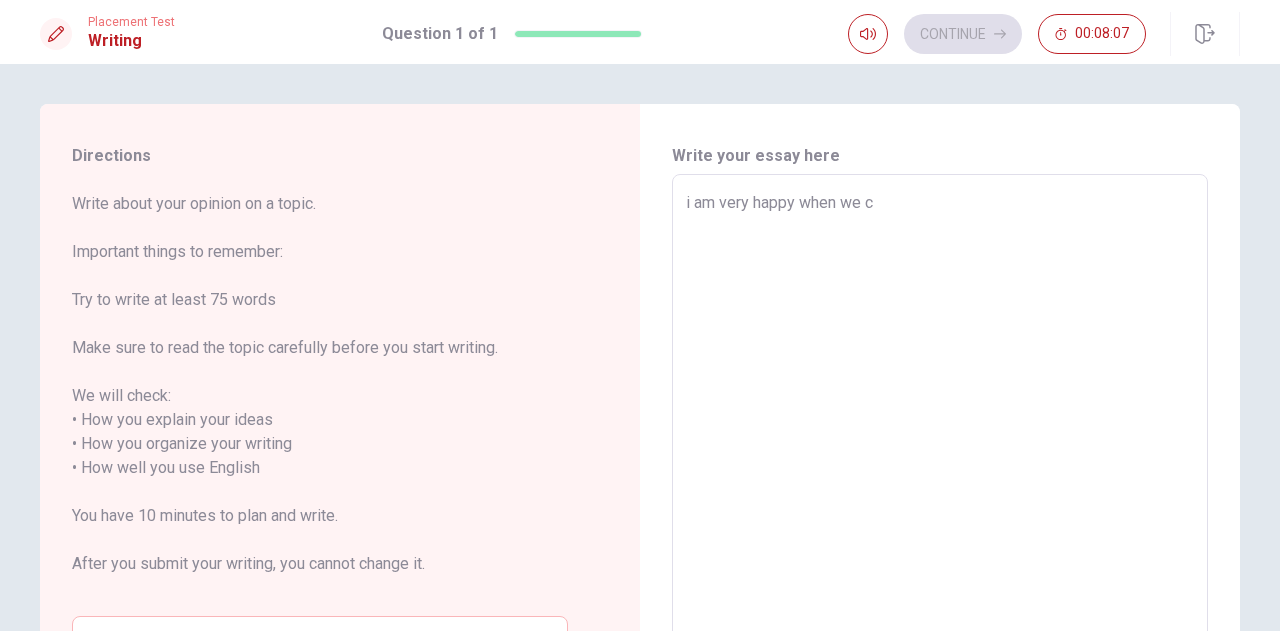 type on "x" 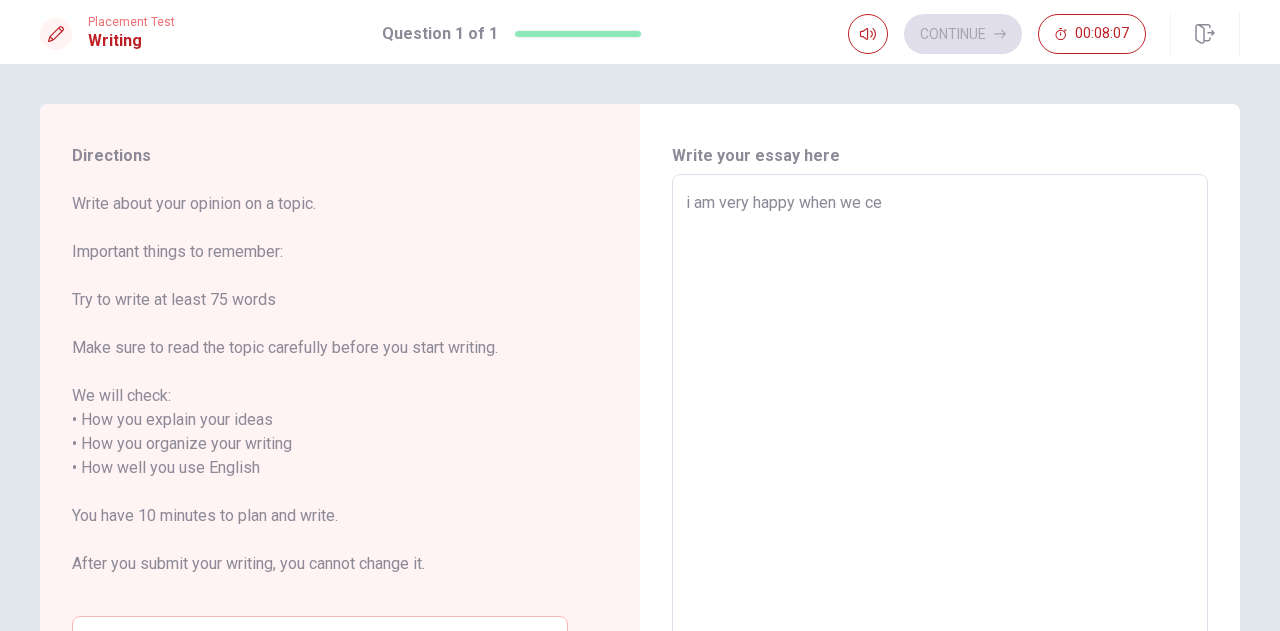 type on "x" 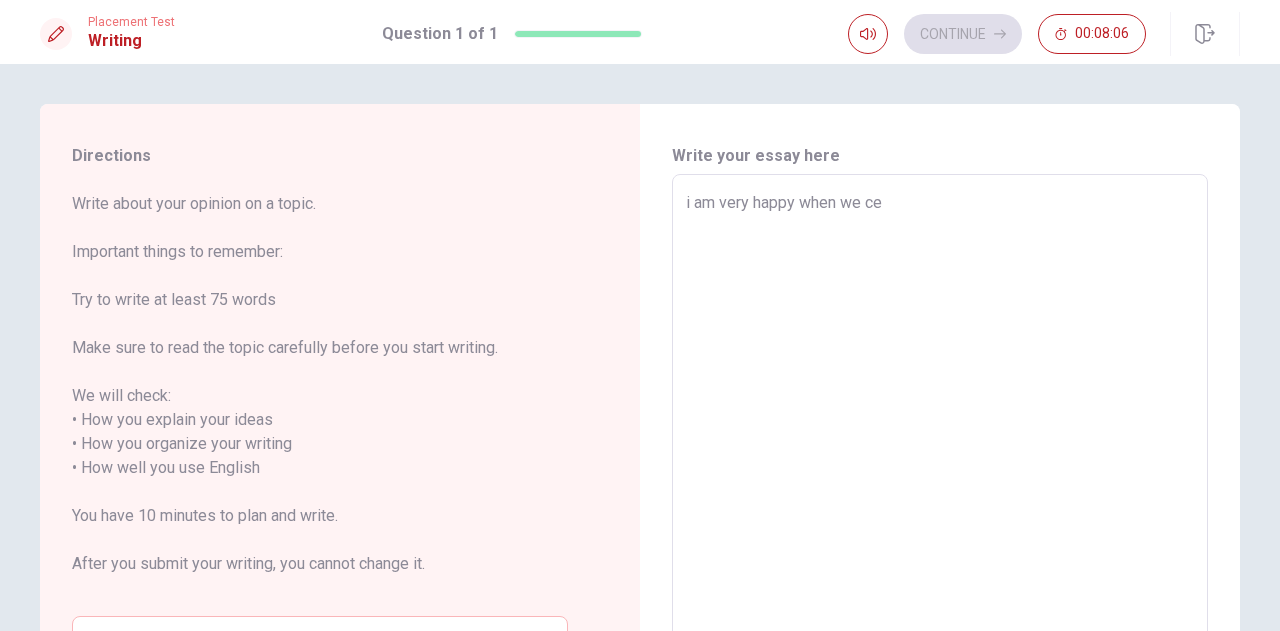 type on "i am very happy when we cel" 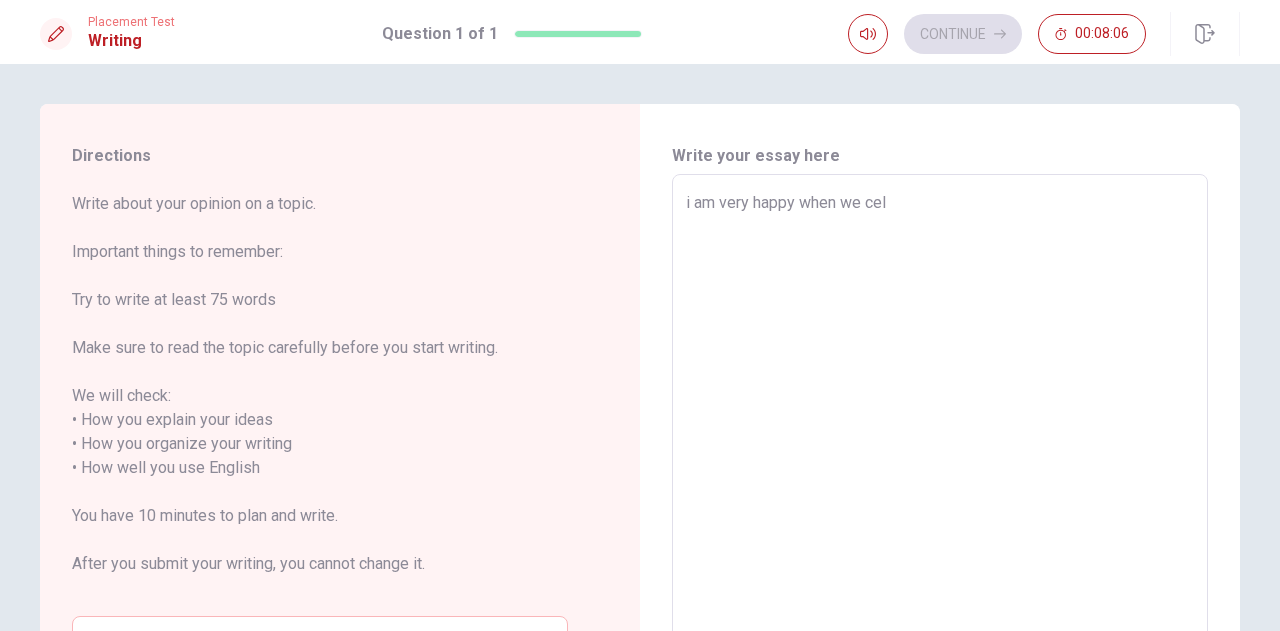 type on "x" 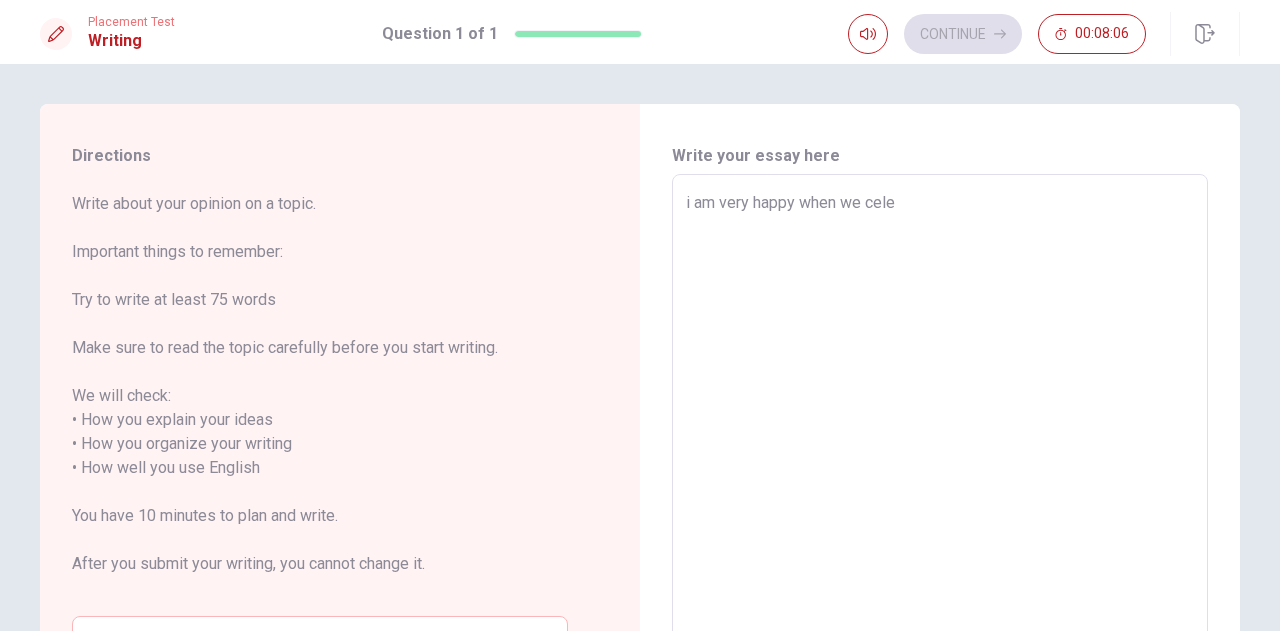 type on "x" 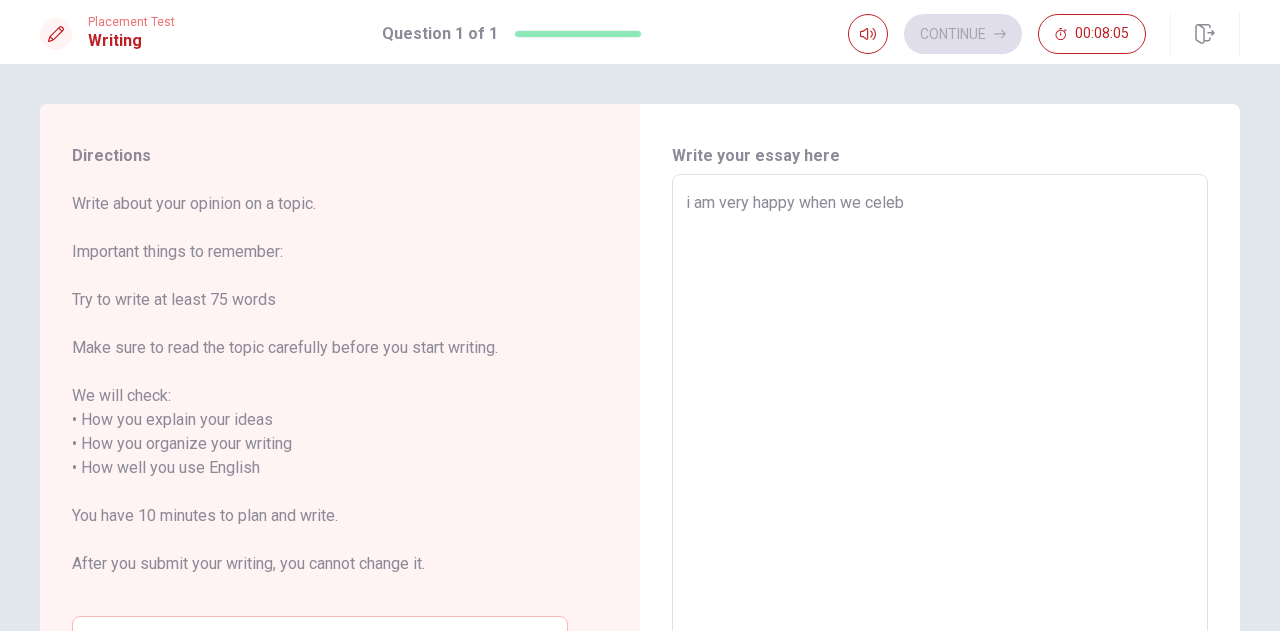 type on "x" 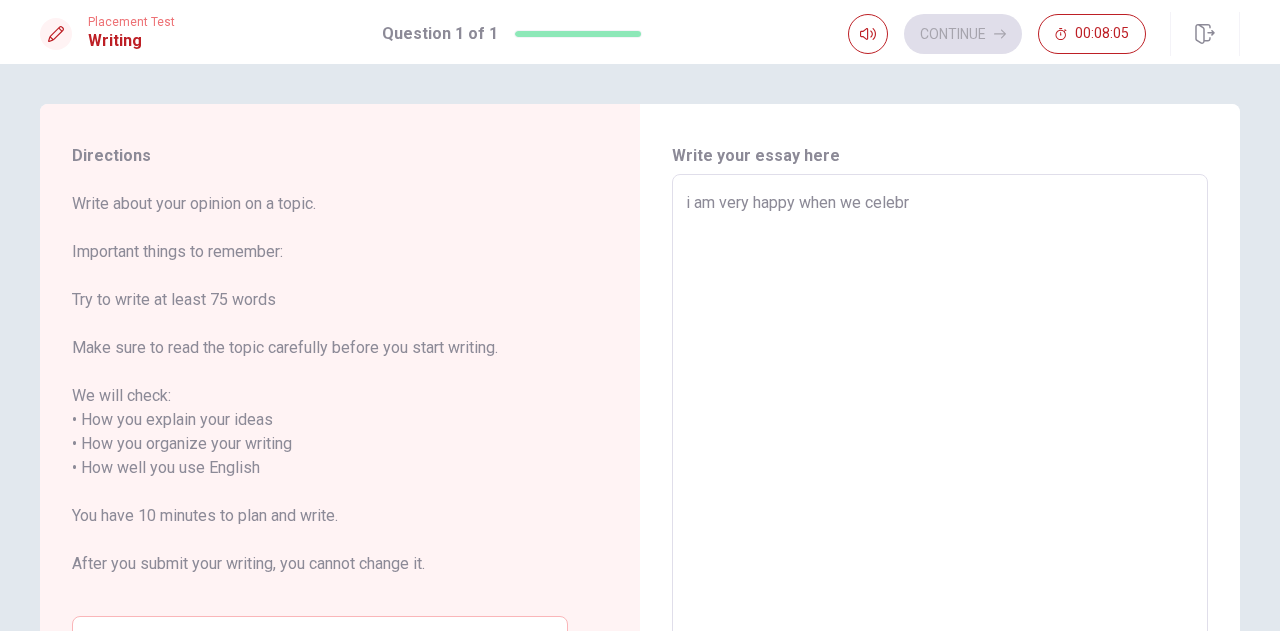 type on "x" 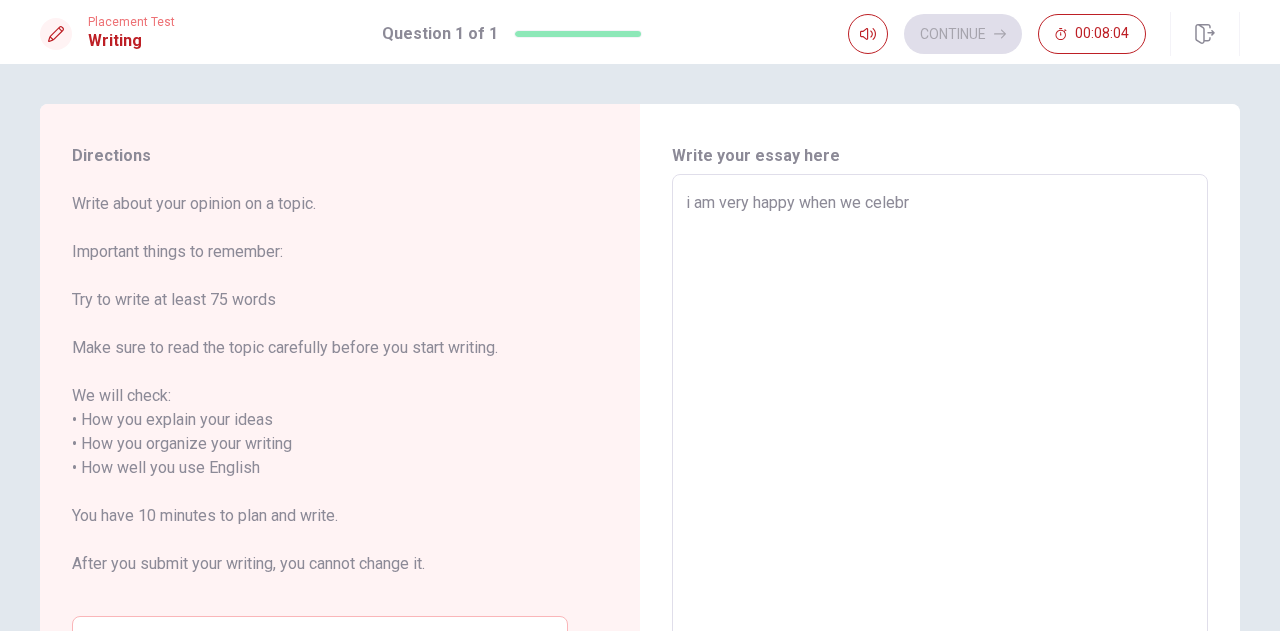 type on "i am very happy when we celebra" 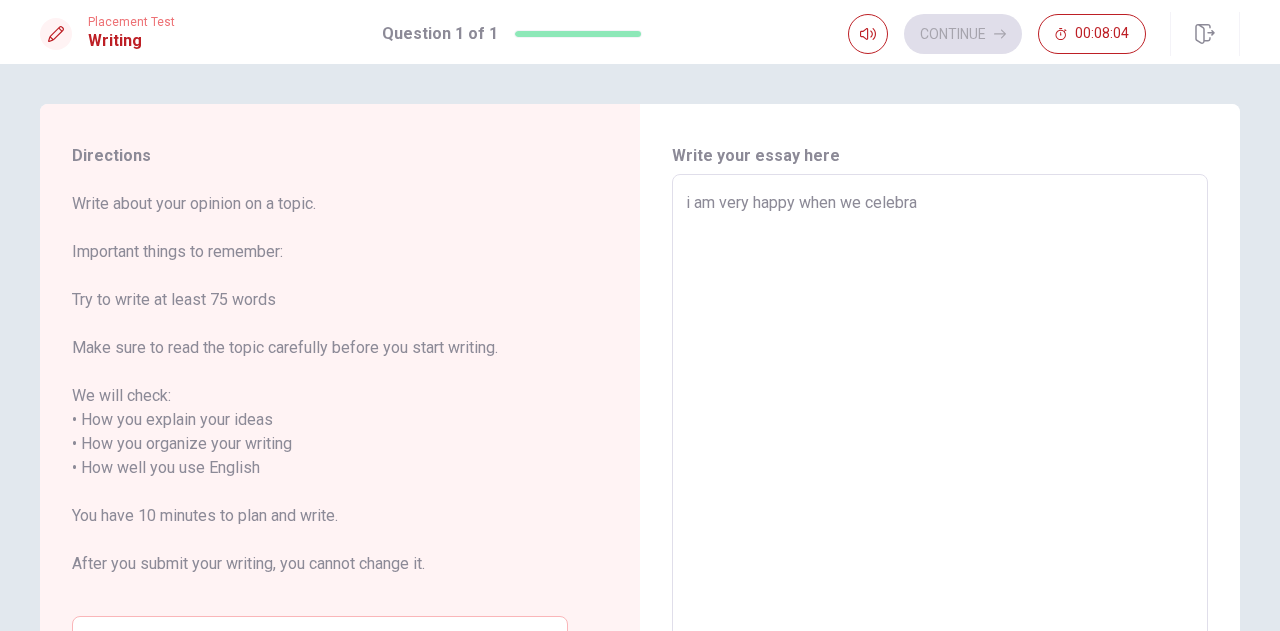 type on "x" 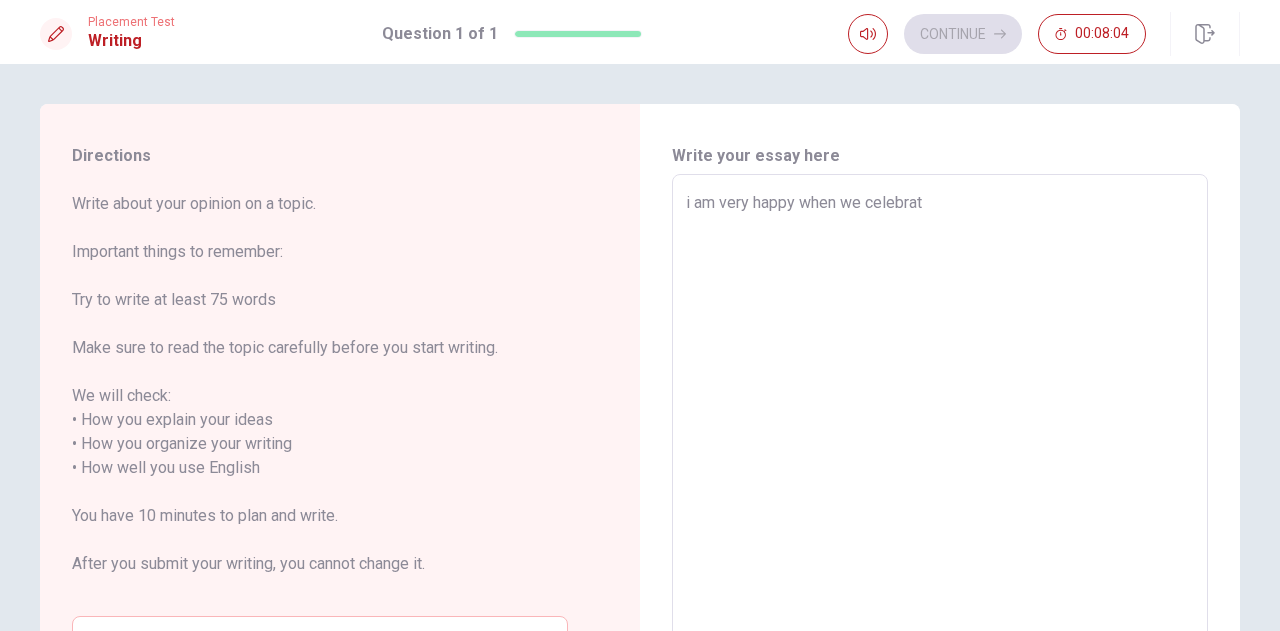 type on "x" 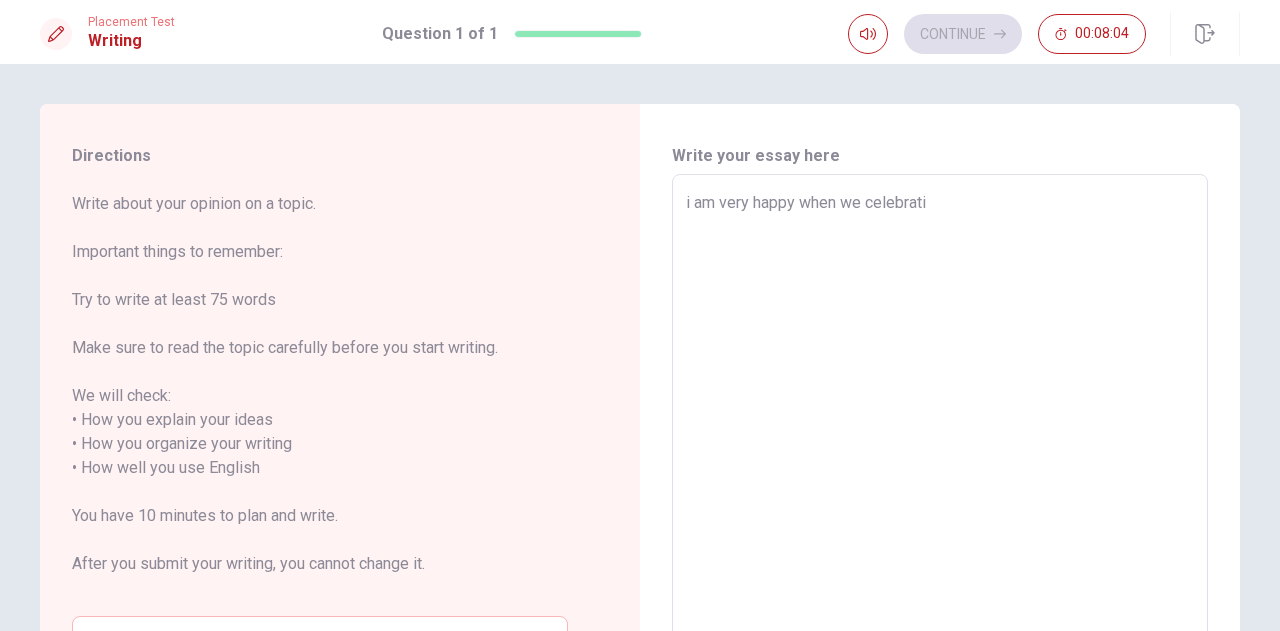 type on "x" 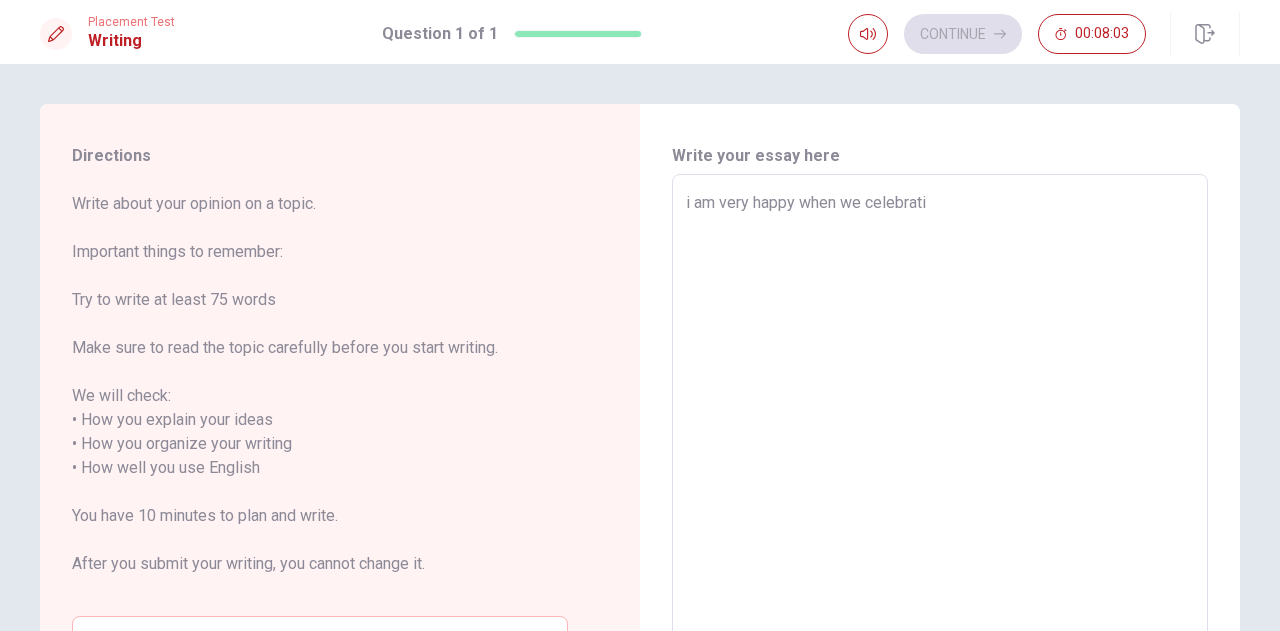 type on "i am very happy when we celebratio" 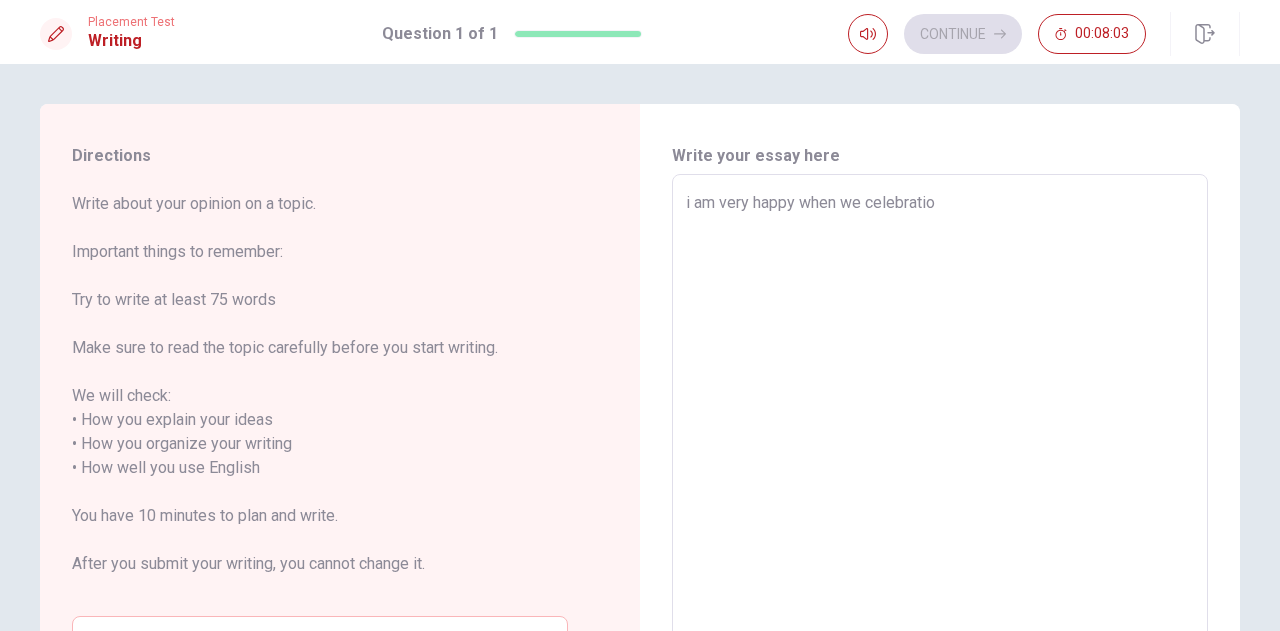 type on "x" 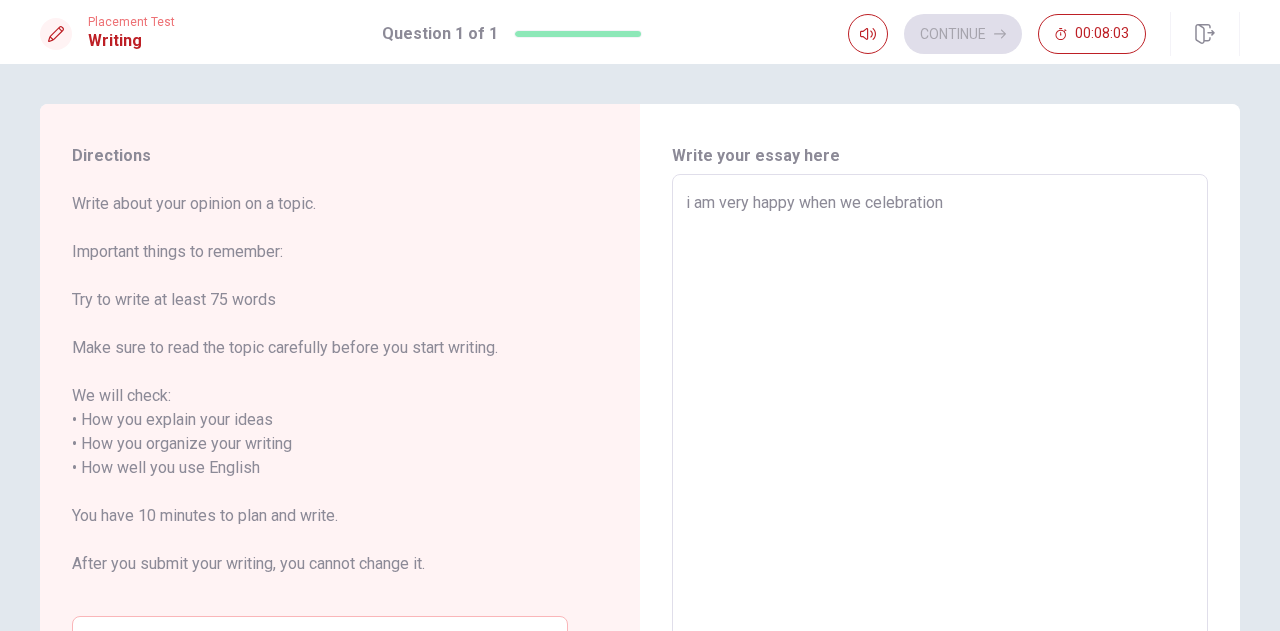 type on "x" 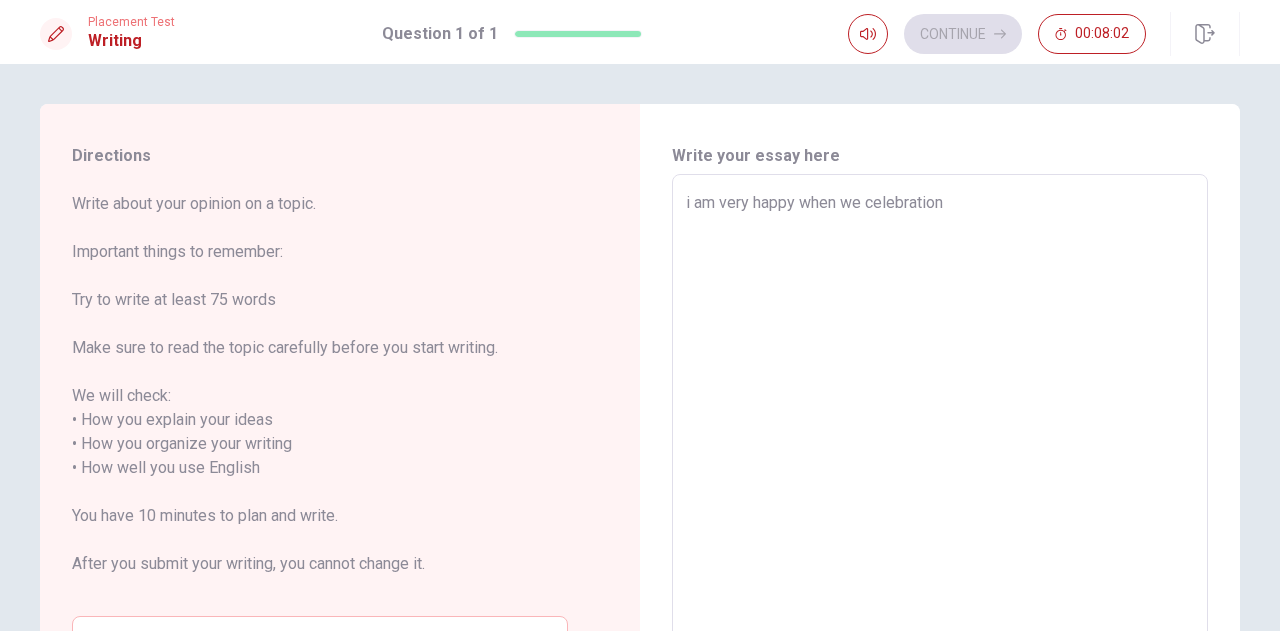 type on "i am very happy when we celebration c" 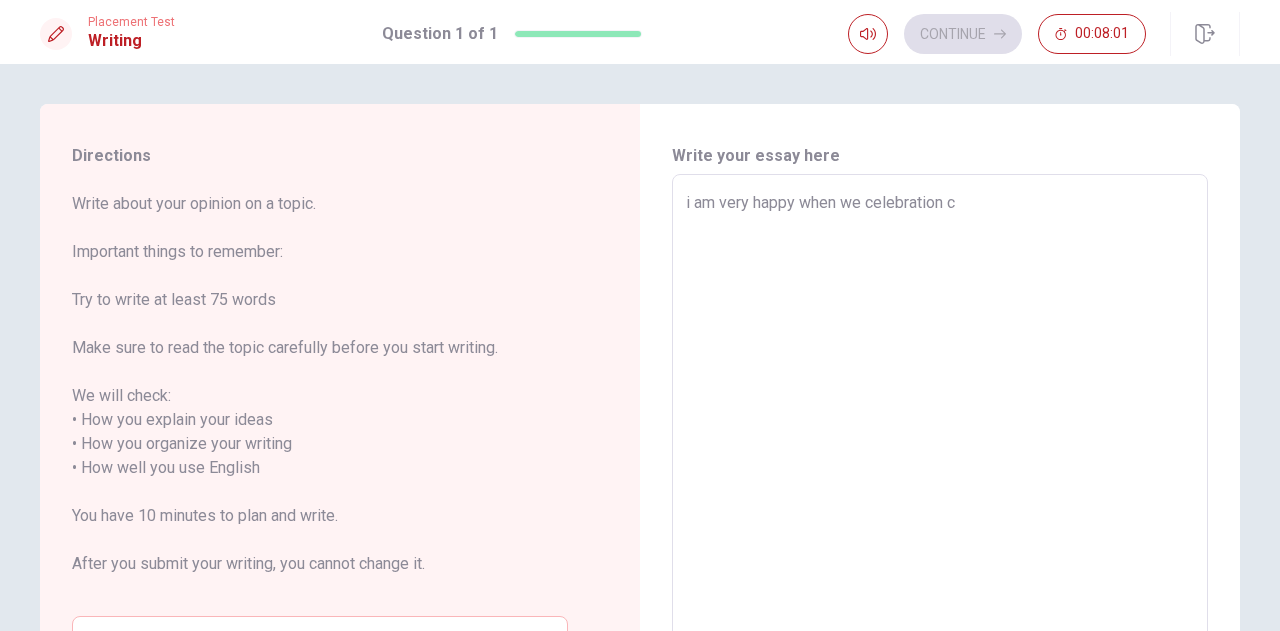 type on "x" 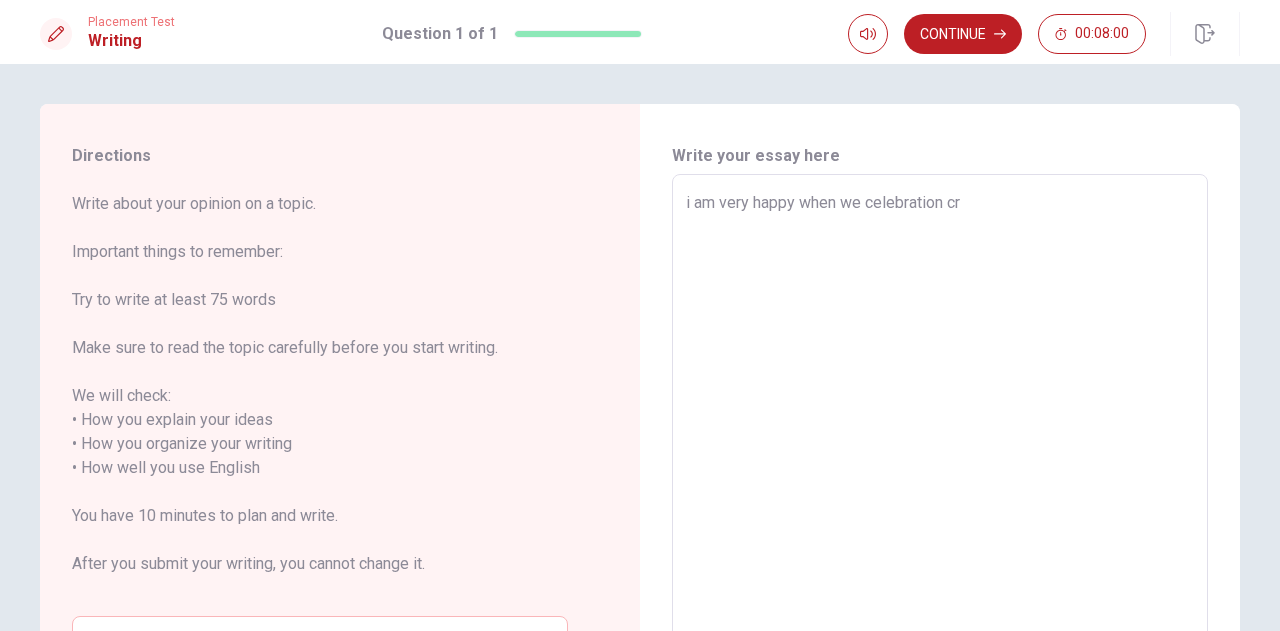 type on "x" 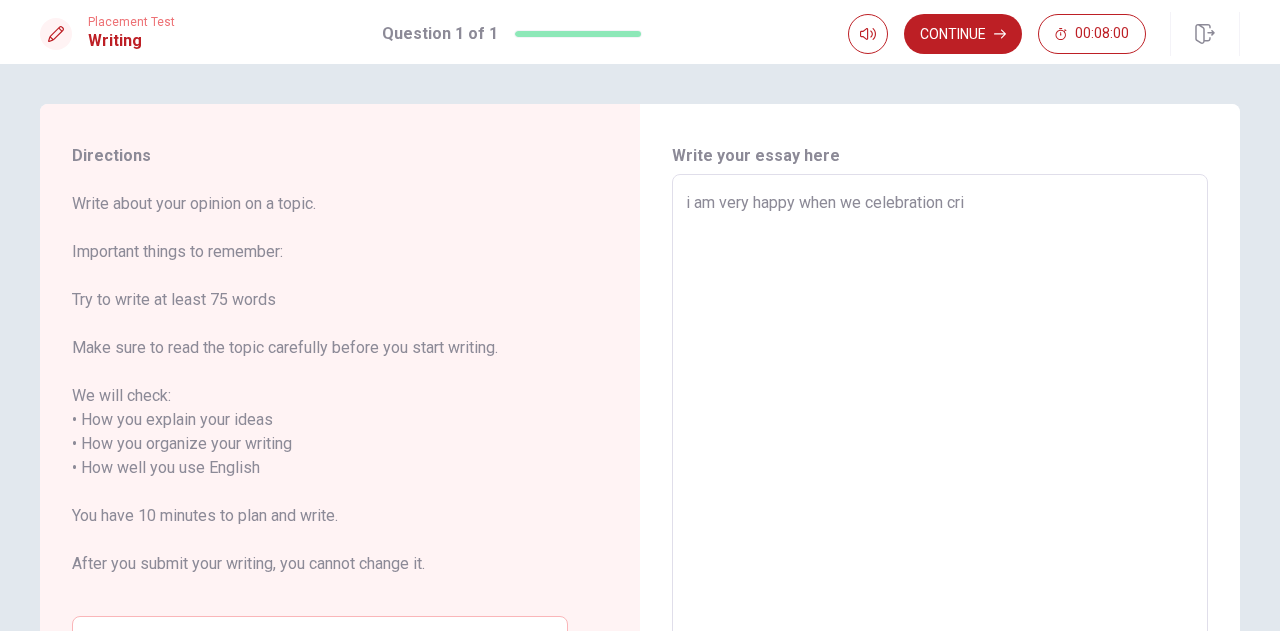 type on "x" 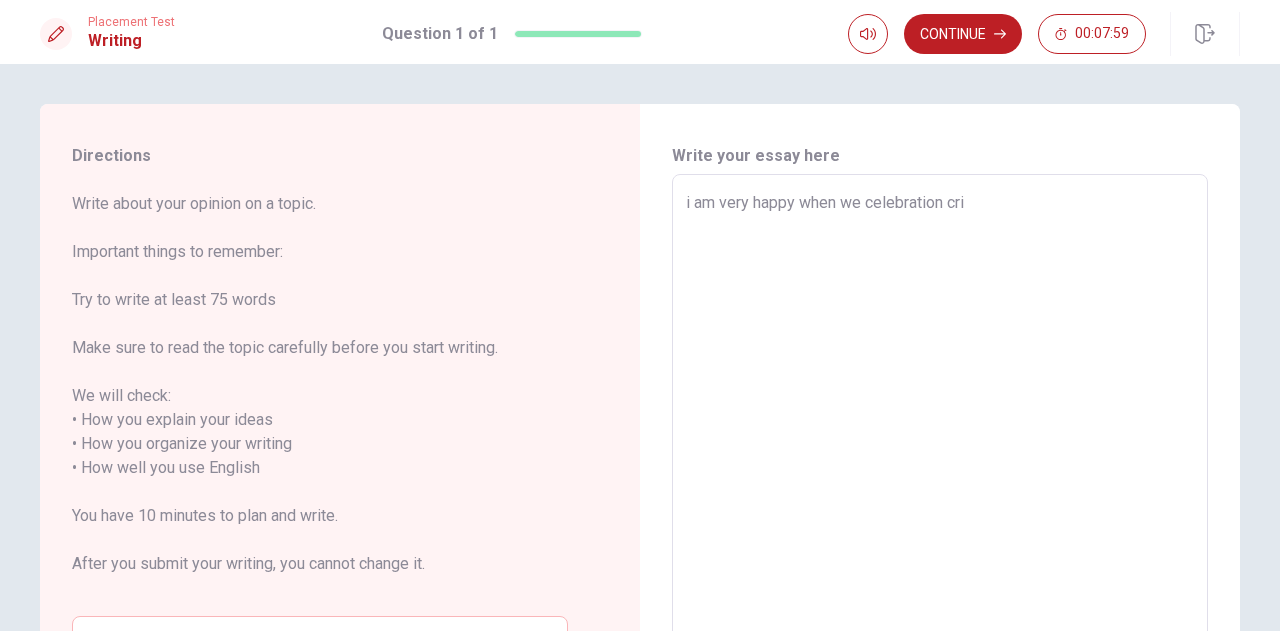 type on "i am very happy when we celebration [PERSON_NAME]" 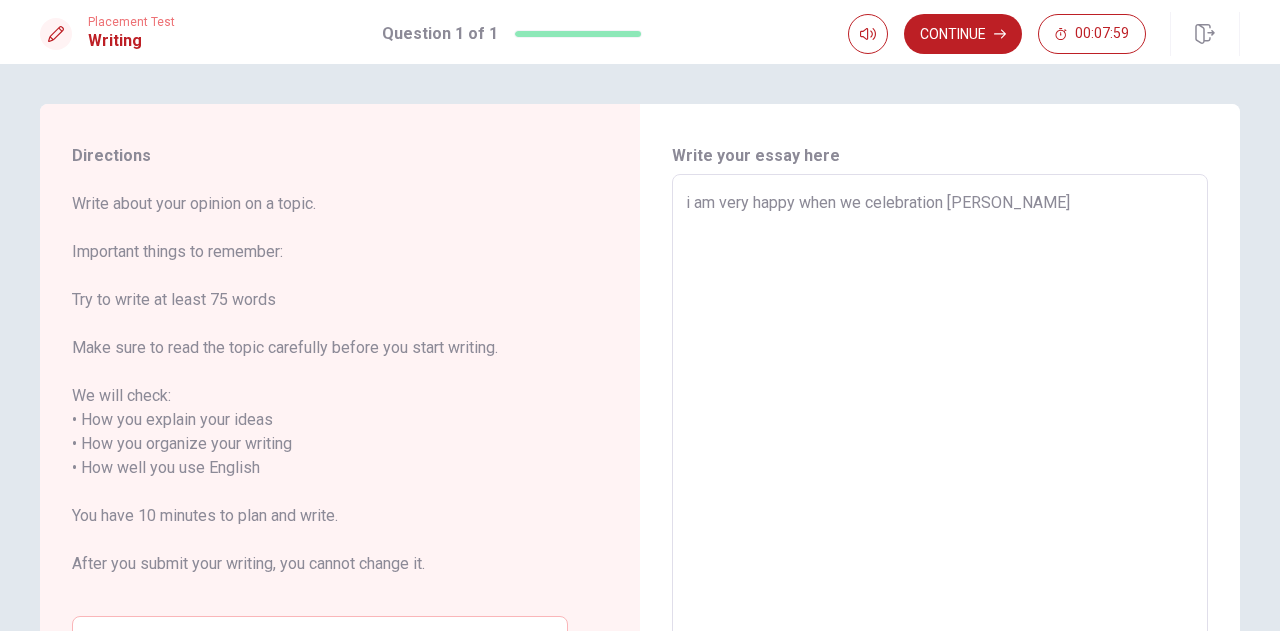 type on "x" 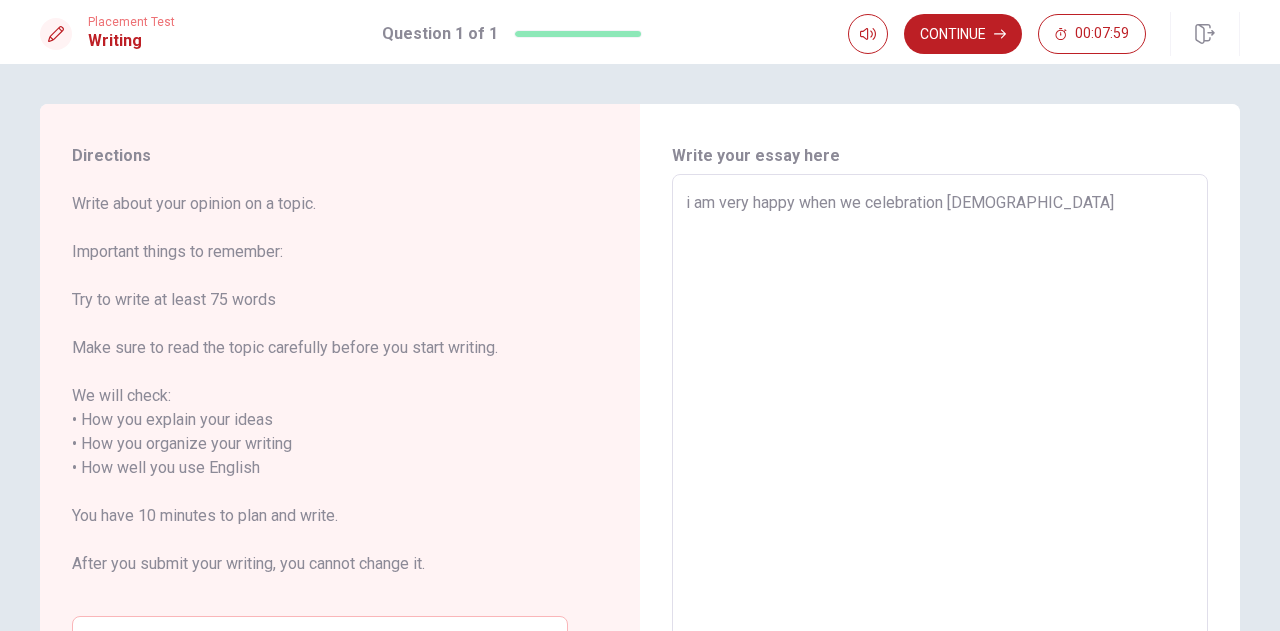 type on "x" 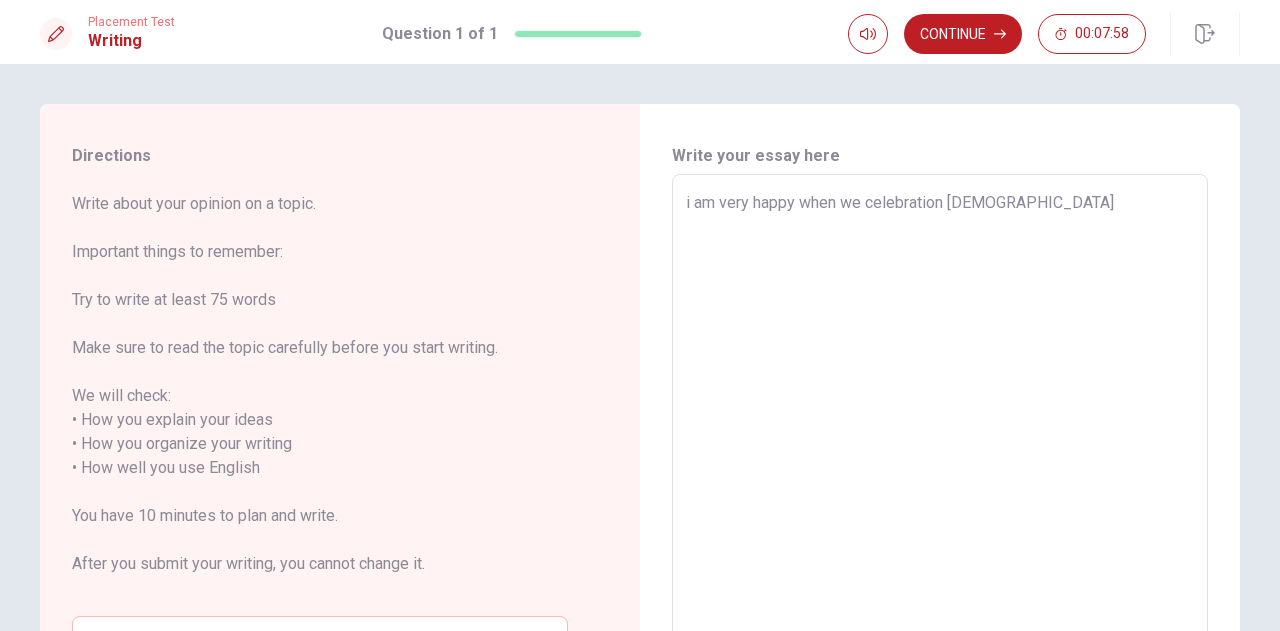type on "i am very happy when we celebration crisma" 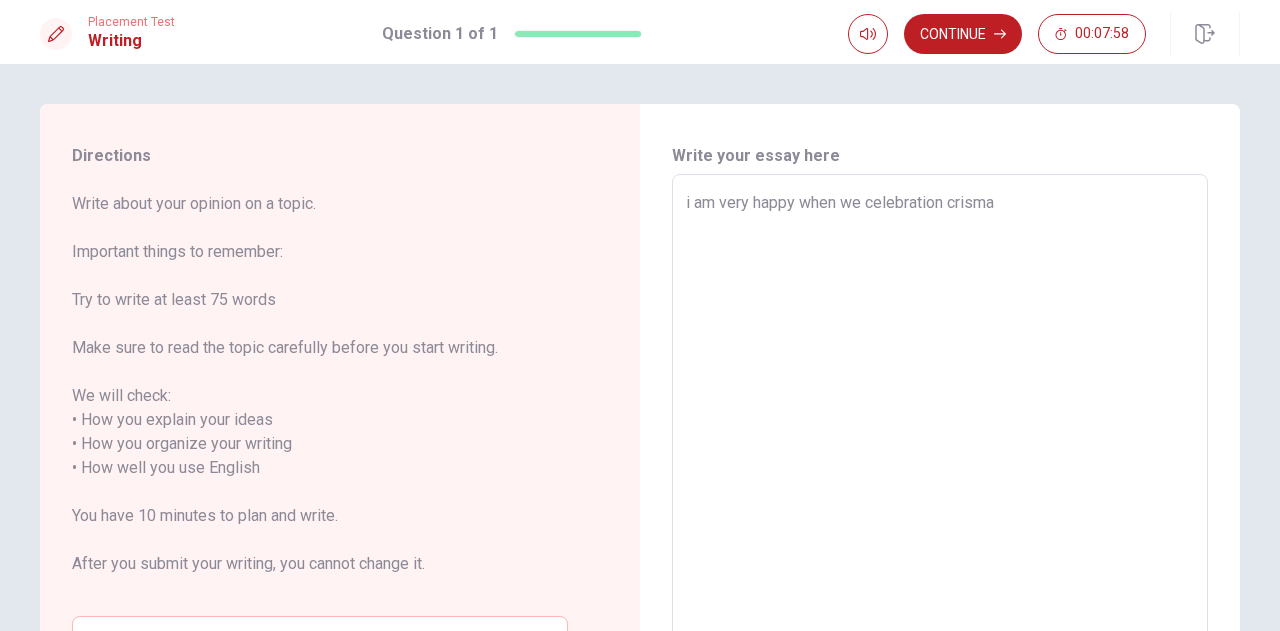 type on "x" 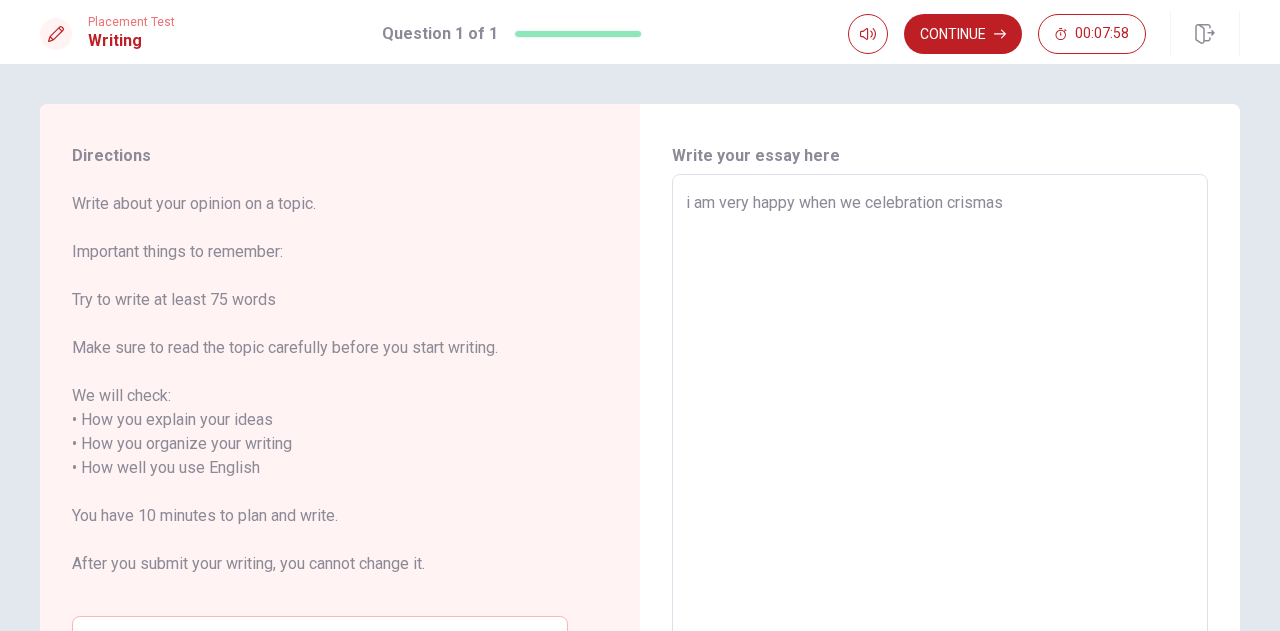 type on "x" 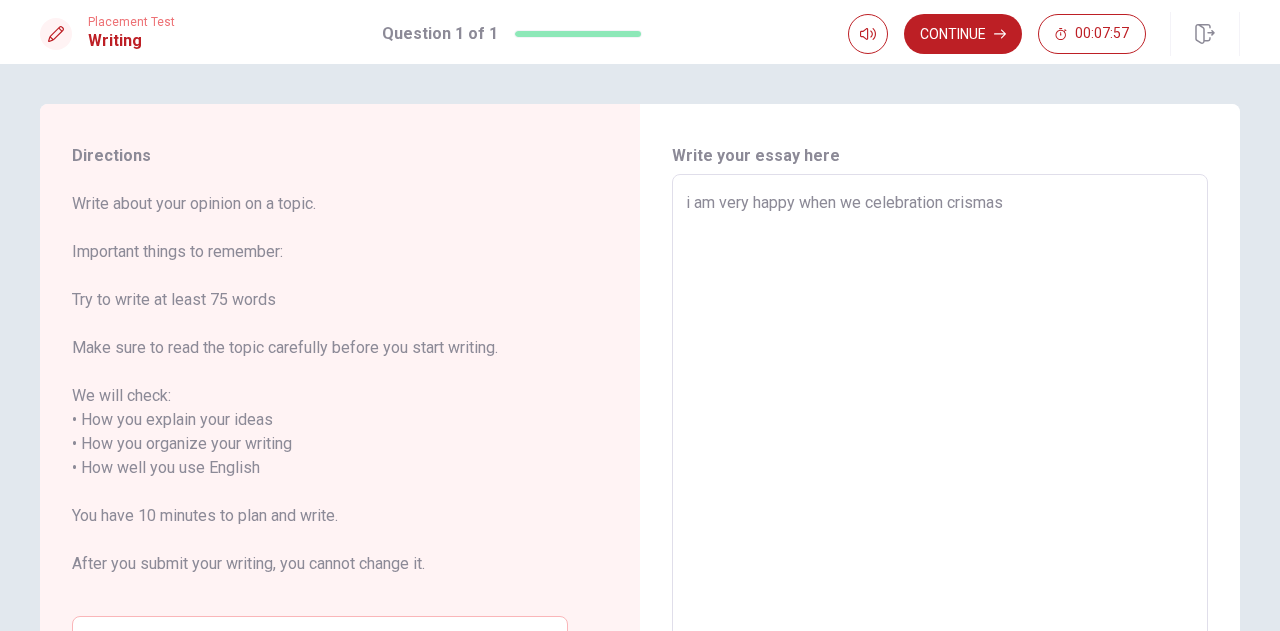 type on "i am very happy when we celebration crismas" 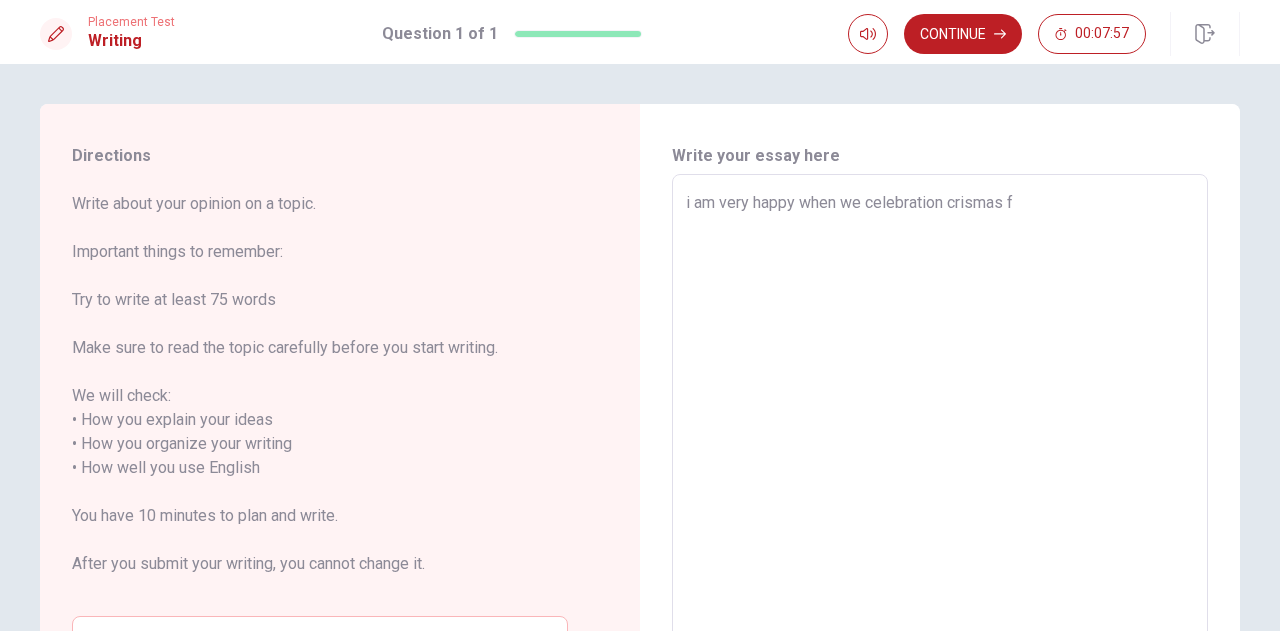 type on "x" 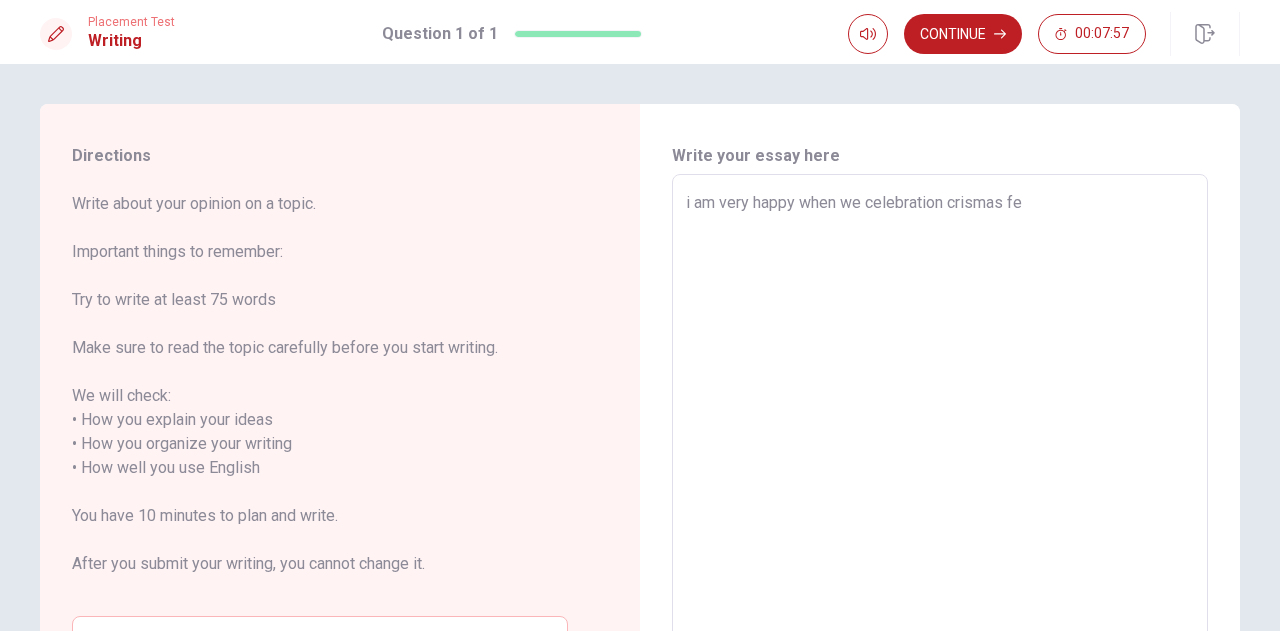 type on "x" 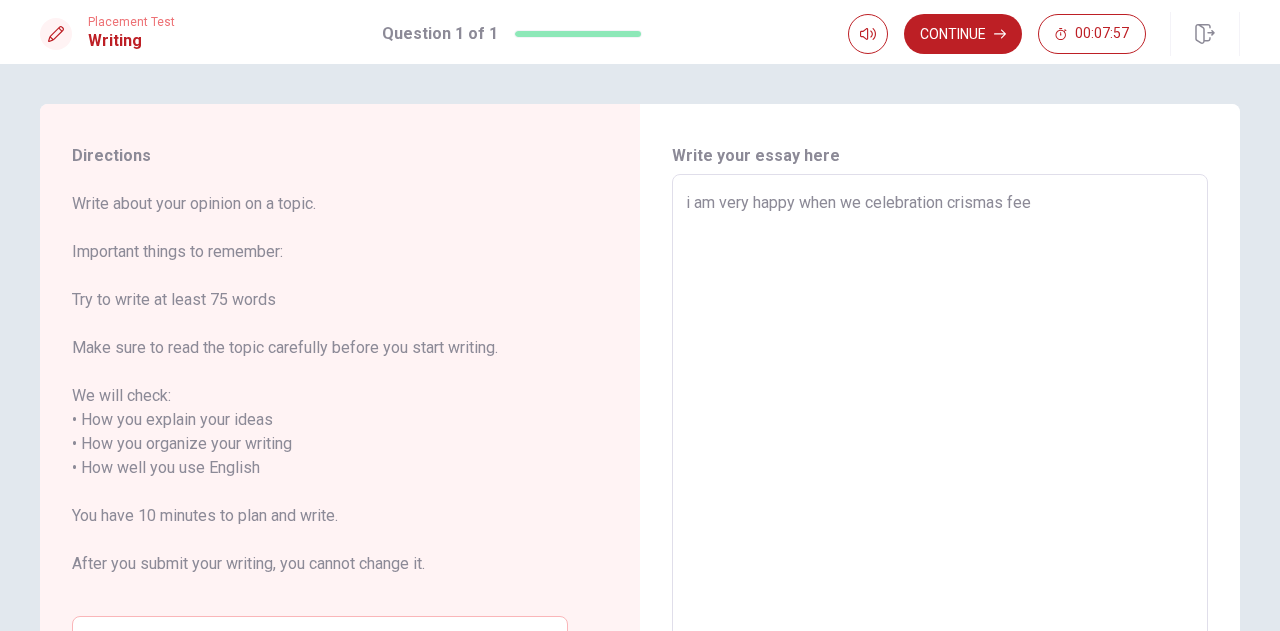 type on "x" 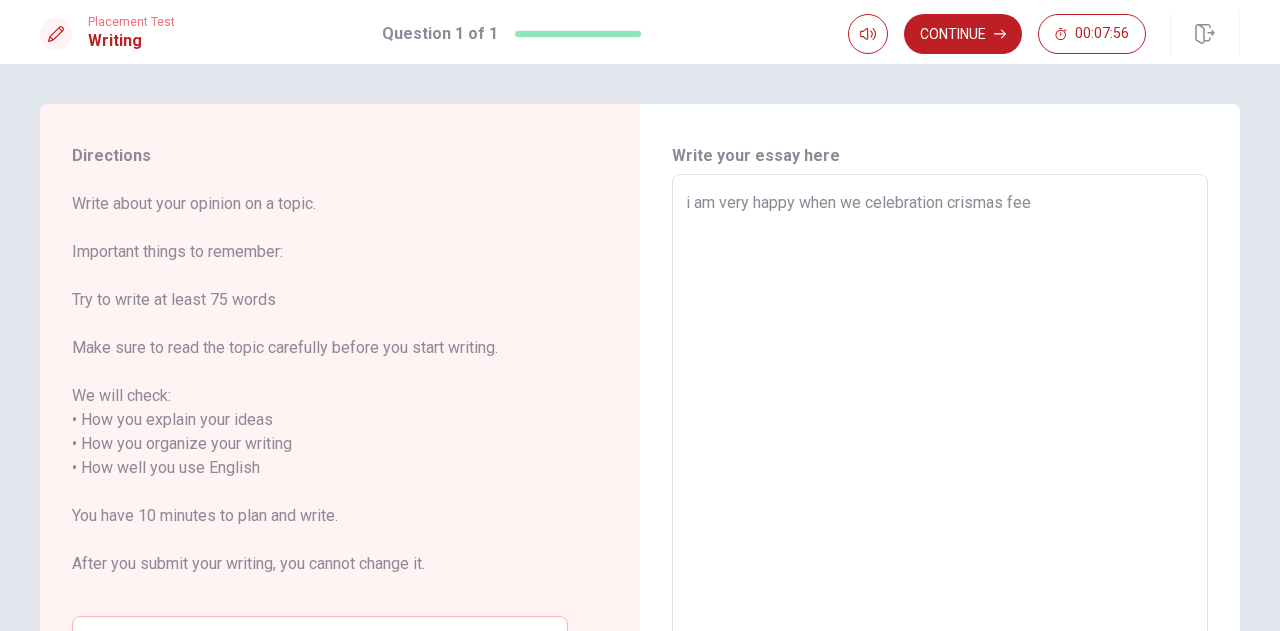 type on "i am very happy when we celebration crismas fees" 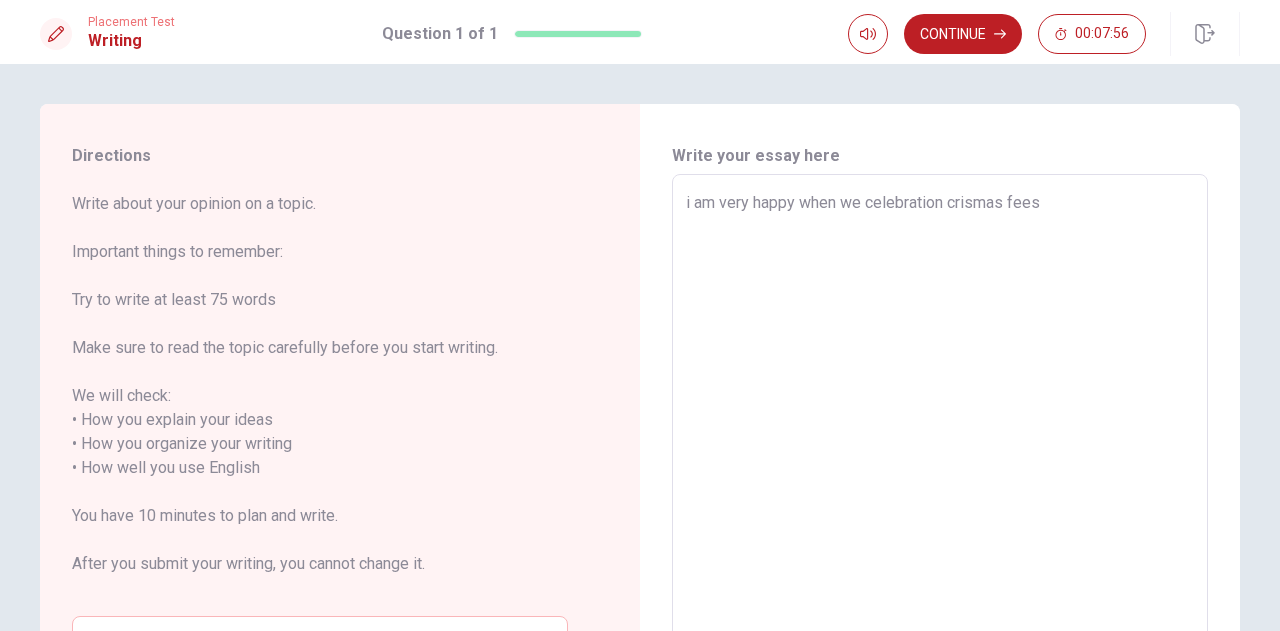 type on "x" 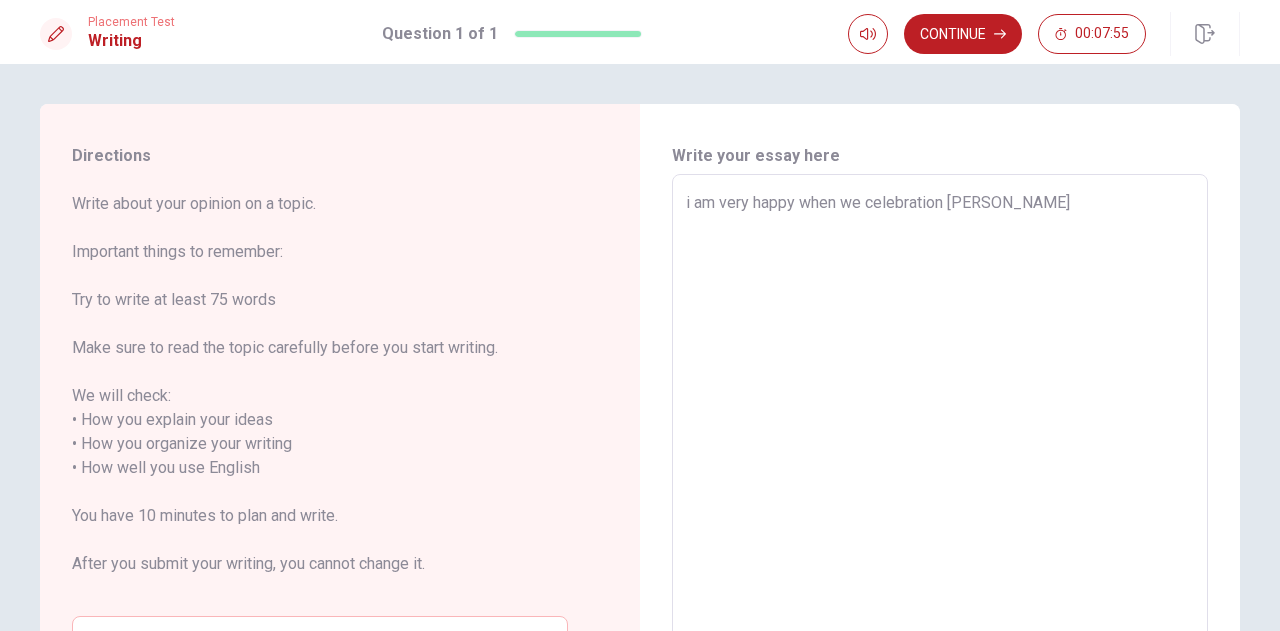 type on "x" 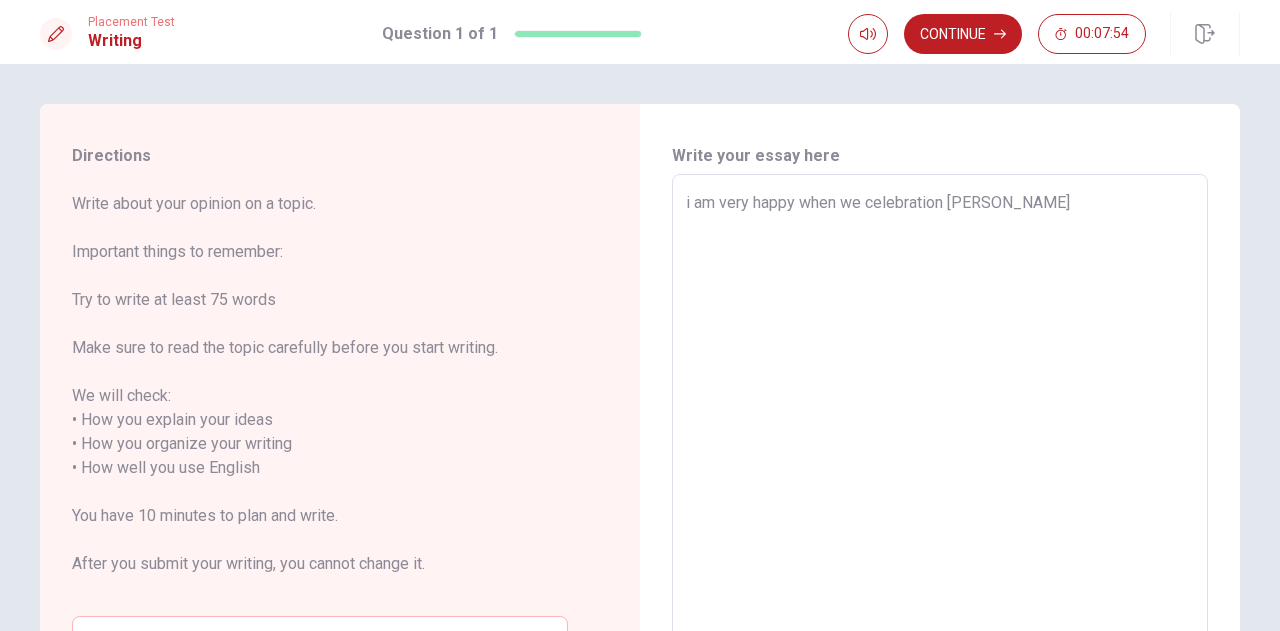 type on "i am very happy when we celebration [PERSON_NAME]," 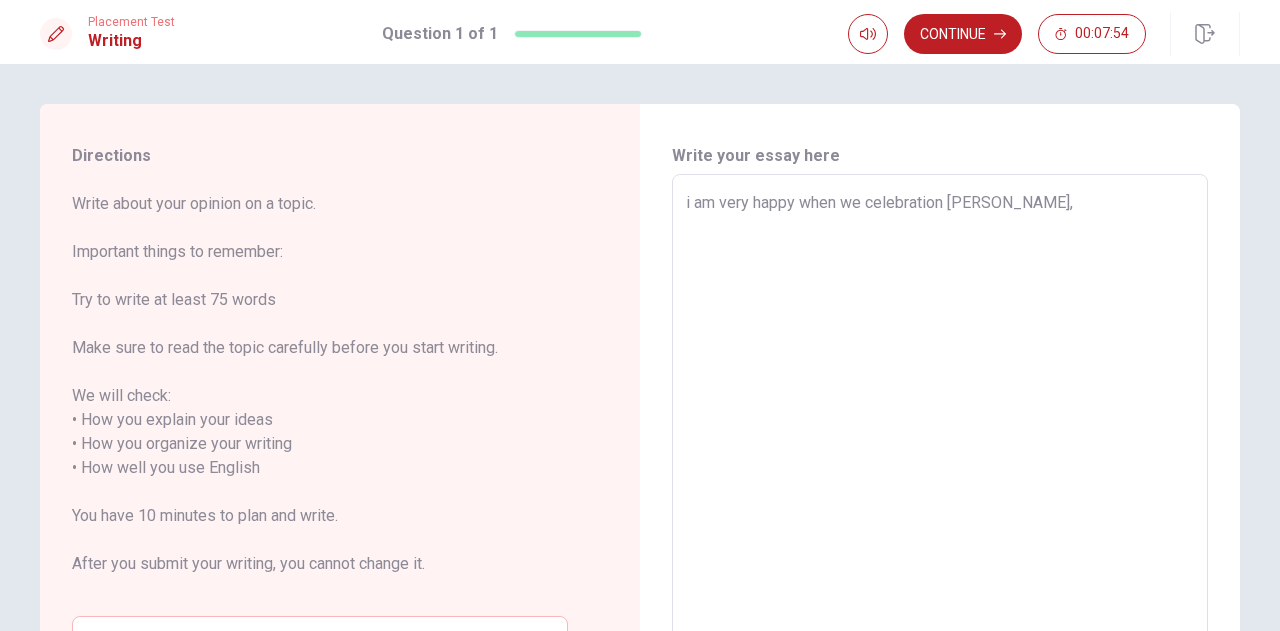 type on "x" 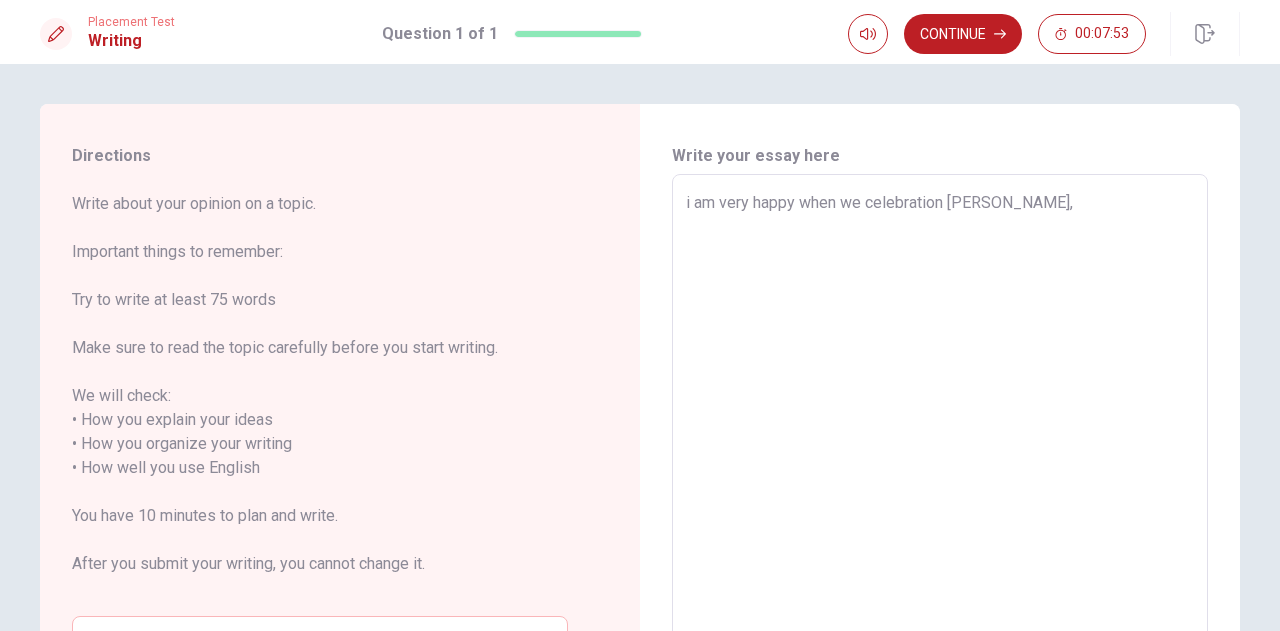 type on "i am very happy when we celebration [PERSON_NAME], b" 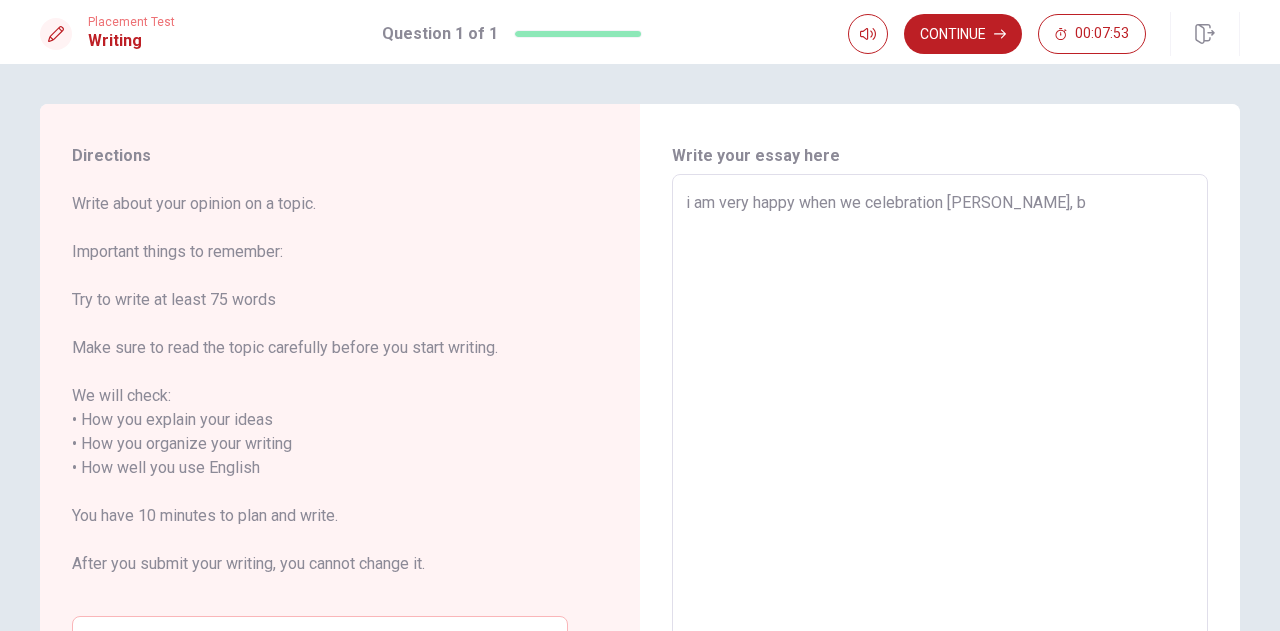 type on "x" 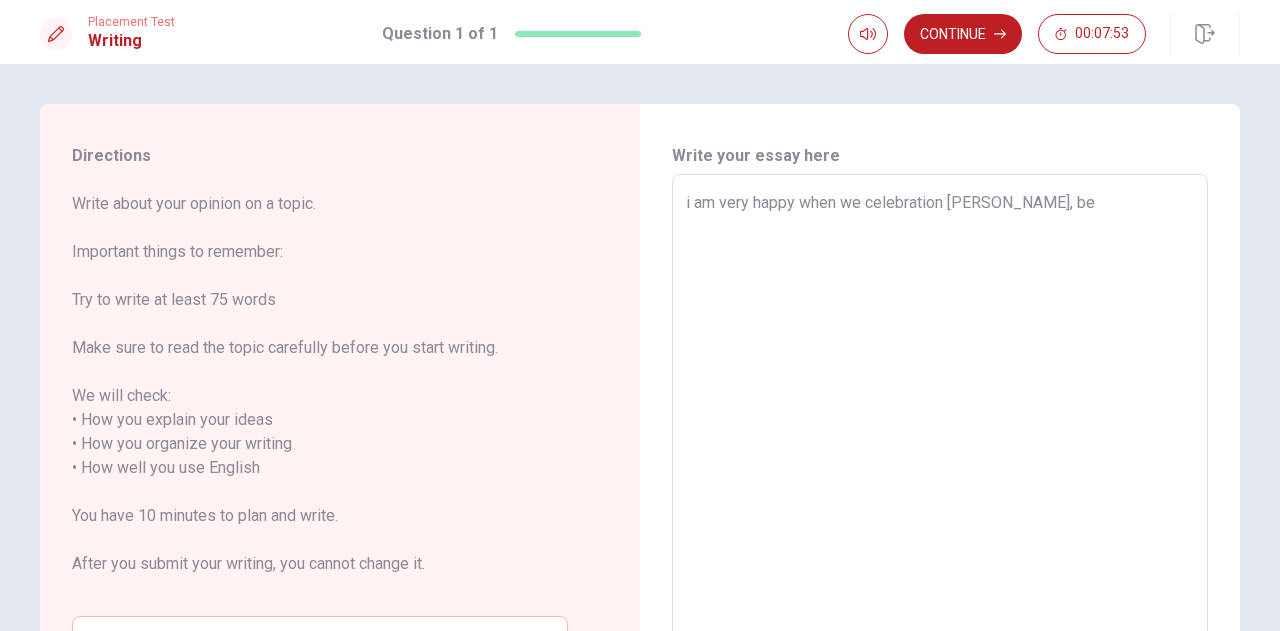 type on "x" 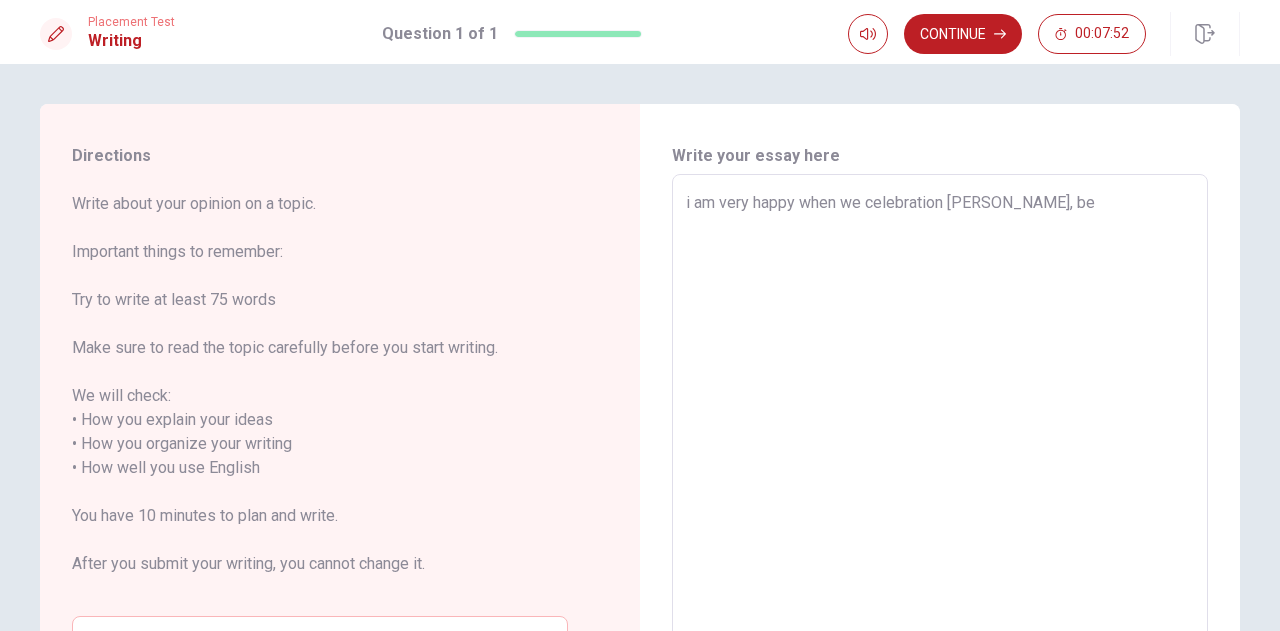 type on "i am very happy when we celebration [PERSON_NAME], bec" 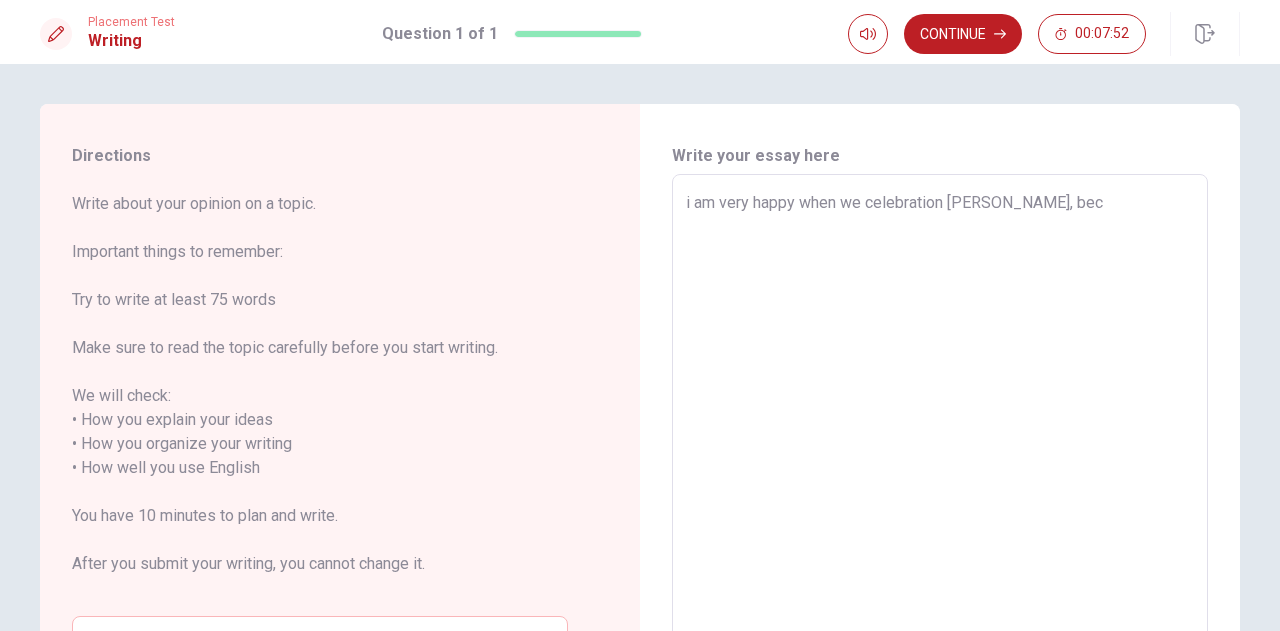 type on "x" 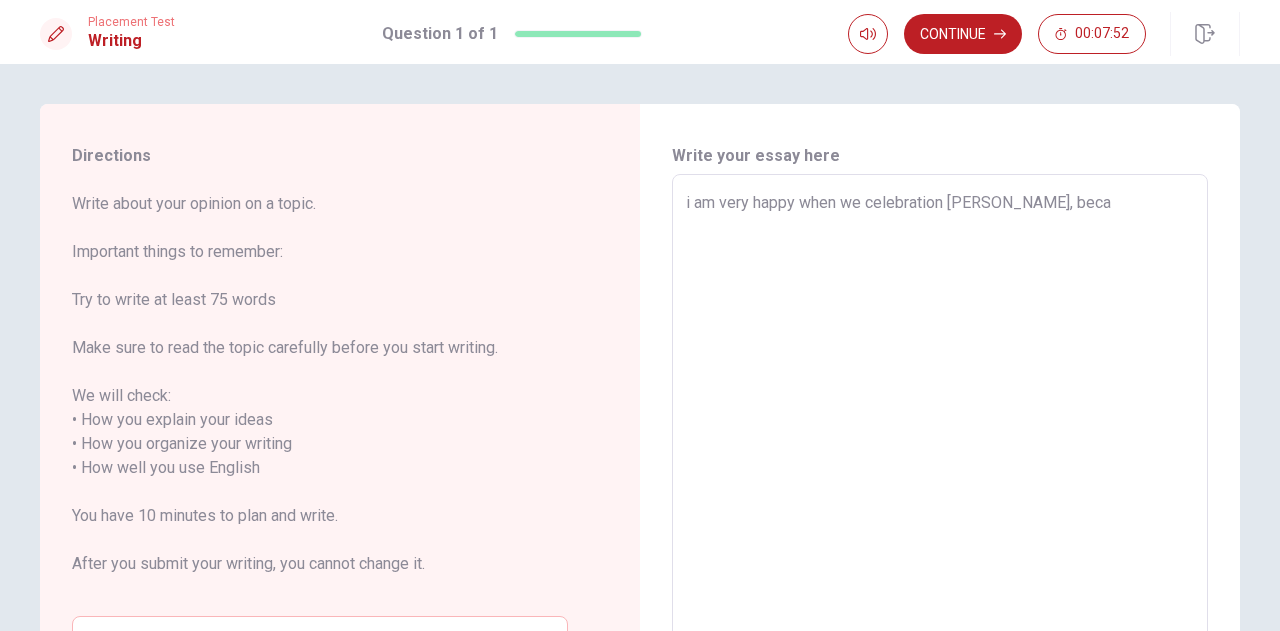 type on "x" 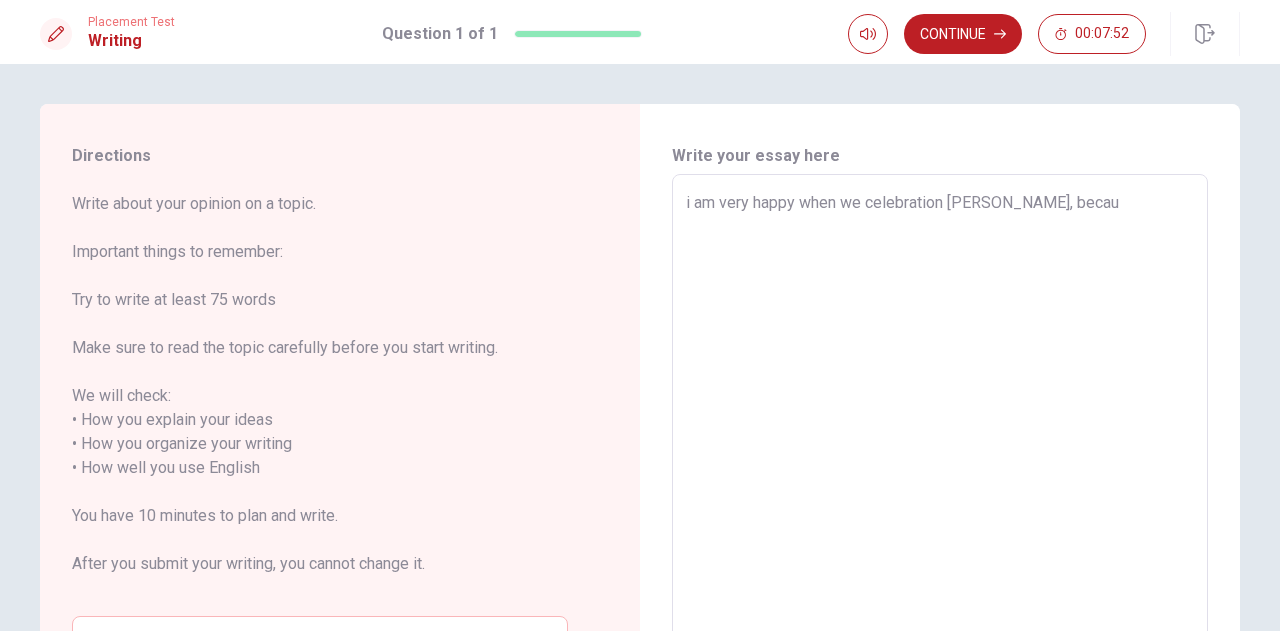type on "x" 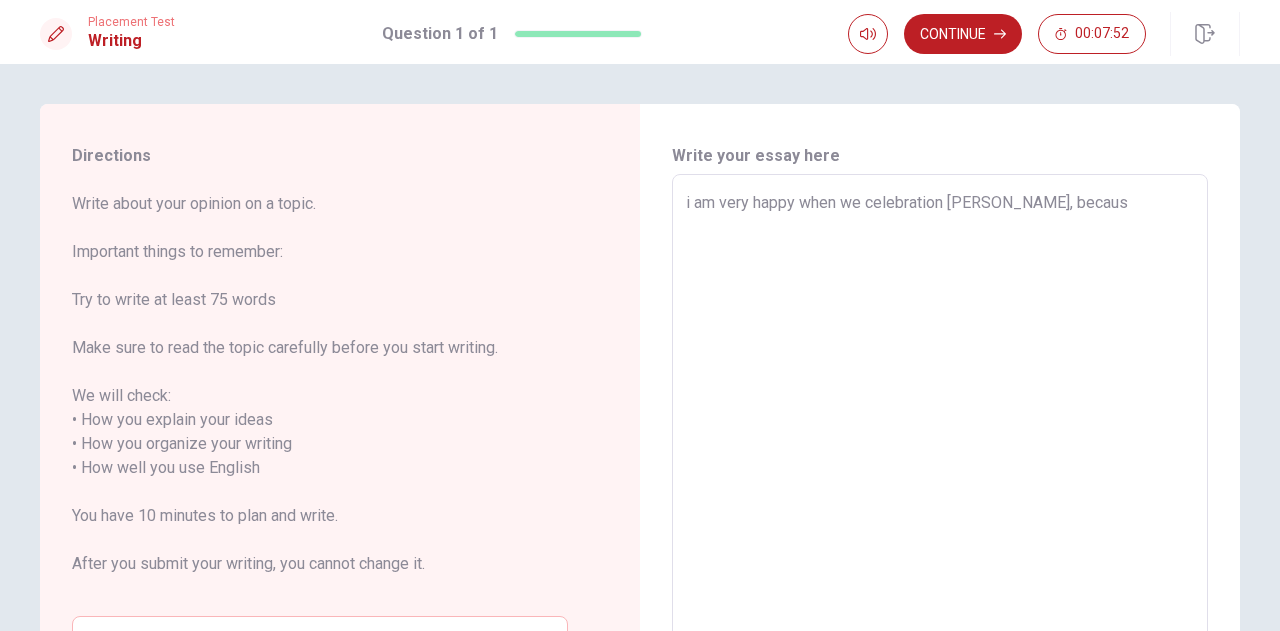 type on "x" 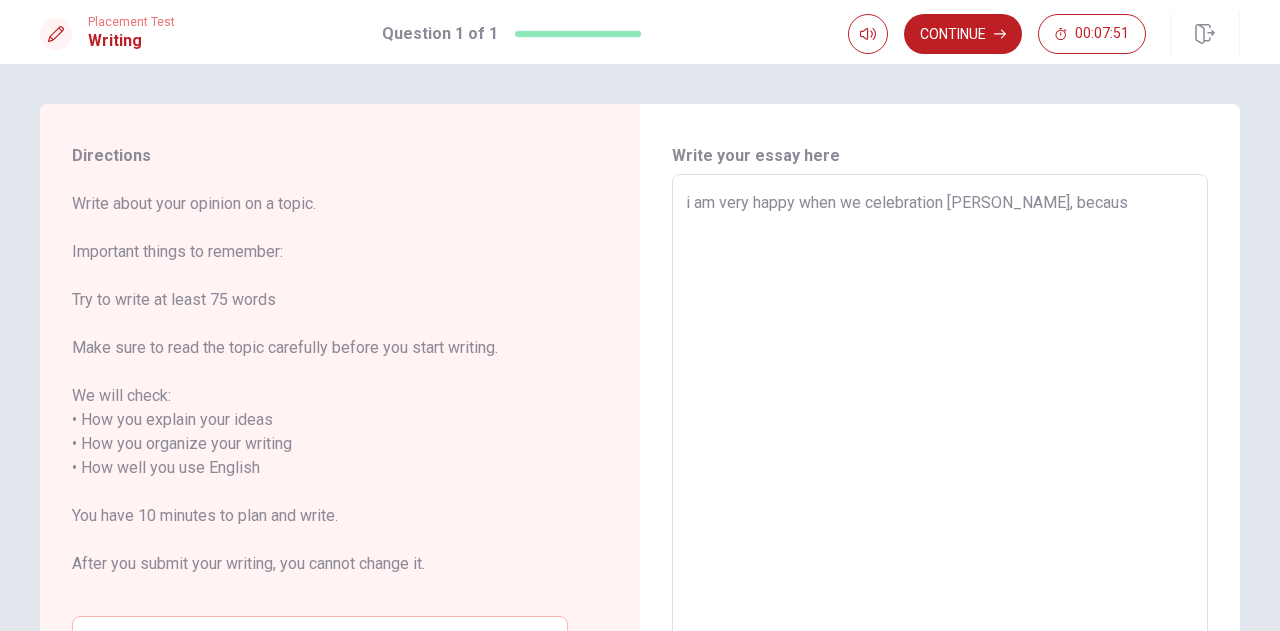 type on "i am very happy when we celebration [PERSON_NAME], because" 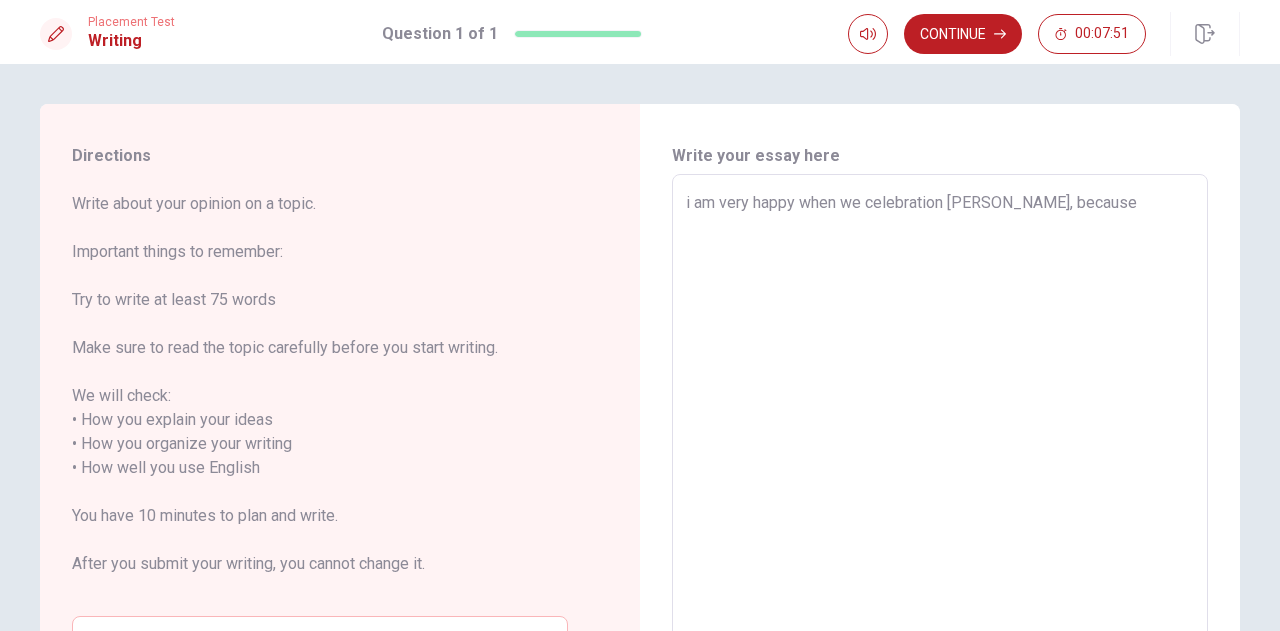 type on "x" 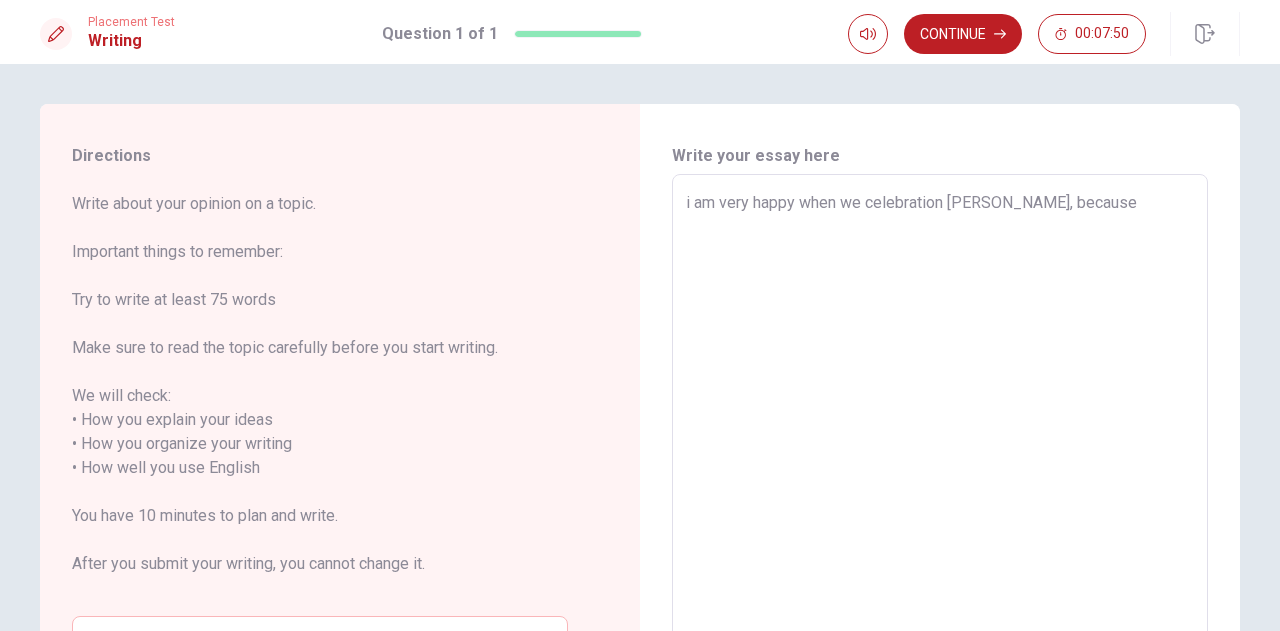 type on "i am very happy when we celebration [PERSON_NAME], because" 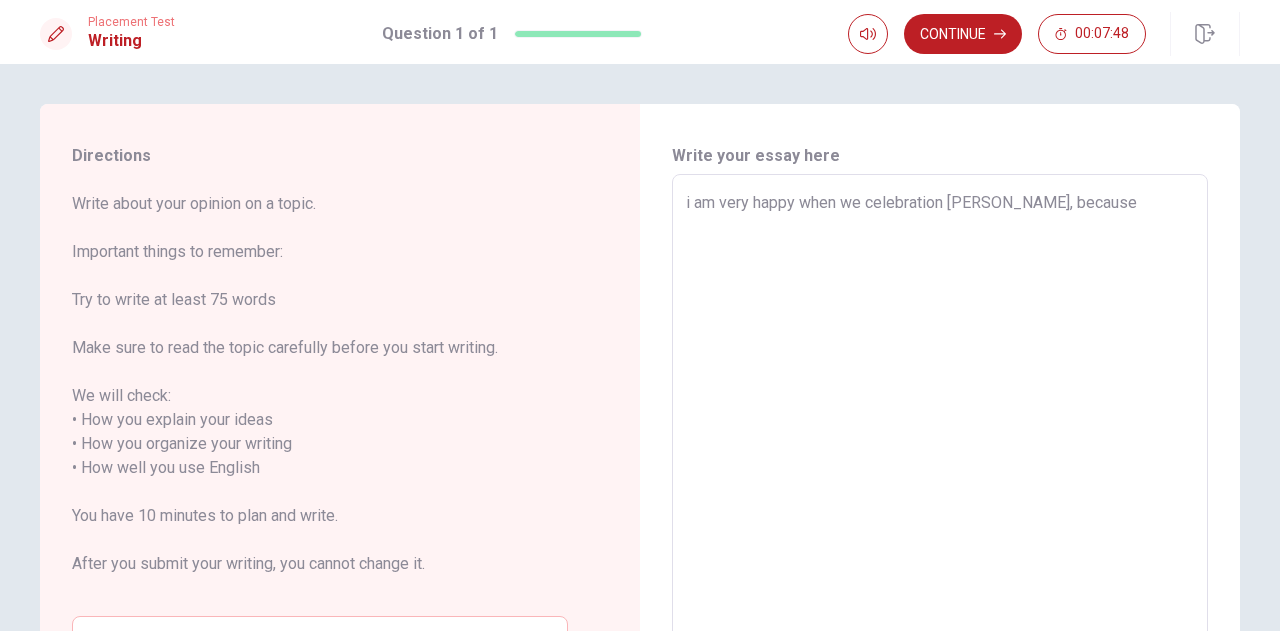 type on "x" 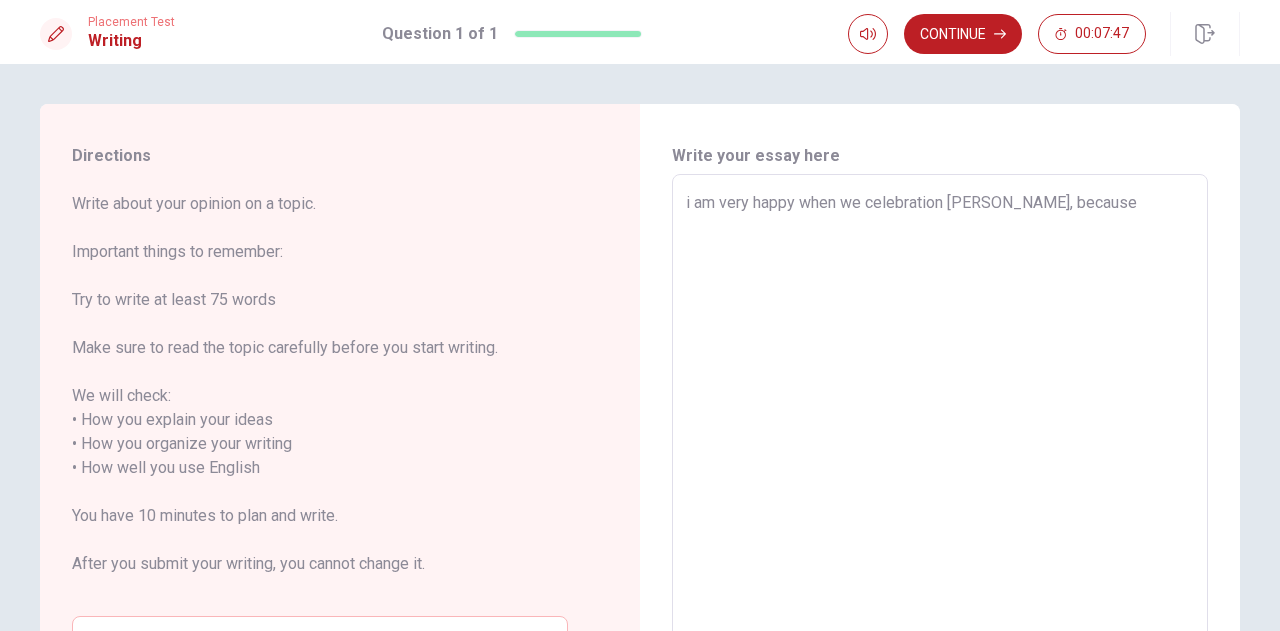 type on "i am very happy when we celebration [PERSON_NAME], because t" 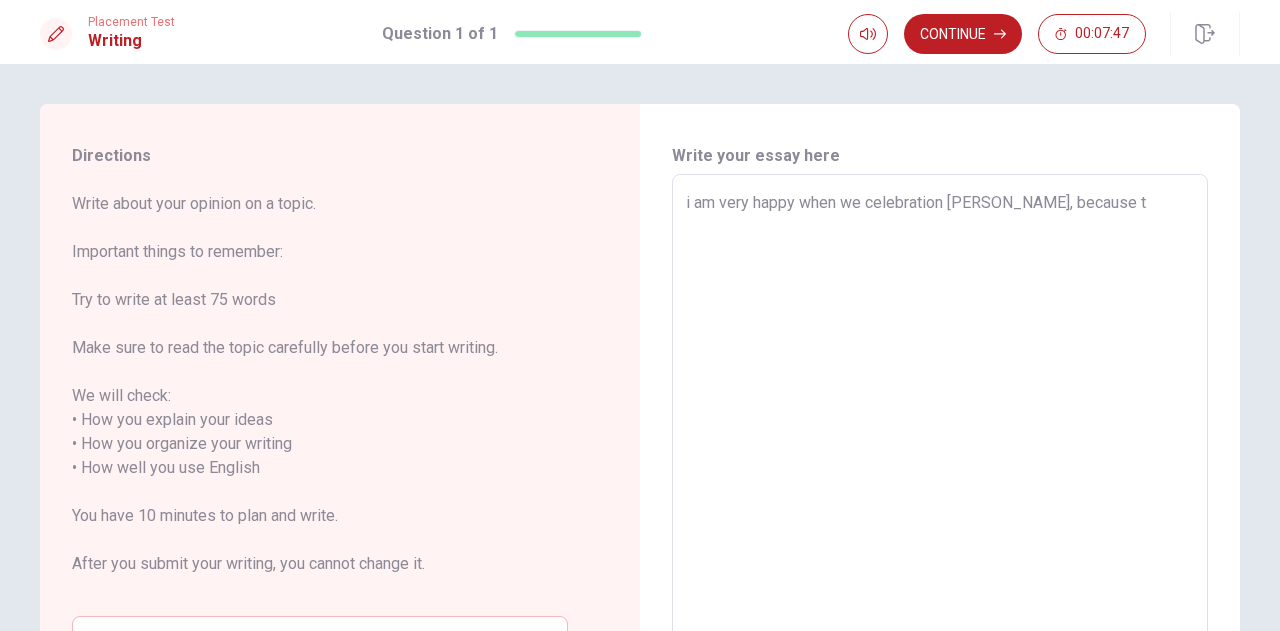 type on "x" 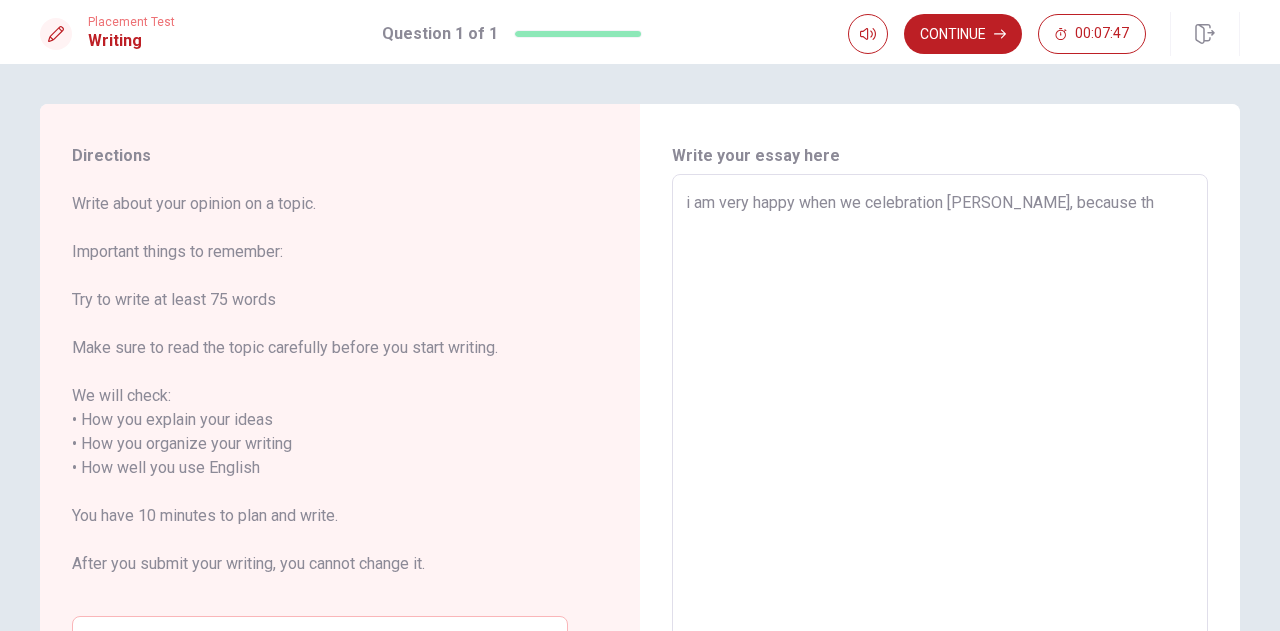 type on "x" 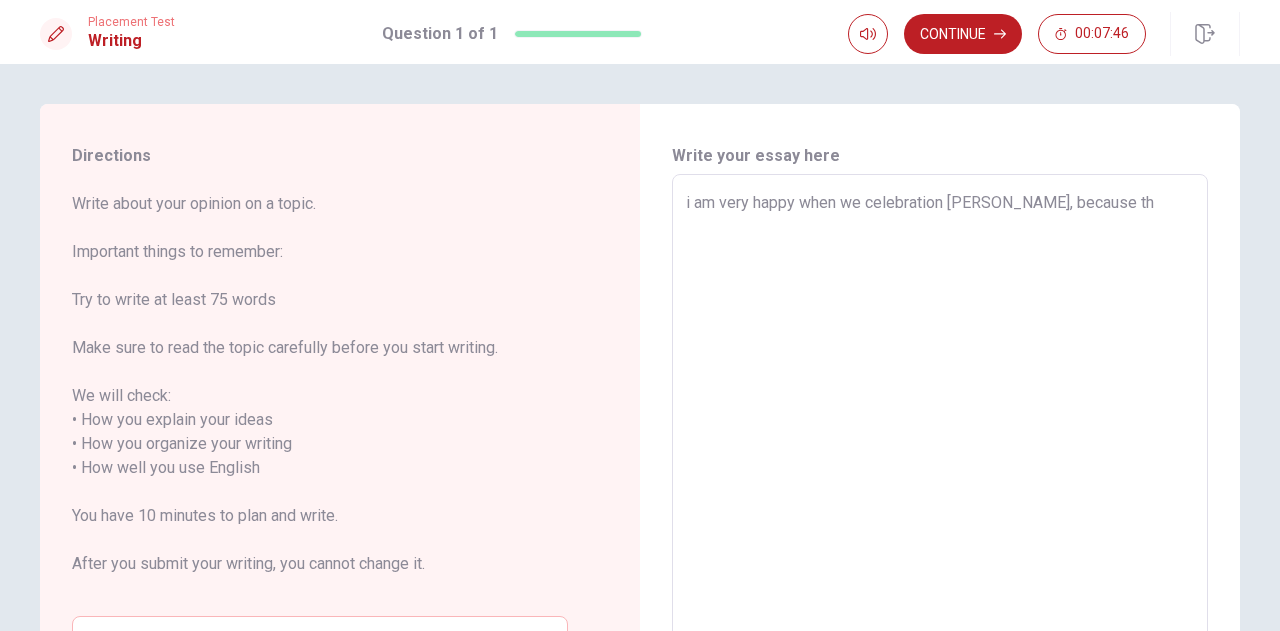 type on "i am very happy when we celebration [PERSON_NAME], because thi" 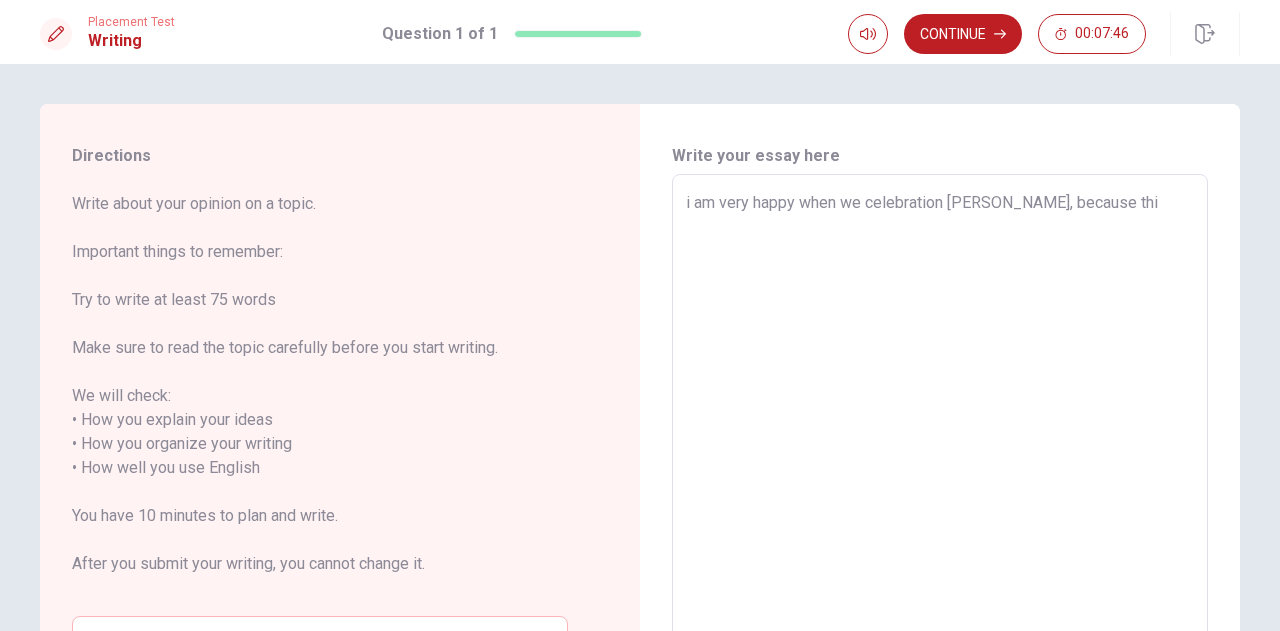 type on "x" 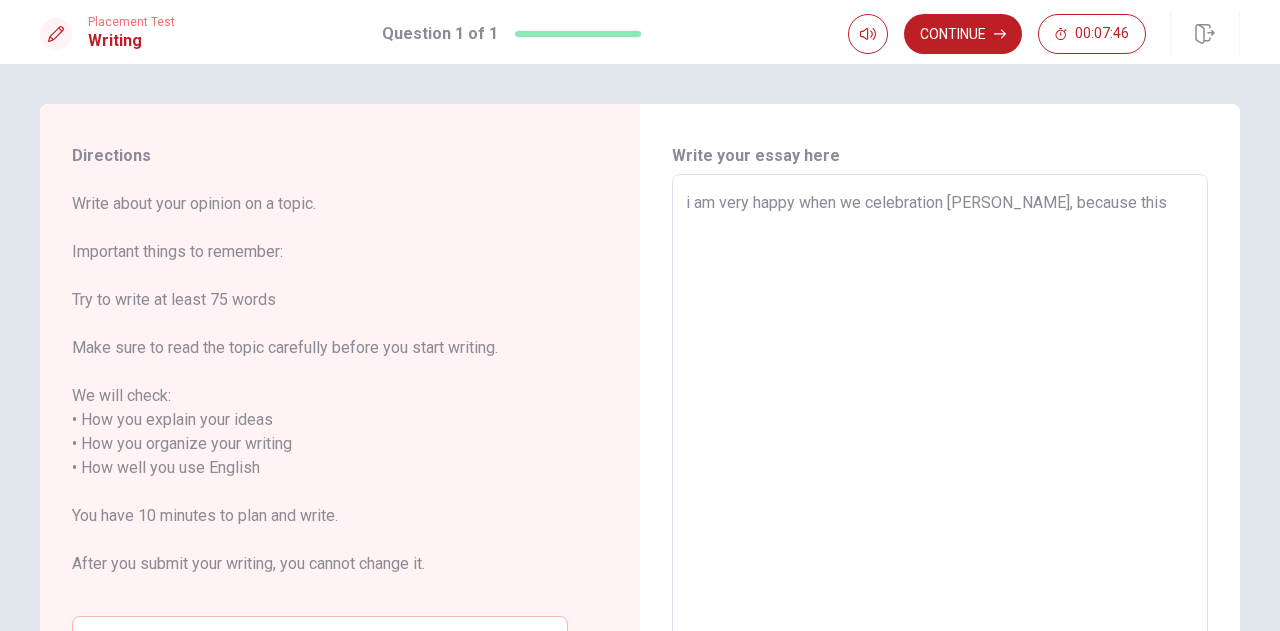 type on "x" 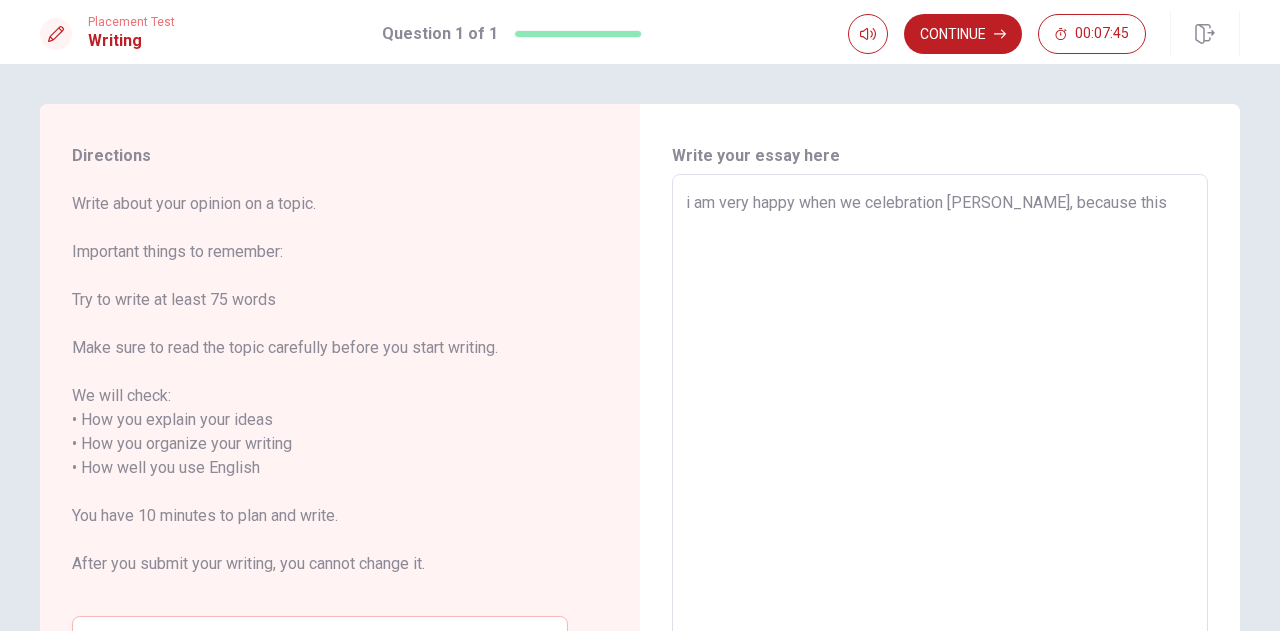 type on "i am very happy when we celebration [PERSON_NAME], because this i" 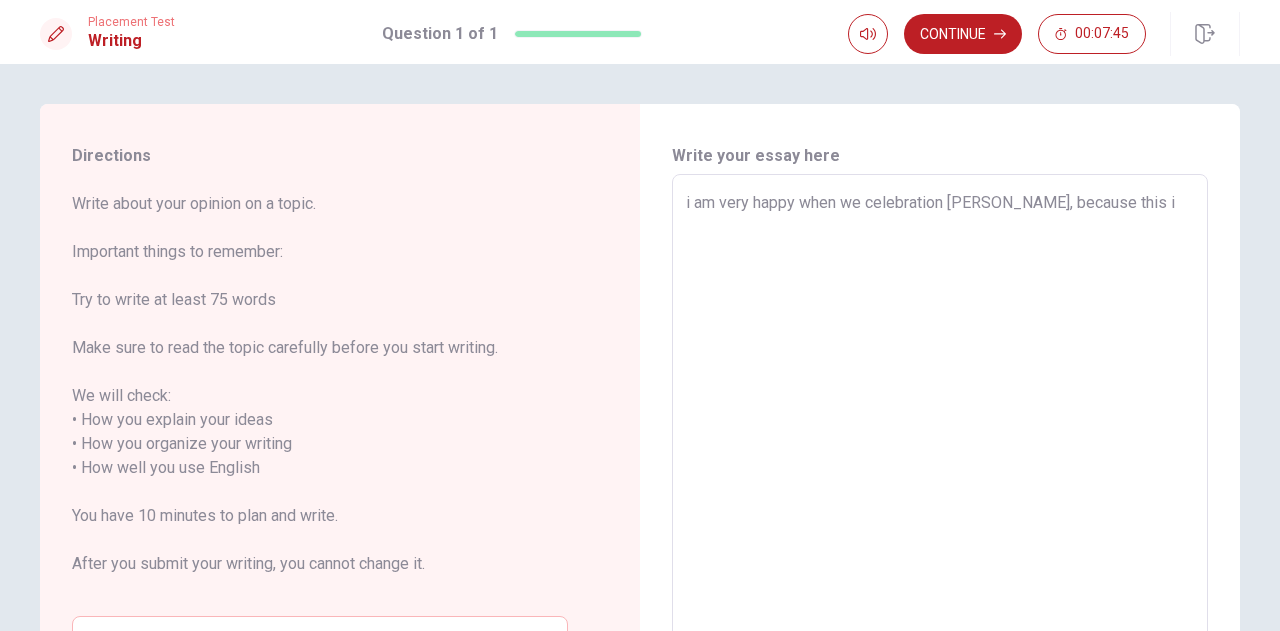 type on "x" 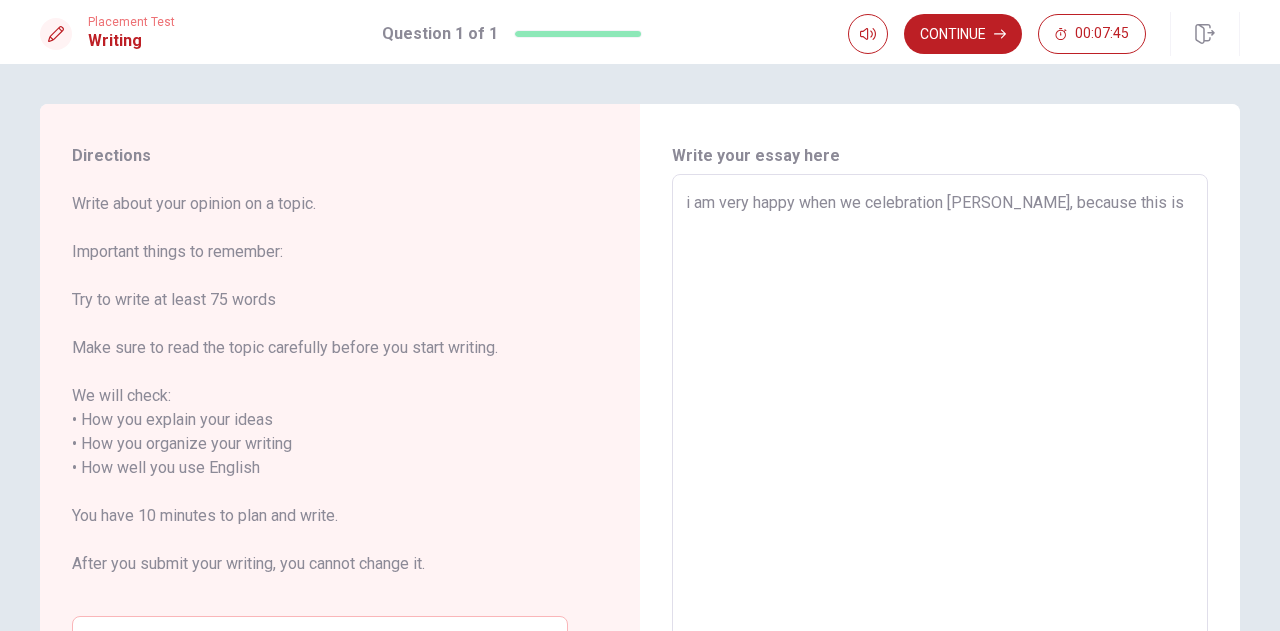 type on "x" 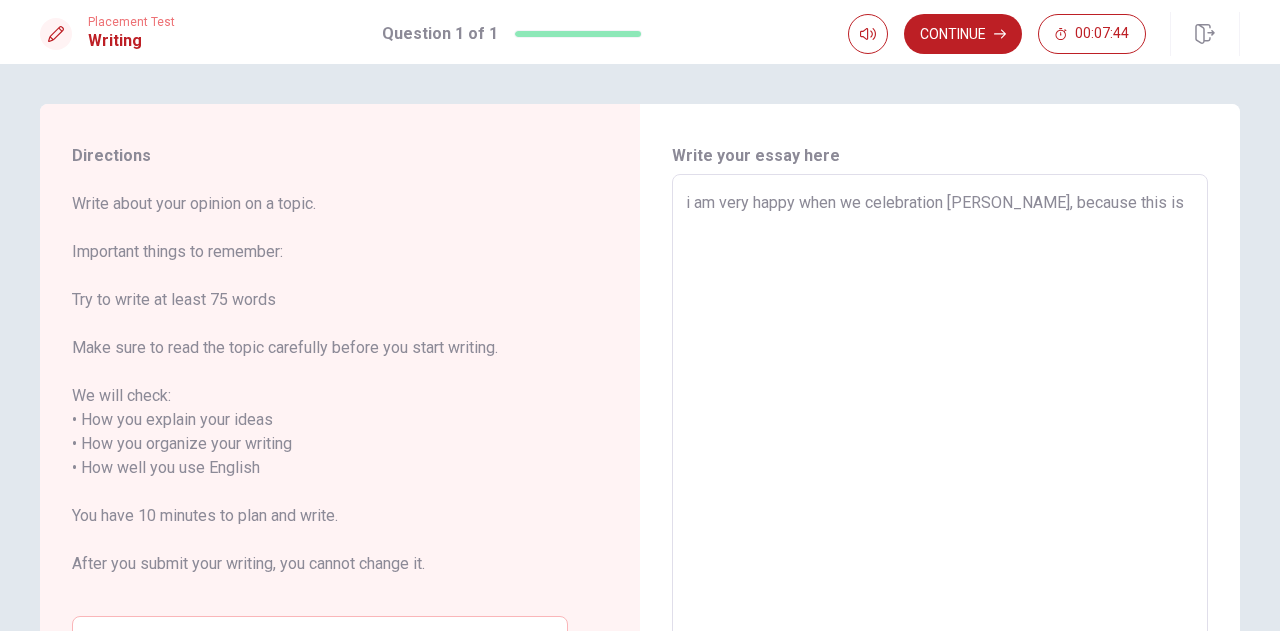type on "i am very happy when we celebration [PERSON_NAME], because this is t" 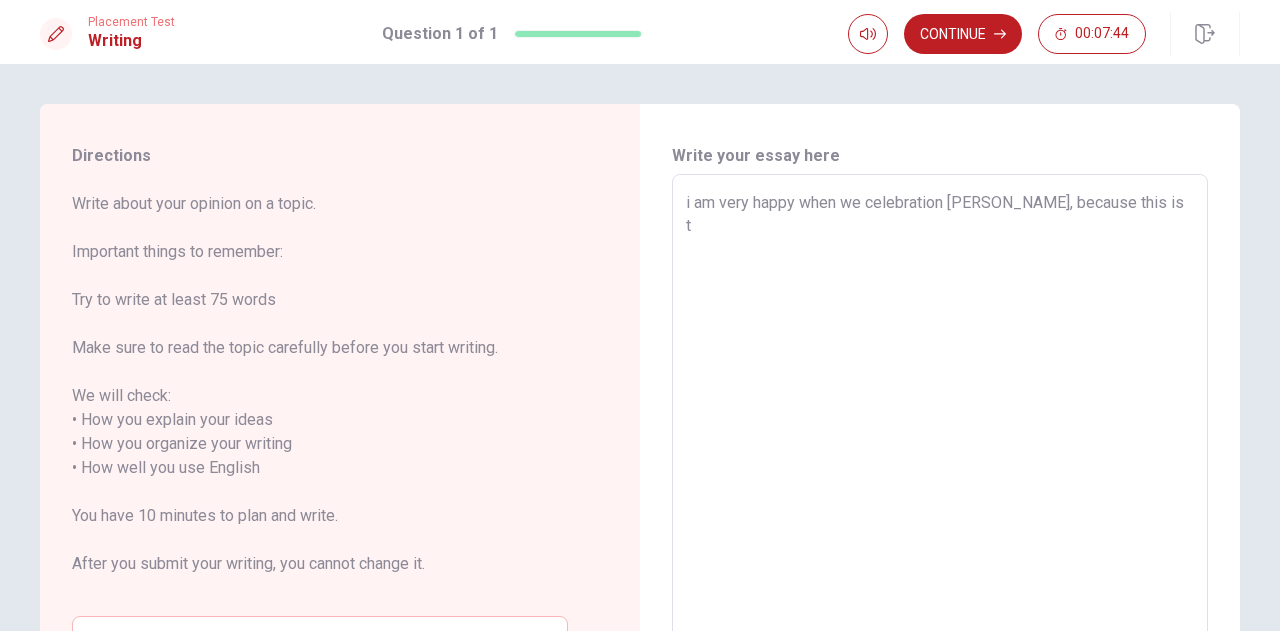 type on "x" 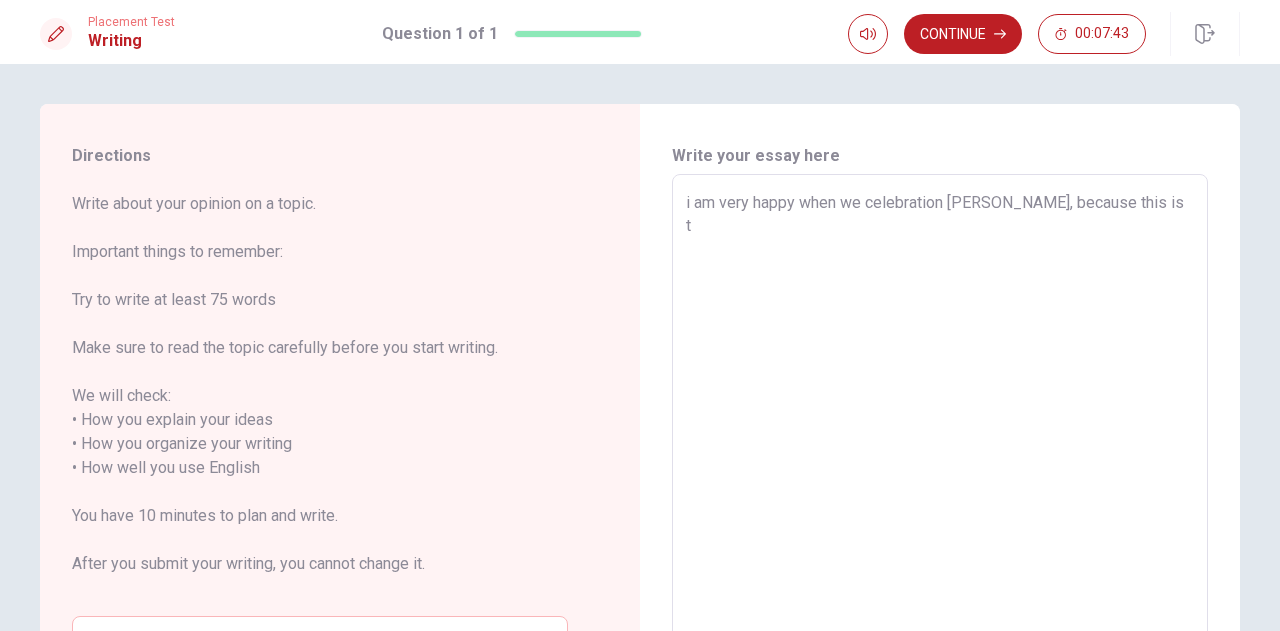type on "i am very happy when we celebration [PERSON_NAME], because this is th" 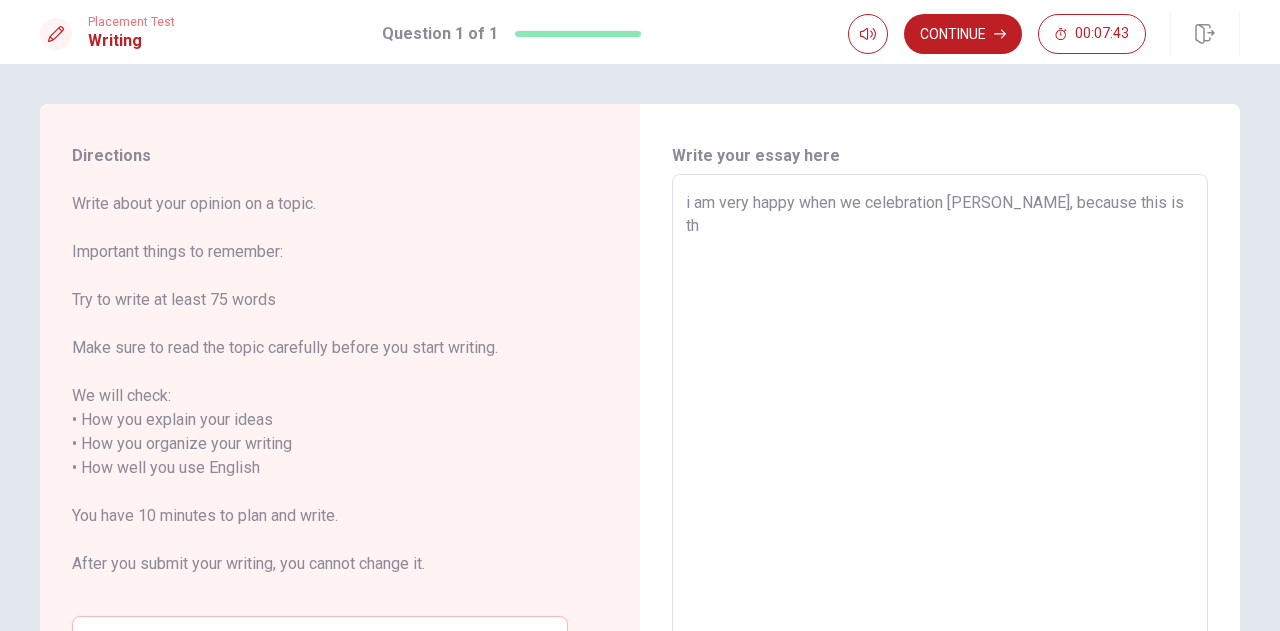 type on "x" 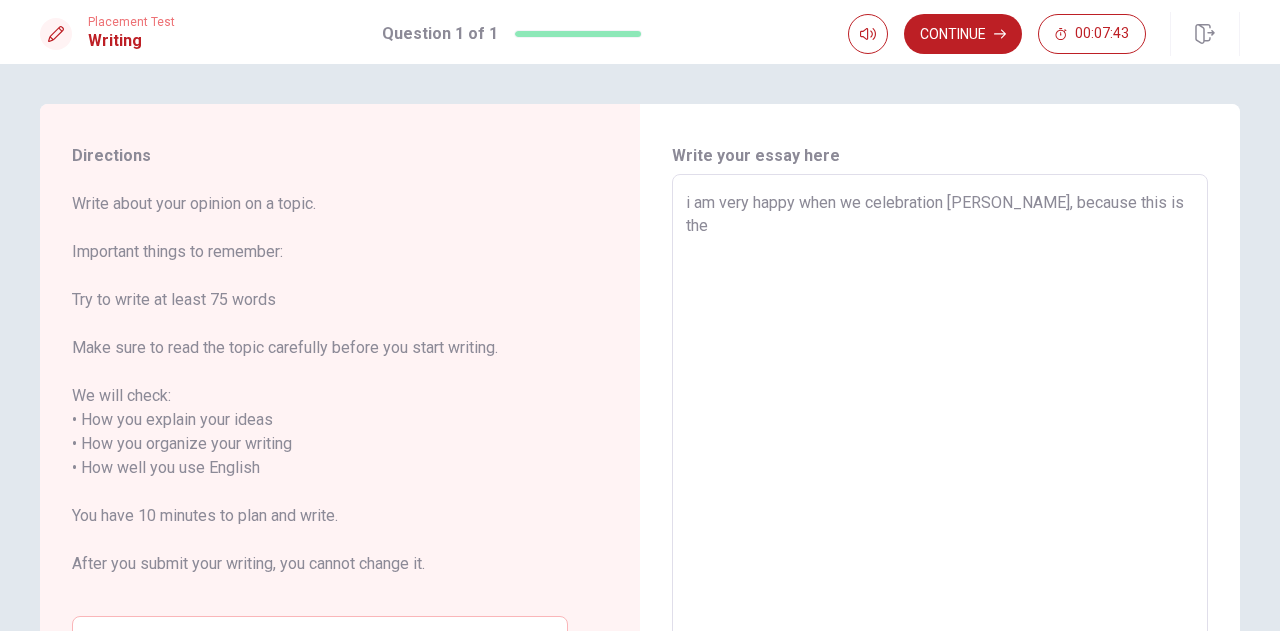 type on "x" 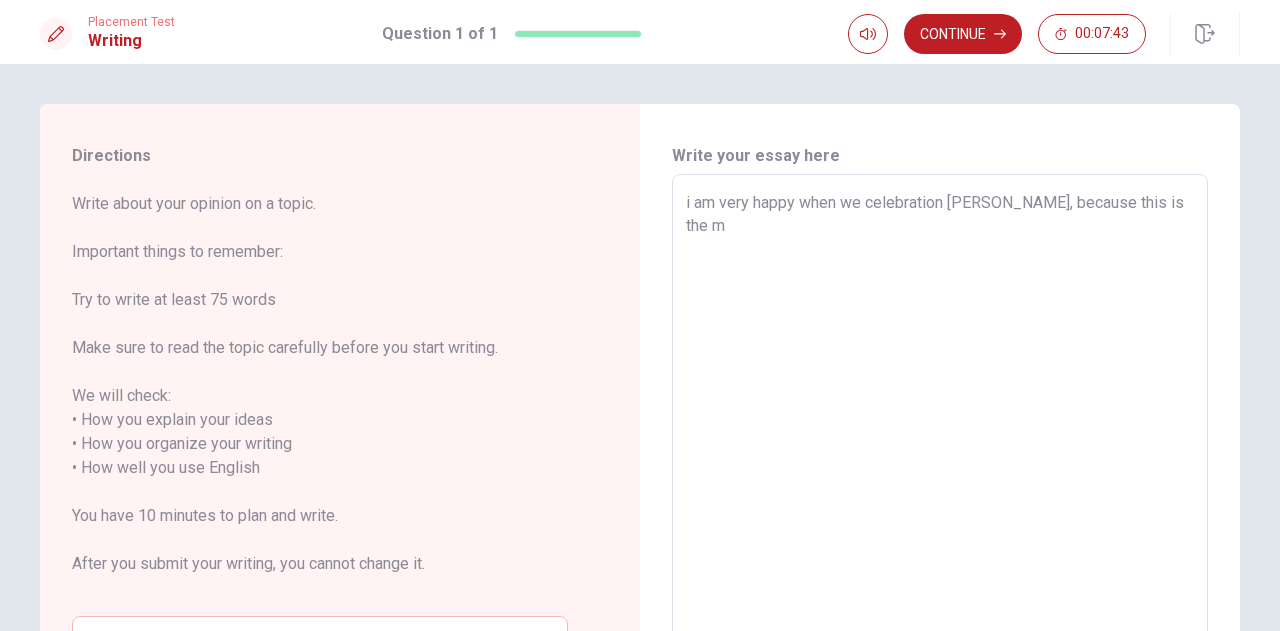 type on "x" 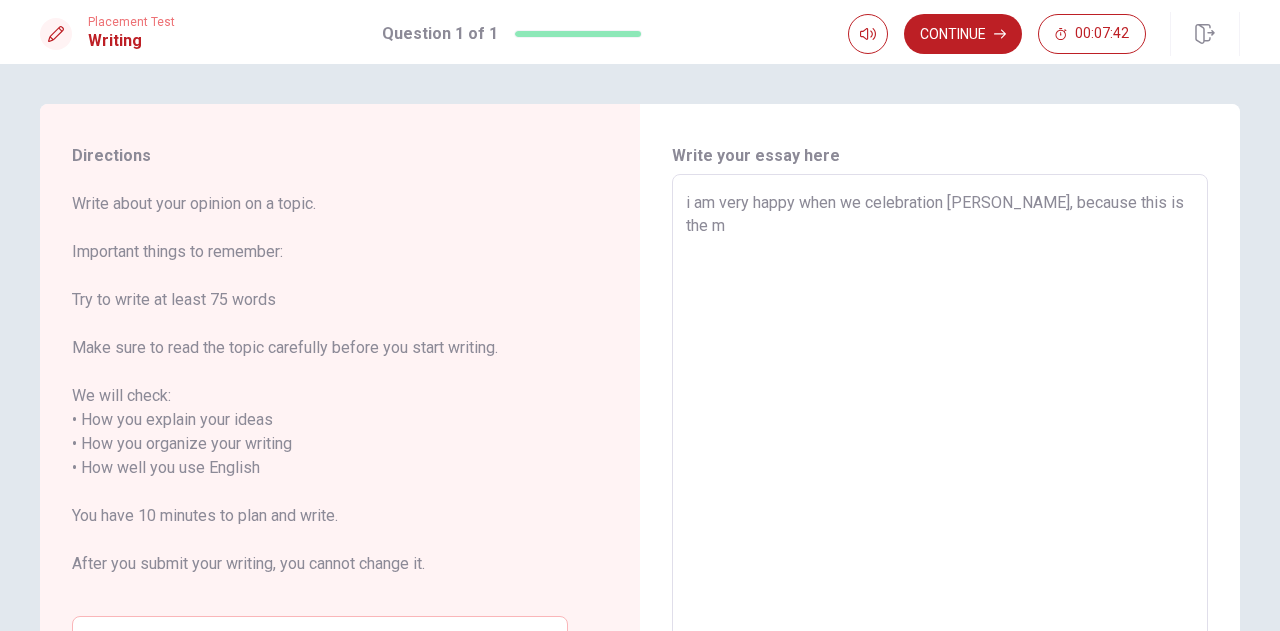 type on "i am very happy when we celebration [PERSON_NAME], because this is the mo" 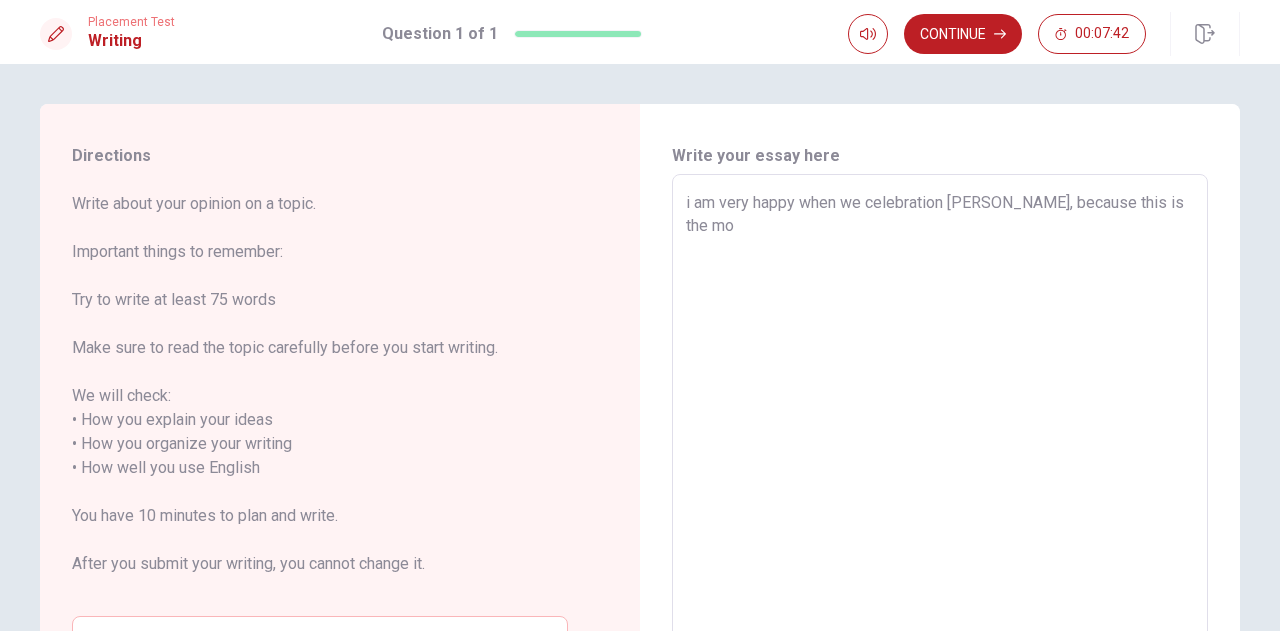 type on "x" 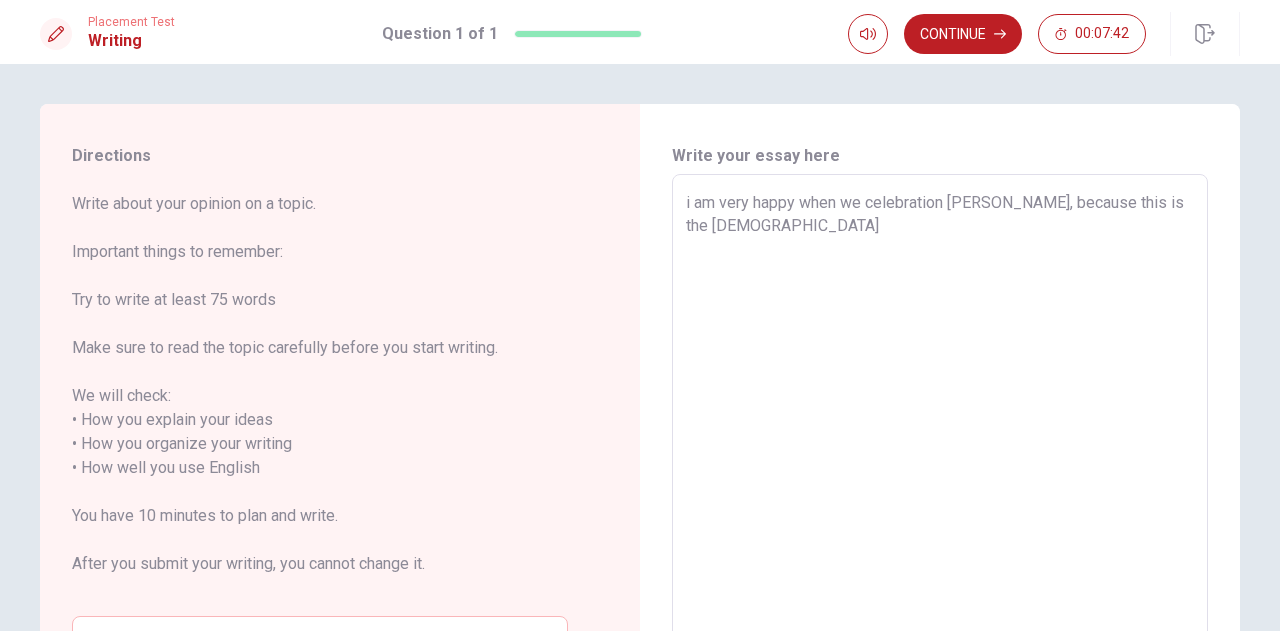 type on "x" 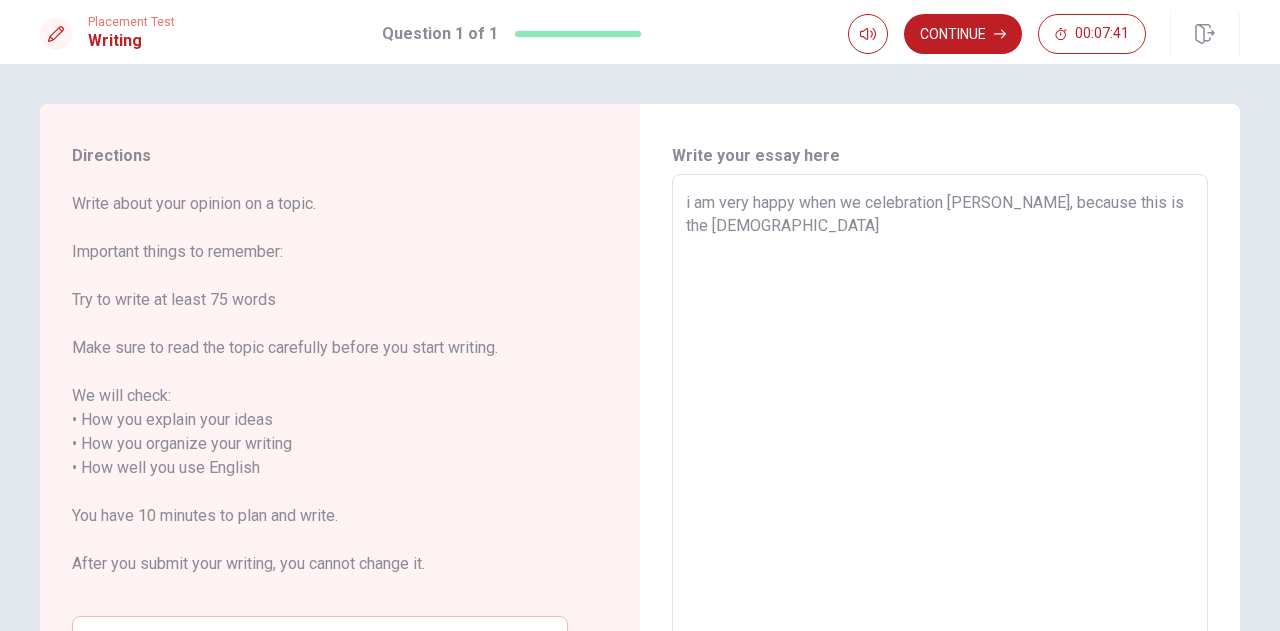 type on "i am very happy when we celebration [PERSON_NAME], because this is the [DEMOGRAPHIC_DATA]" 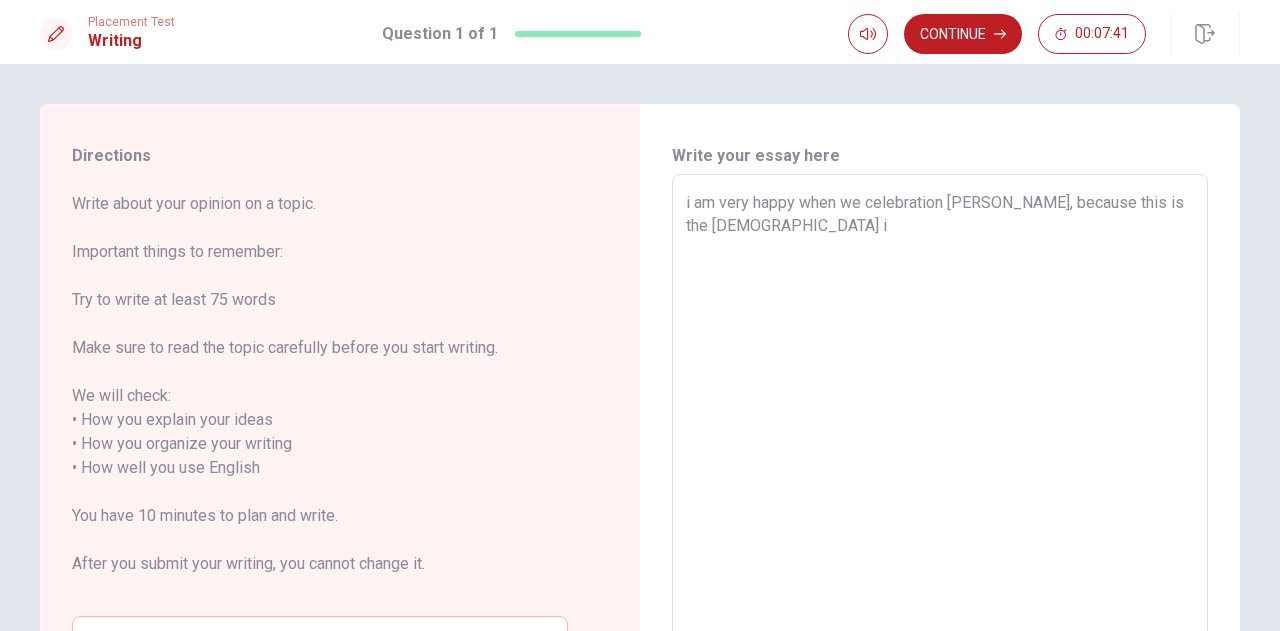 type on "x" 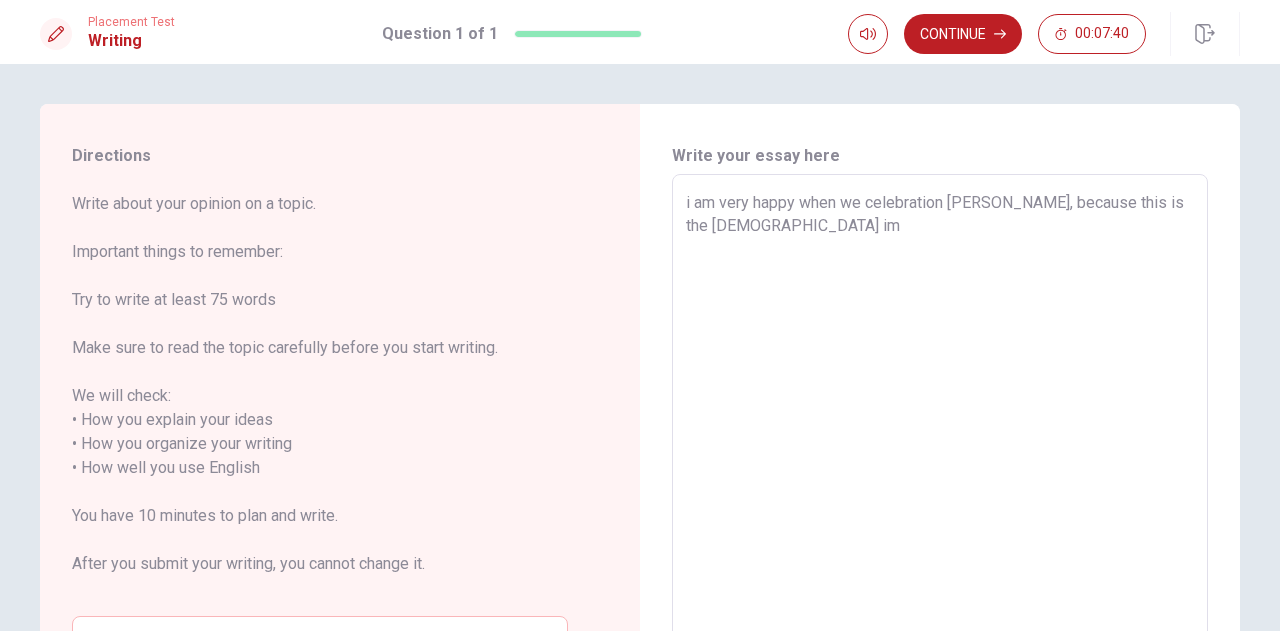 type on "x" 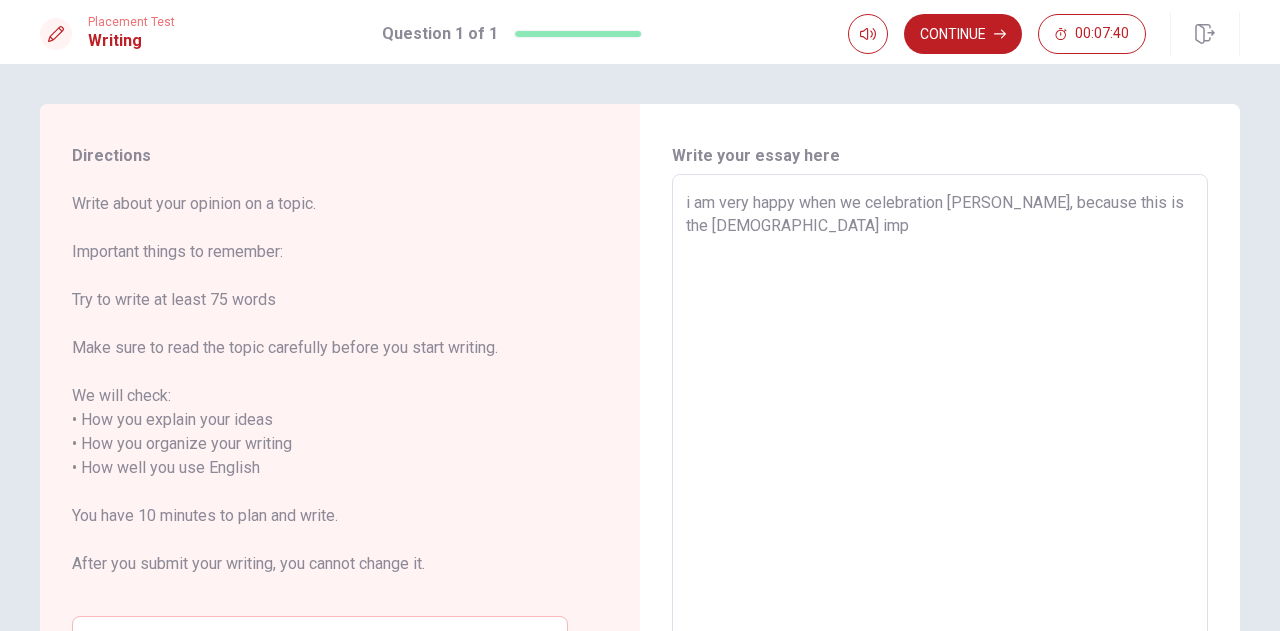 type on "x" 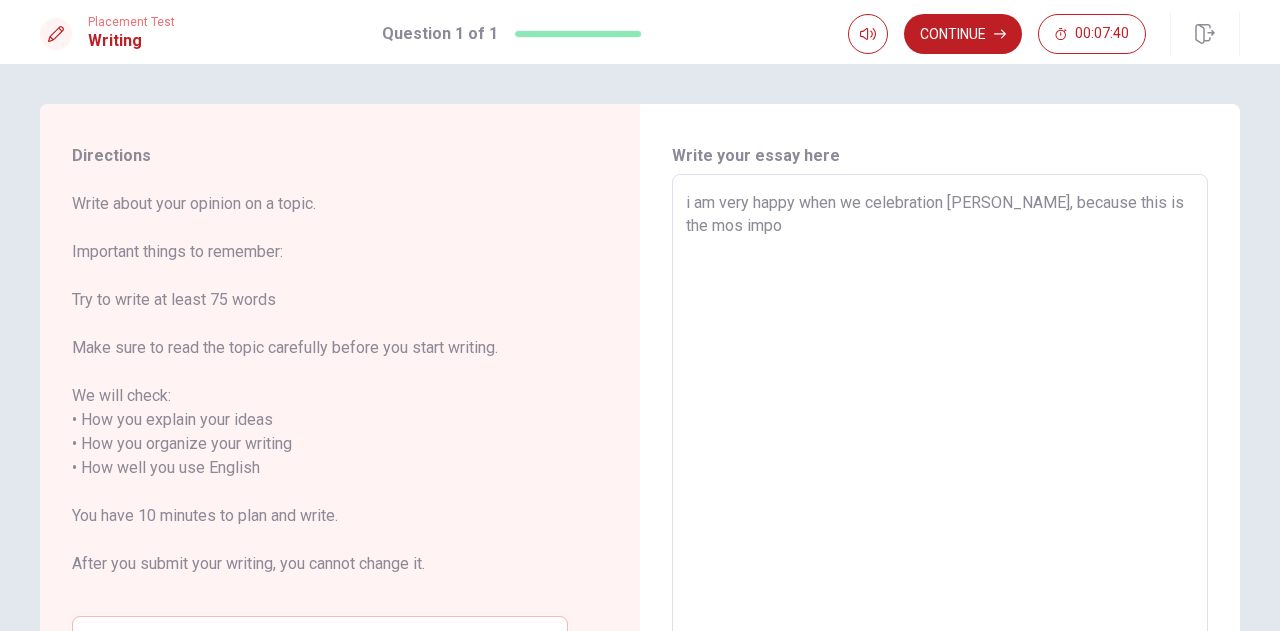 type on "x" 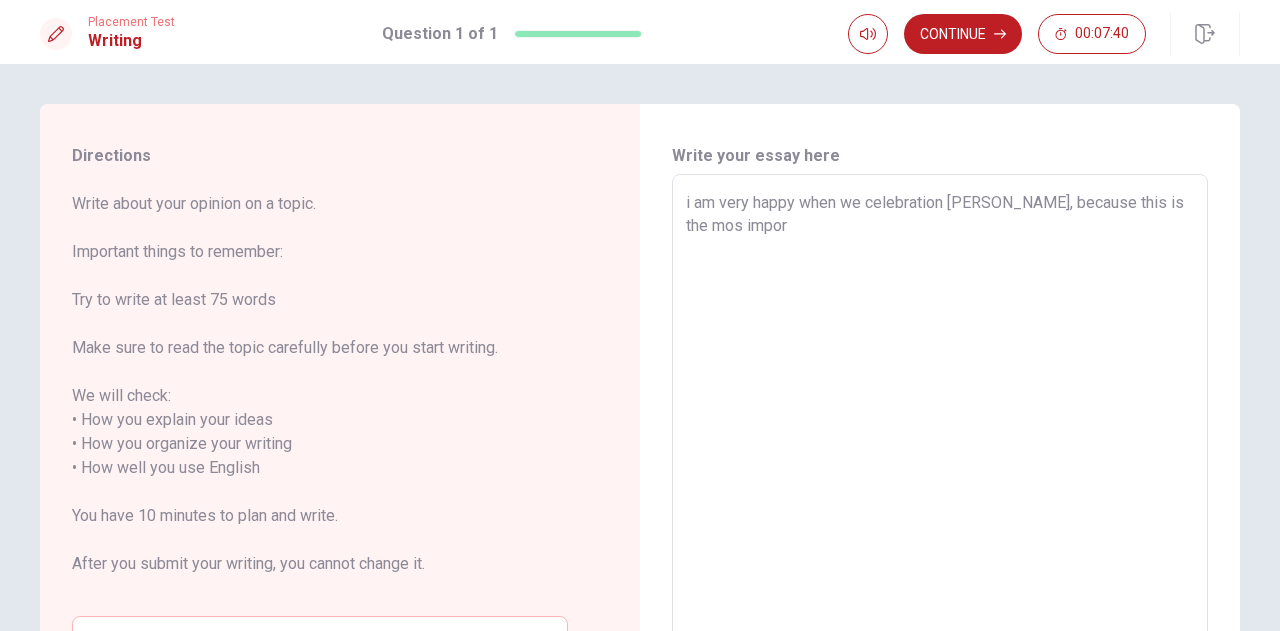 type on "x" 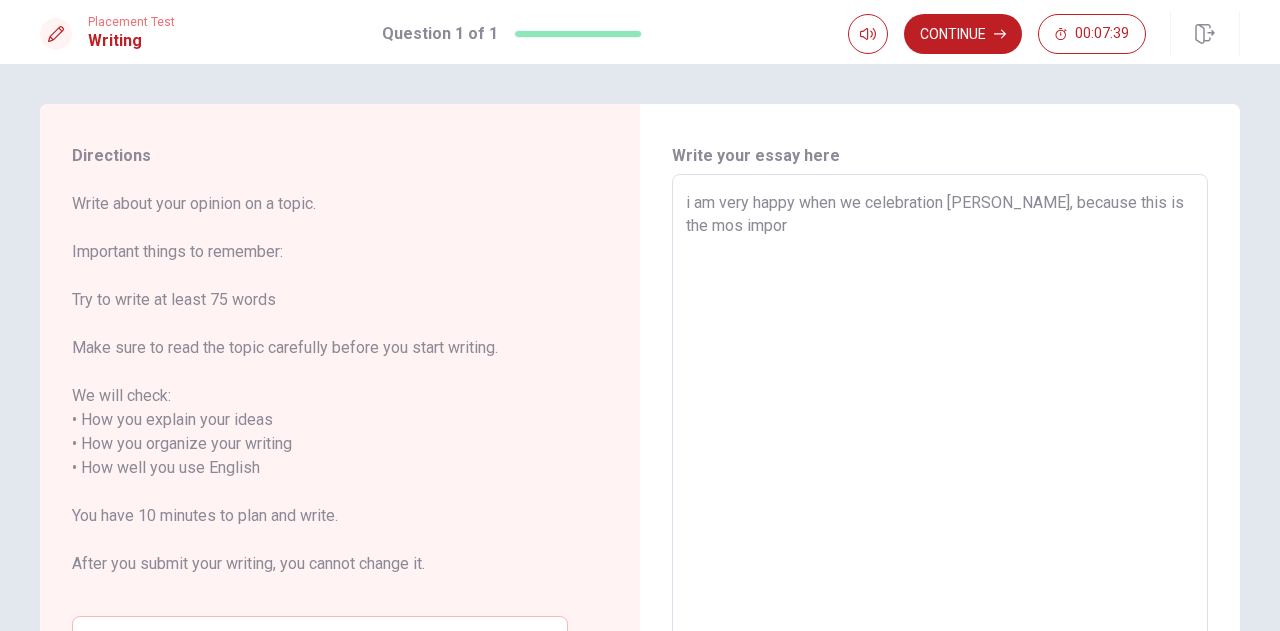 type on "i am very happy when we celebration [PERSON_NAME], because this is the mos import" 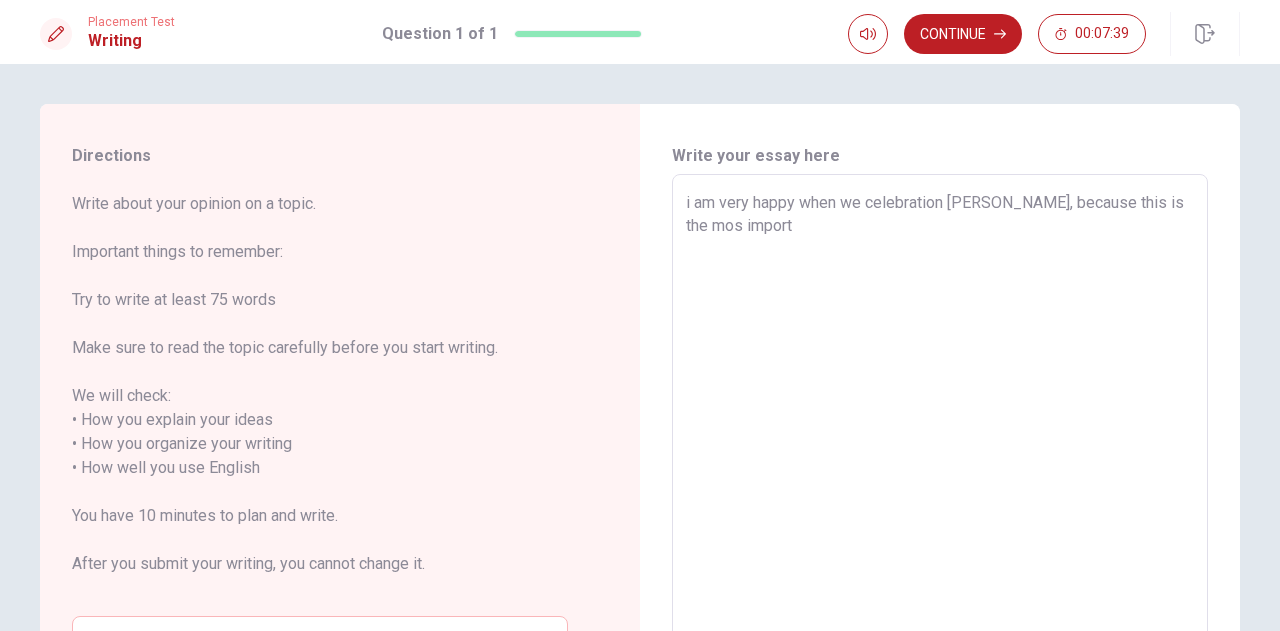 type on "x" 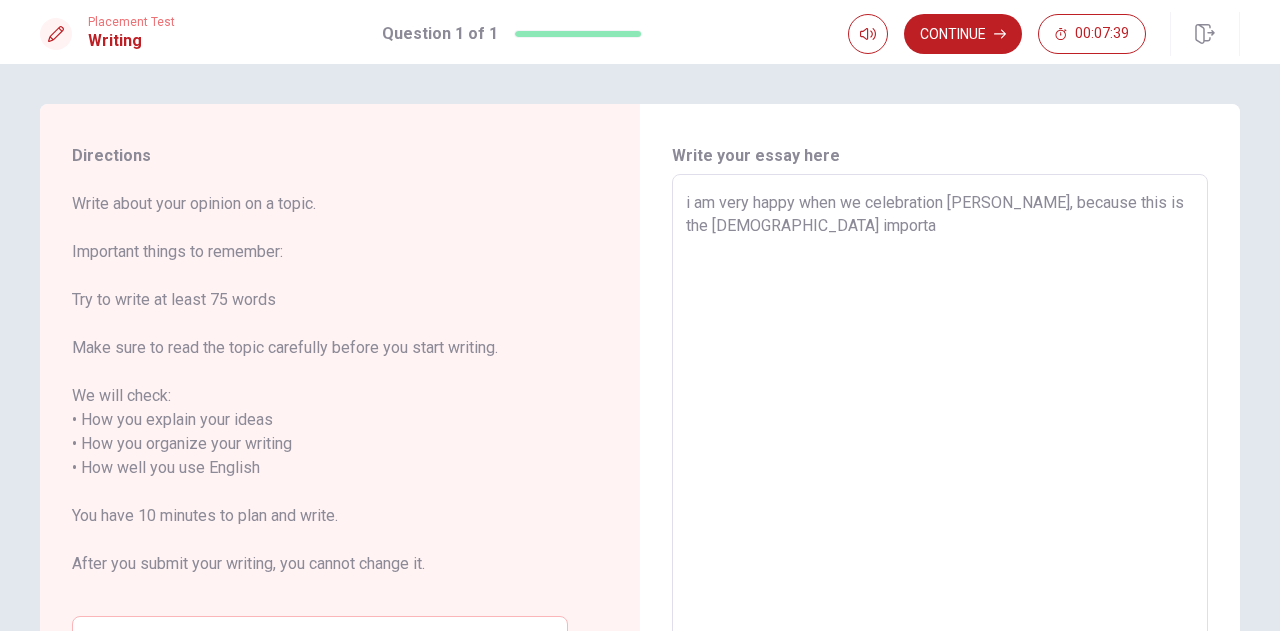 type on "x" 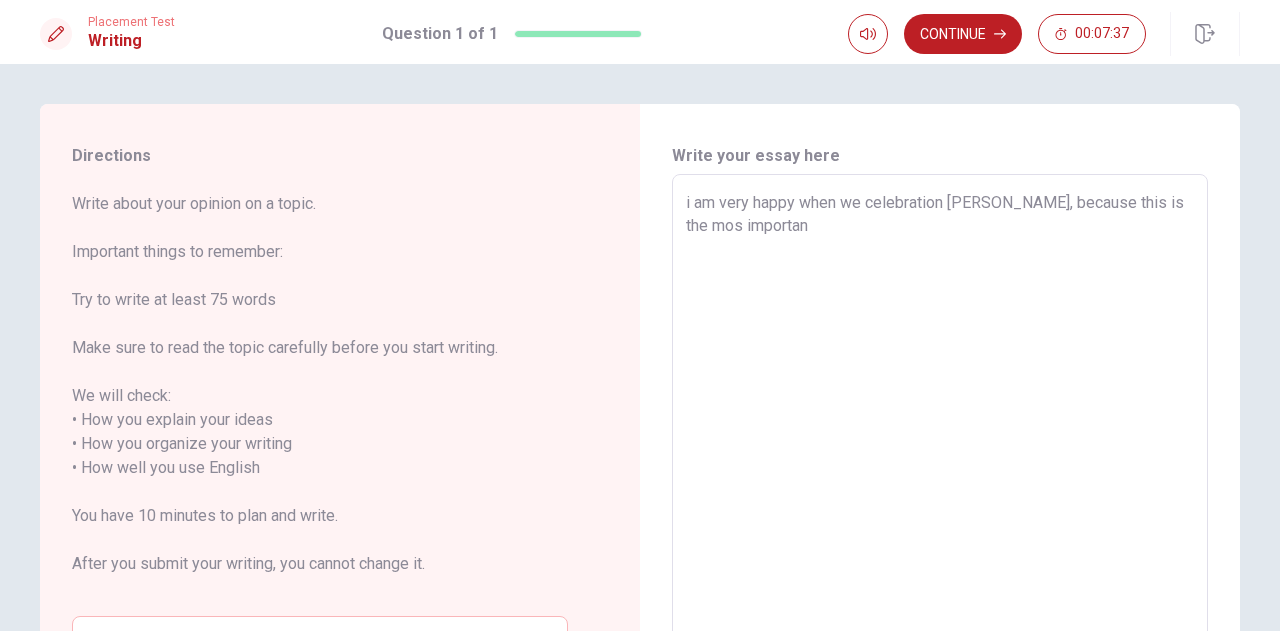 type on "x" 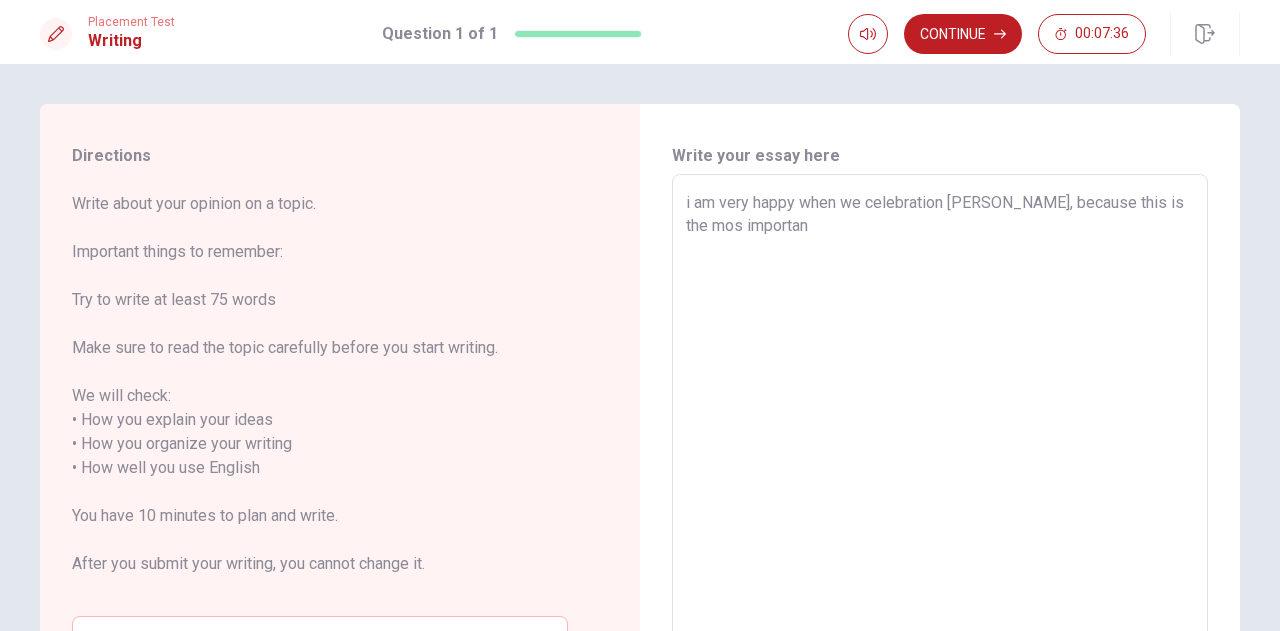 type on "i am very happy when we celebration [PERSON_NAME], because this is the mos importan" 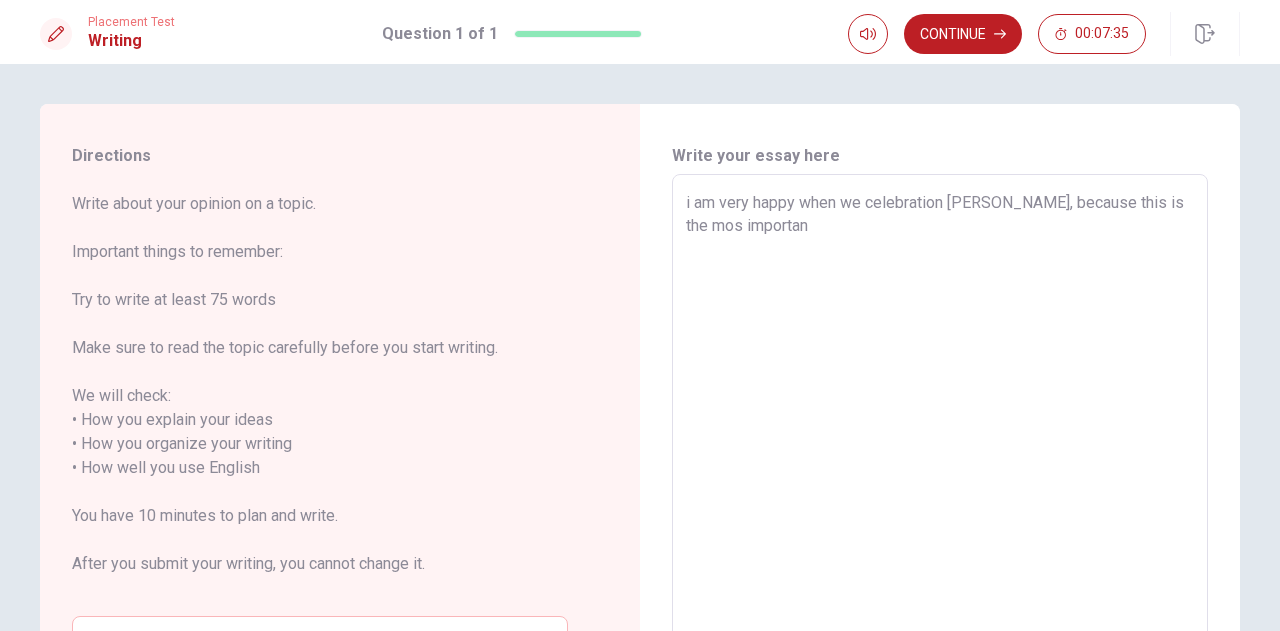 type on "i am very happy when we celebration [PERSON_NAME], because this is the mos importan d" 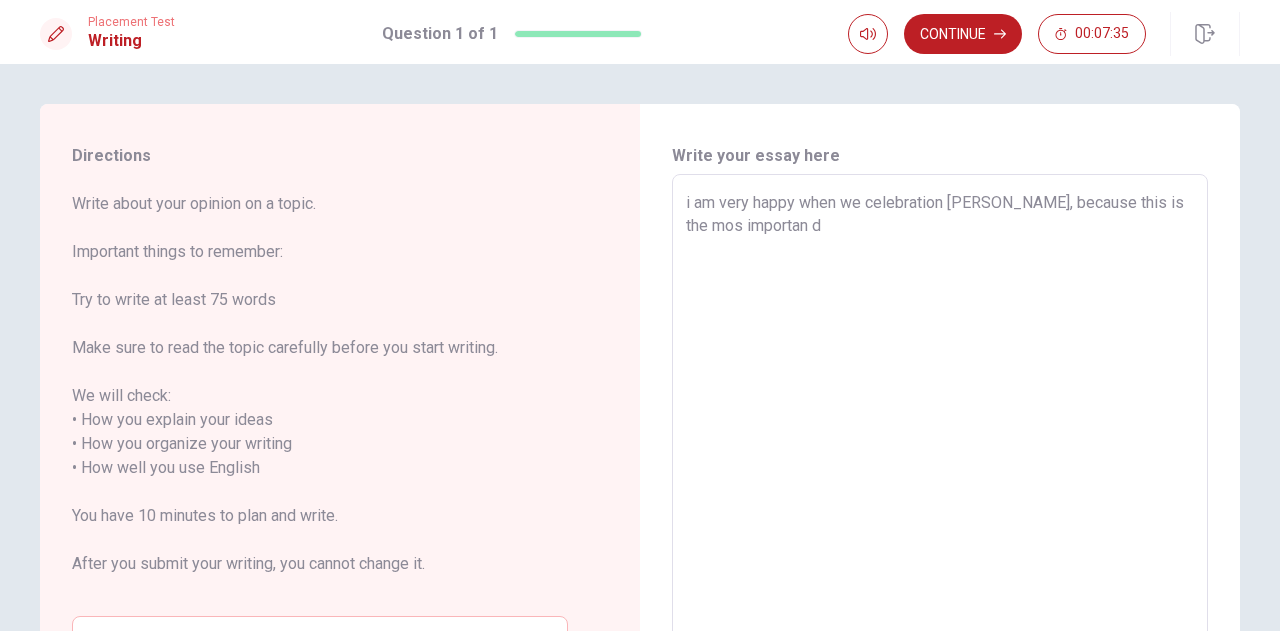 type on "x" 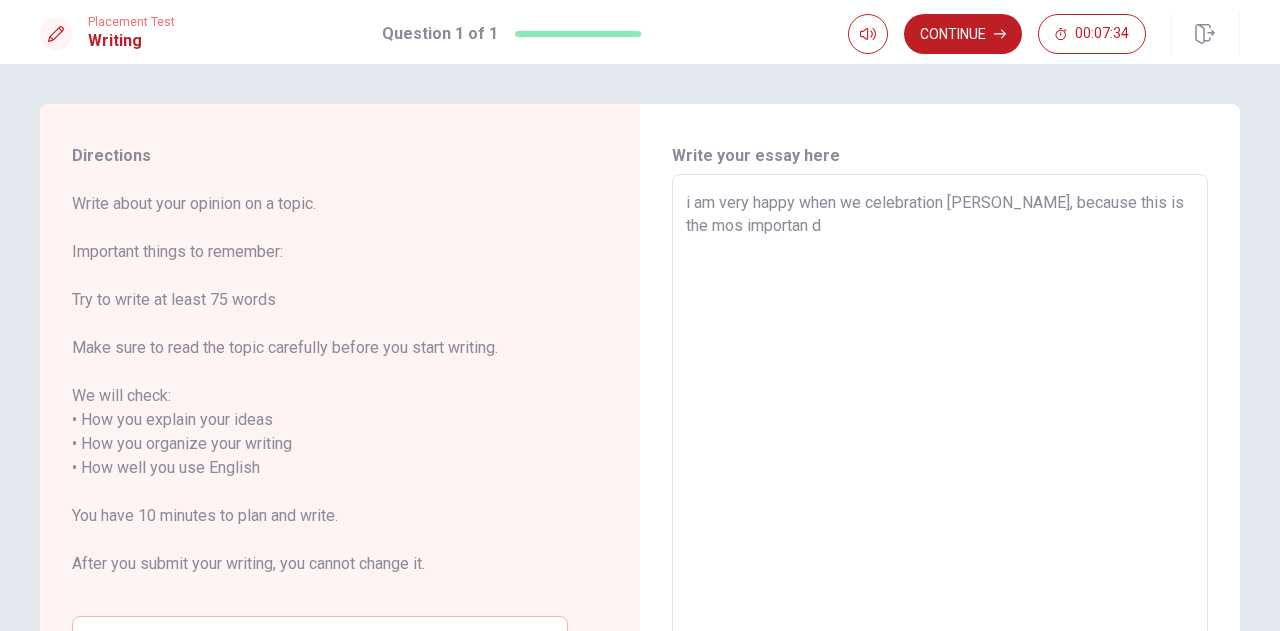 type on "i am very happy when we celebration [PERSON_NAME], because this is the mos importan da" 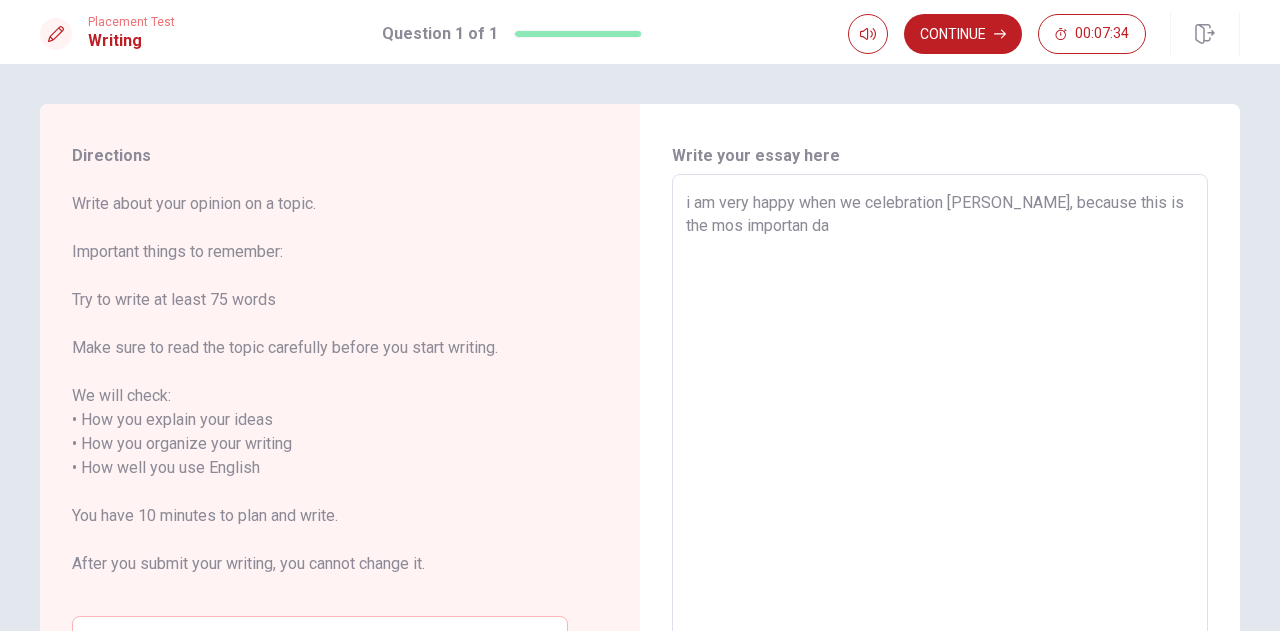type on "x" 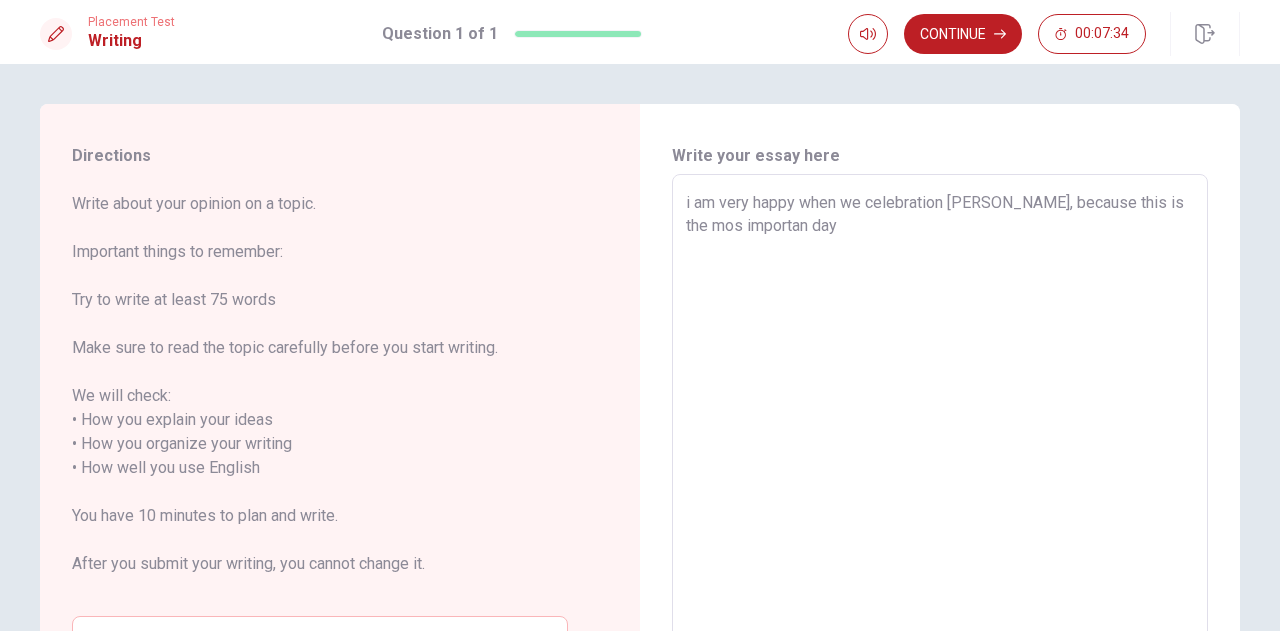 type on "x" 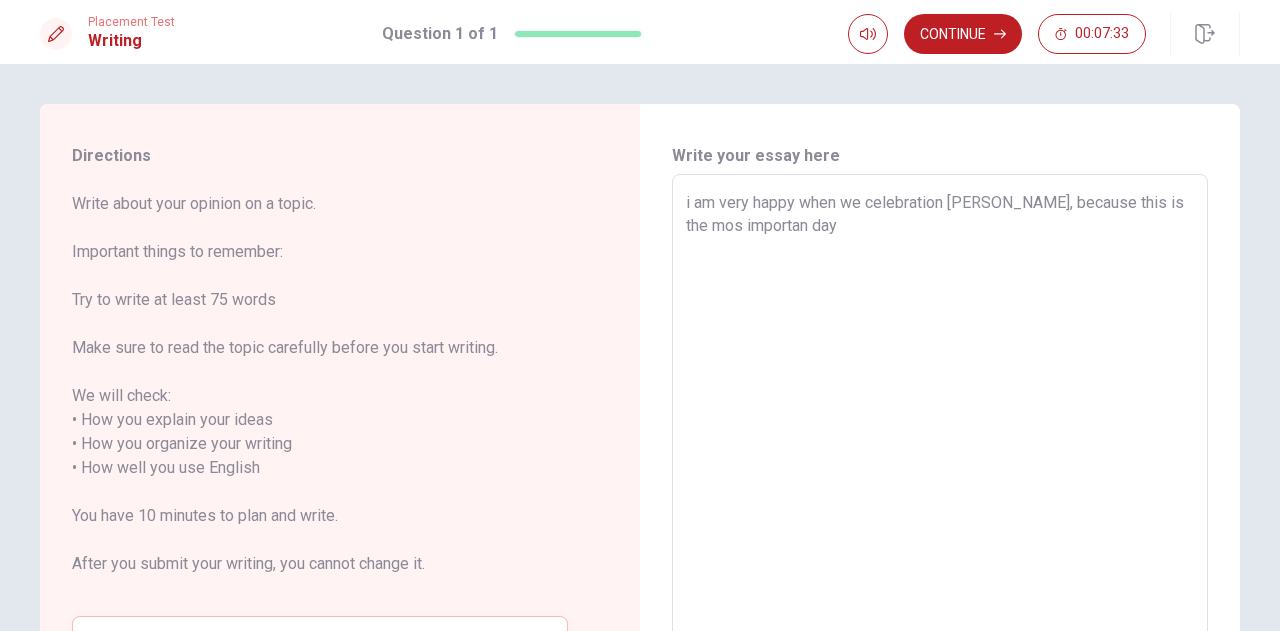 type on "i am very happy when we celebration [PERSON_NAME], because this is the mos importan day o" 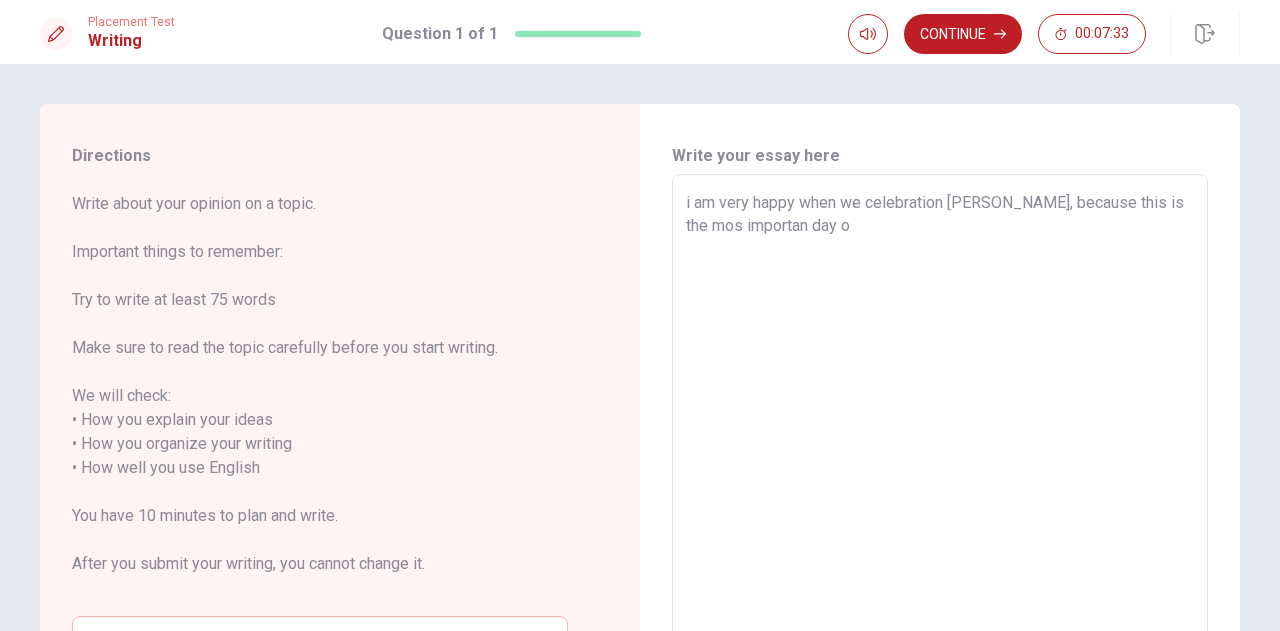 type on "x" 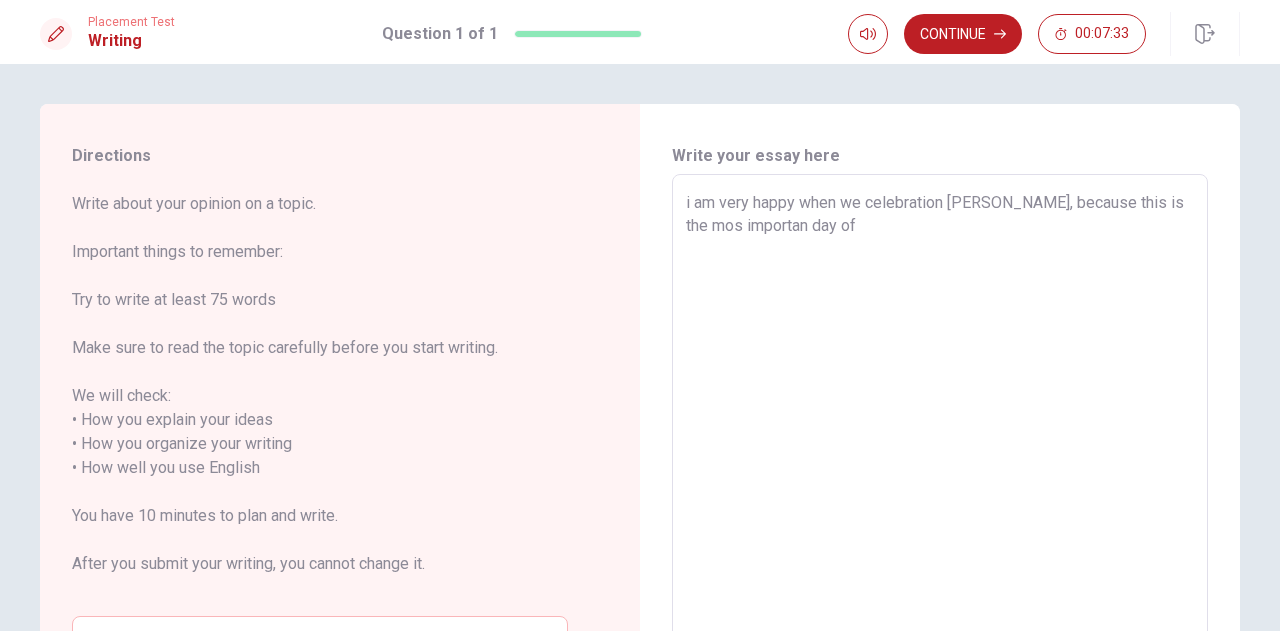 type on "x" 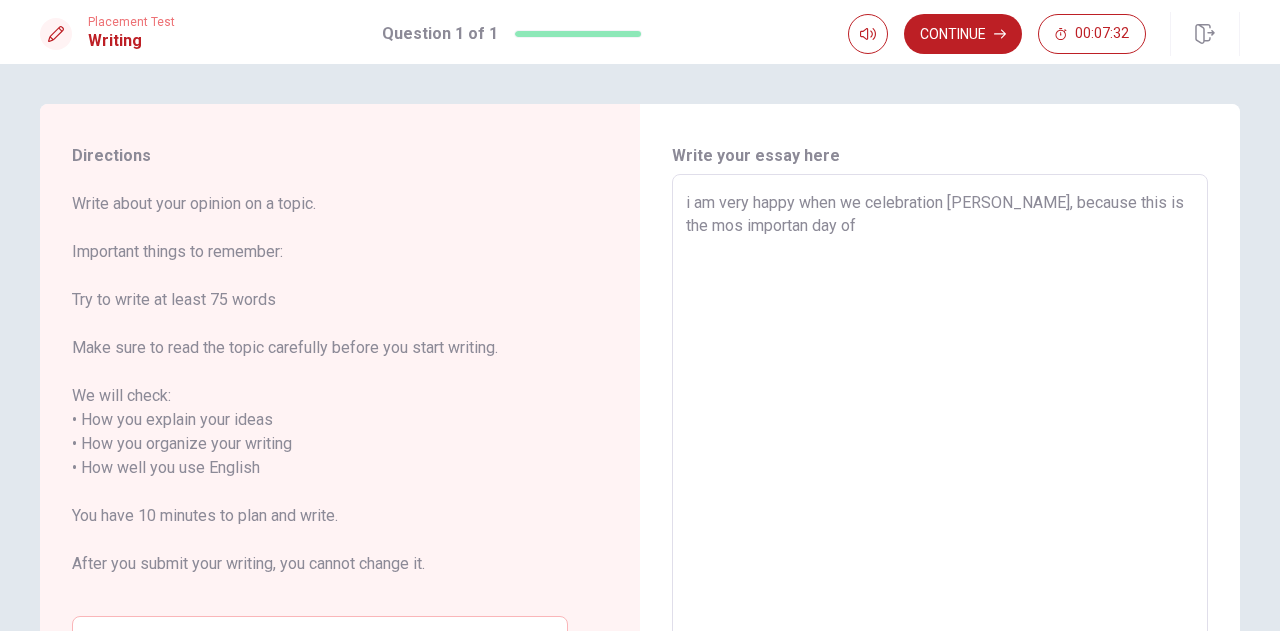 type on "i am very happy when we celebration [PERSON_NAME], because this is the mos importan day of" 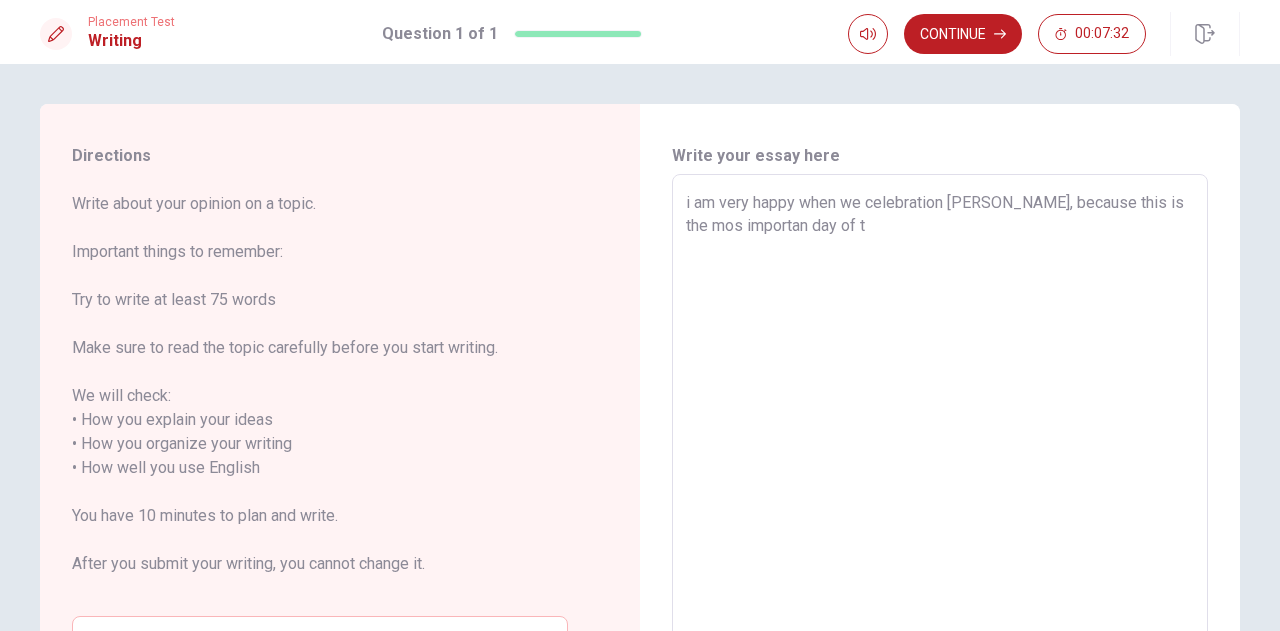 type on "x" 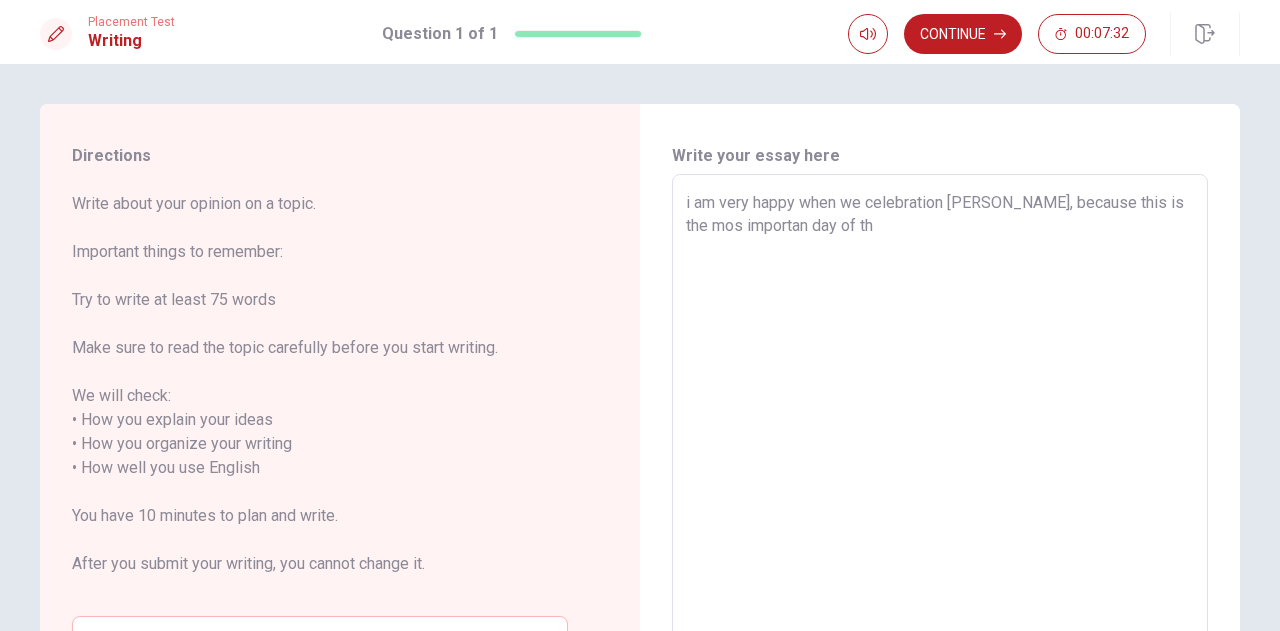type on "x" 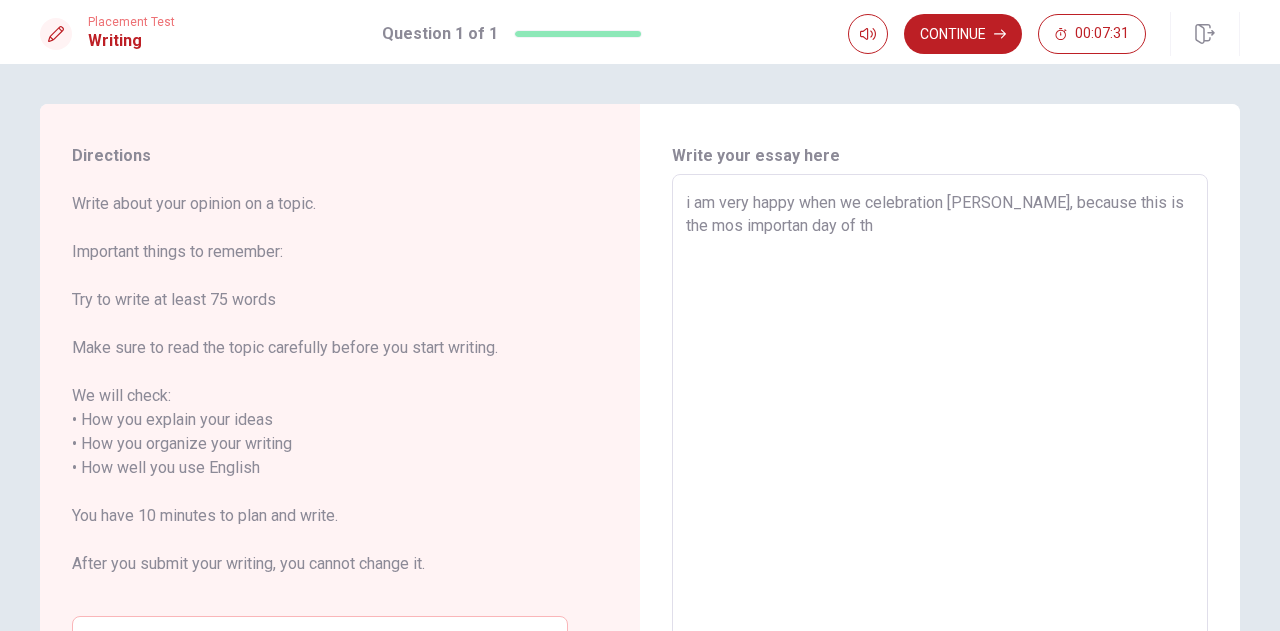 type on "i am very happy when we celebration [PERSON_NAME], because this is the mos importan day of the" 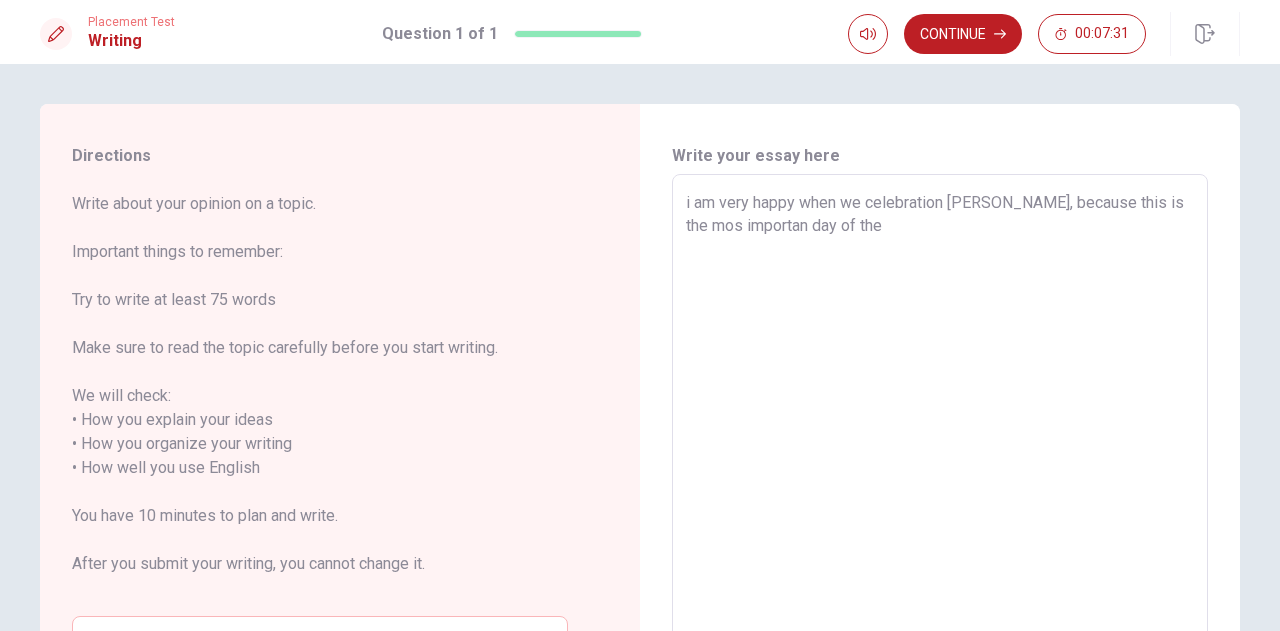 type on "x" 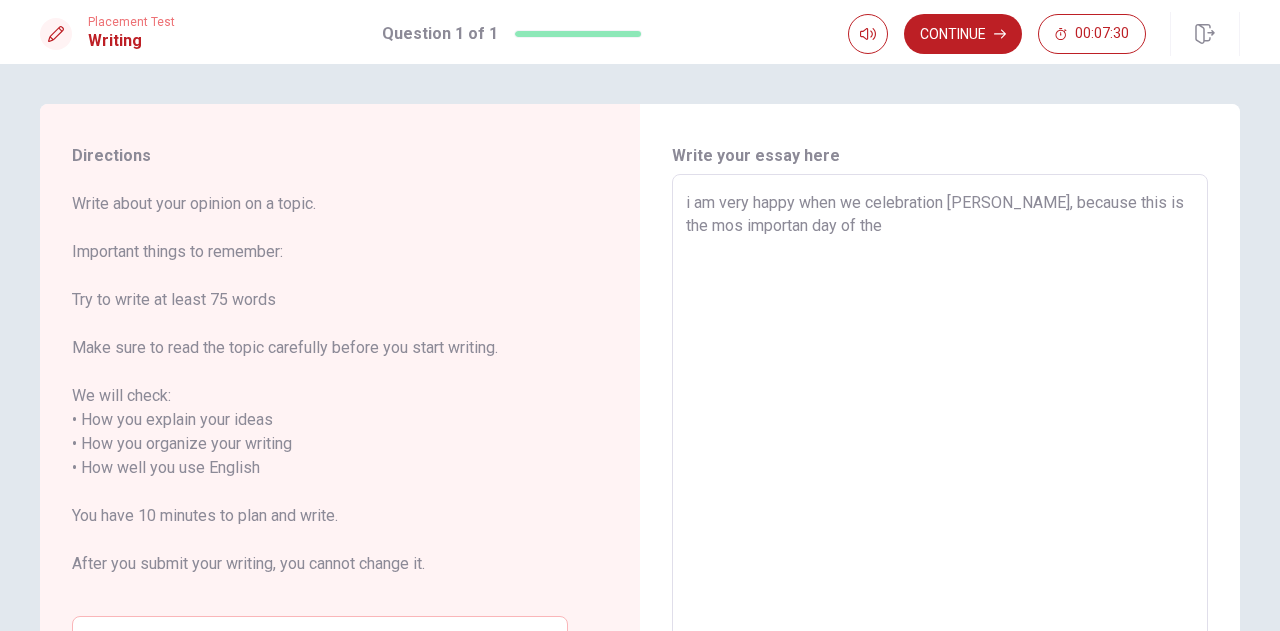 type on "i am very happy when we celebration [PERSON_NAME], because this is the mos importan day of the y" 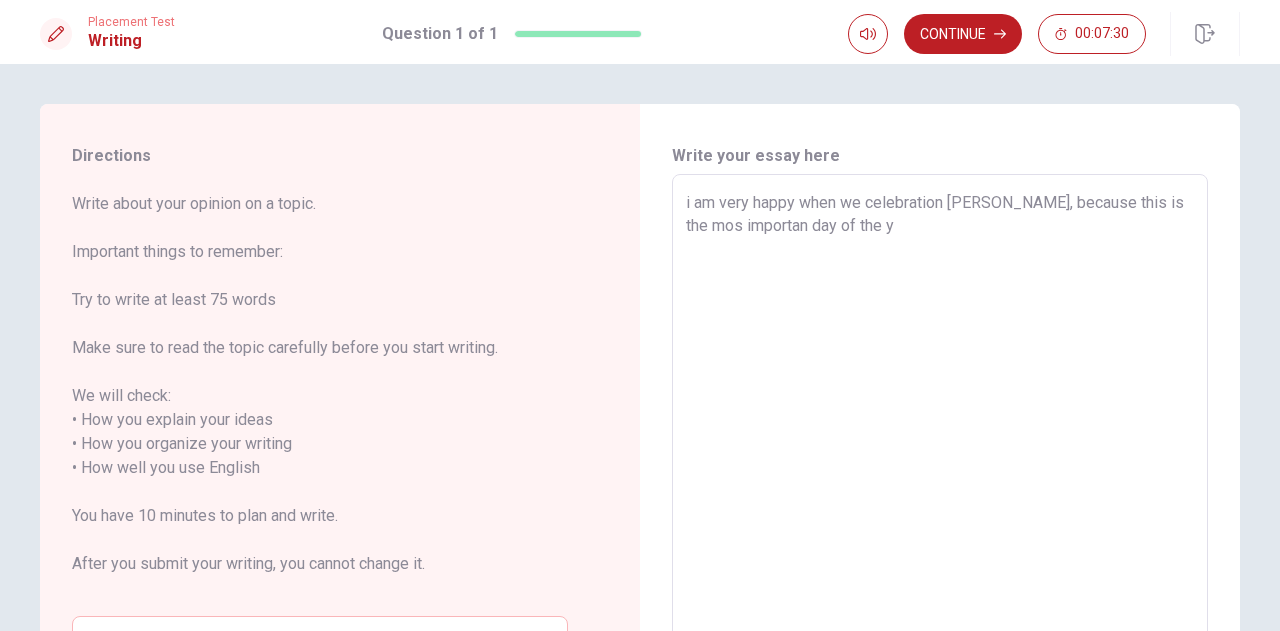 type 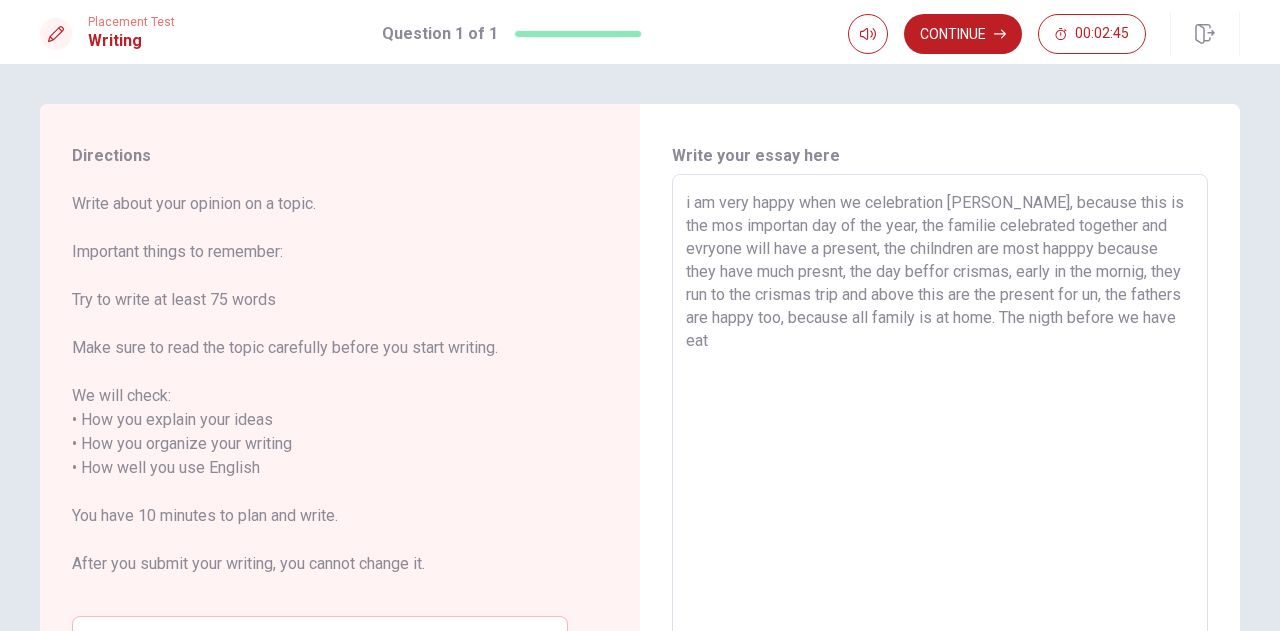 click on "i am very happy when we celebration [PERSON_NAME], because this is the mos importan day of the year, the familie celebrated together and evryone will have a present, the chilndren are most happpy because they have much presnt, the day beffor crismas, early in the mornig, they run to the crismas trip and above this are the present for un, the fathers are happy too, because all family is at home. The nigth before we have eat" at bounding box center (940, 456) 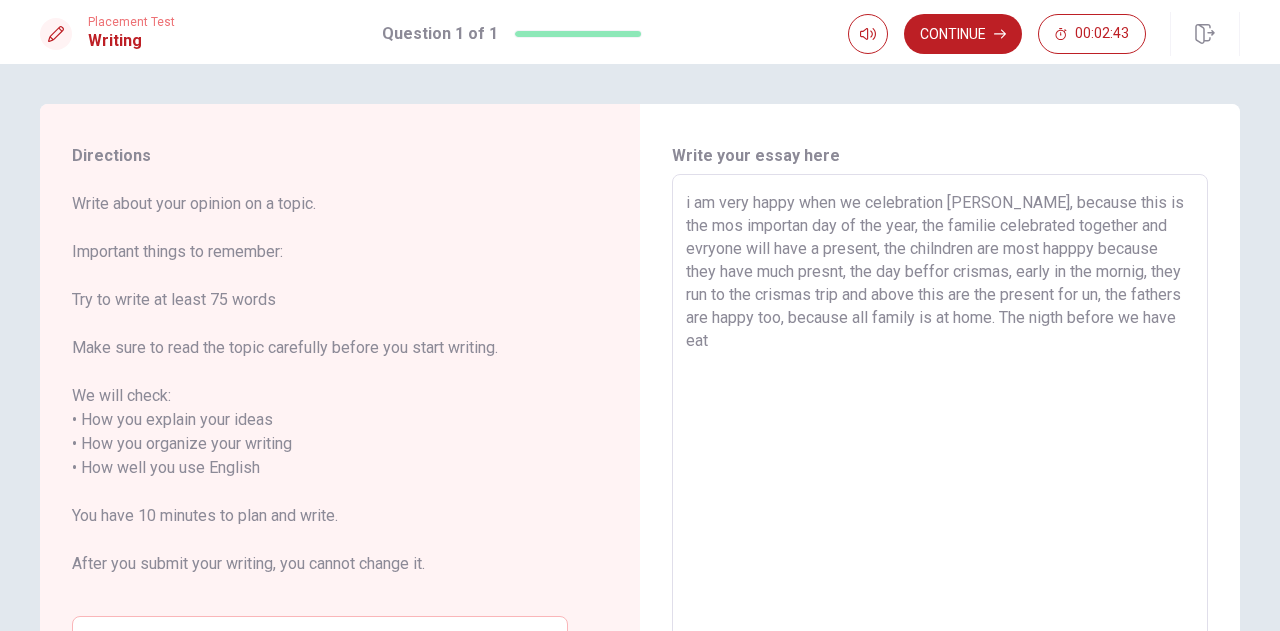 click on "i am very happy when we celebration [PERSON_NAME], because this is the mos importan day of the year, the familie celebrated together and evryone will have a present, the chilndren are most happpy because they have much presnt, the day beffor crismas, early in the mornig, they run to the crismas trip and above this are the present for un, the fathers are happy too, because all family is at home. The nigth before we have eat" at bounding box center (940, 456) 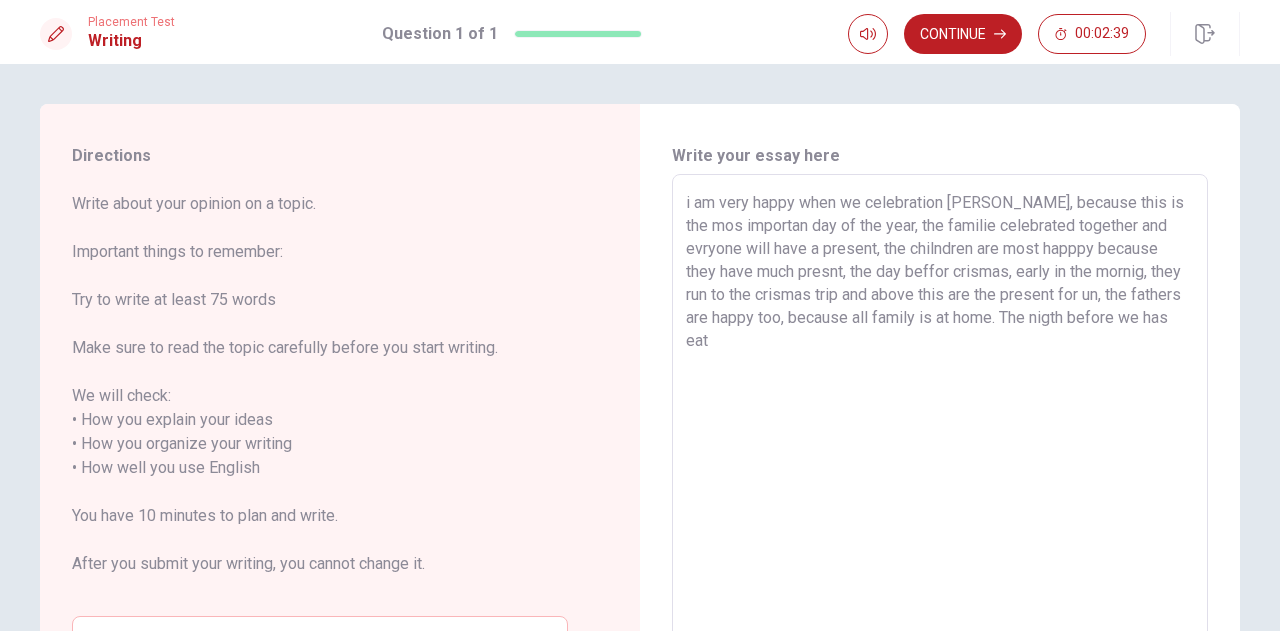 click on "i am very happy when we celebration [PERSON_NAME], because this is the mos importan day of the year, the familie celebrated together and evryone will have a present, the chilndren are most happpy because they have much presnt, the day beffor crismas, early in the mornig, they run to the crismas trip and above this are the present for un, the fathers are happy too, because all family is at home. The nigth before we has eat" at bounding box center (940, 456) 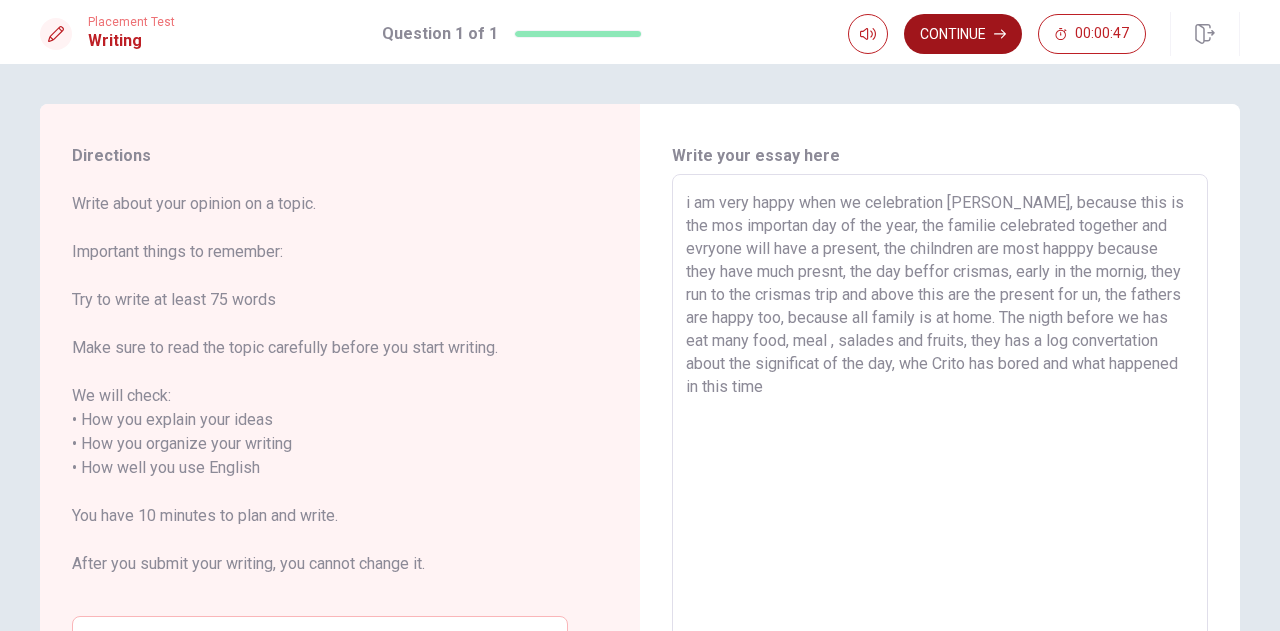 click on "Continue" at bounding box center (963, 34) 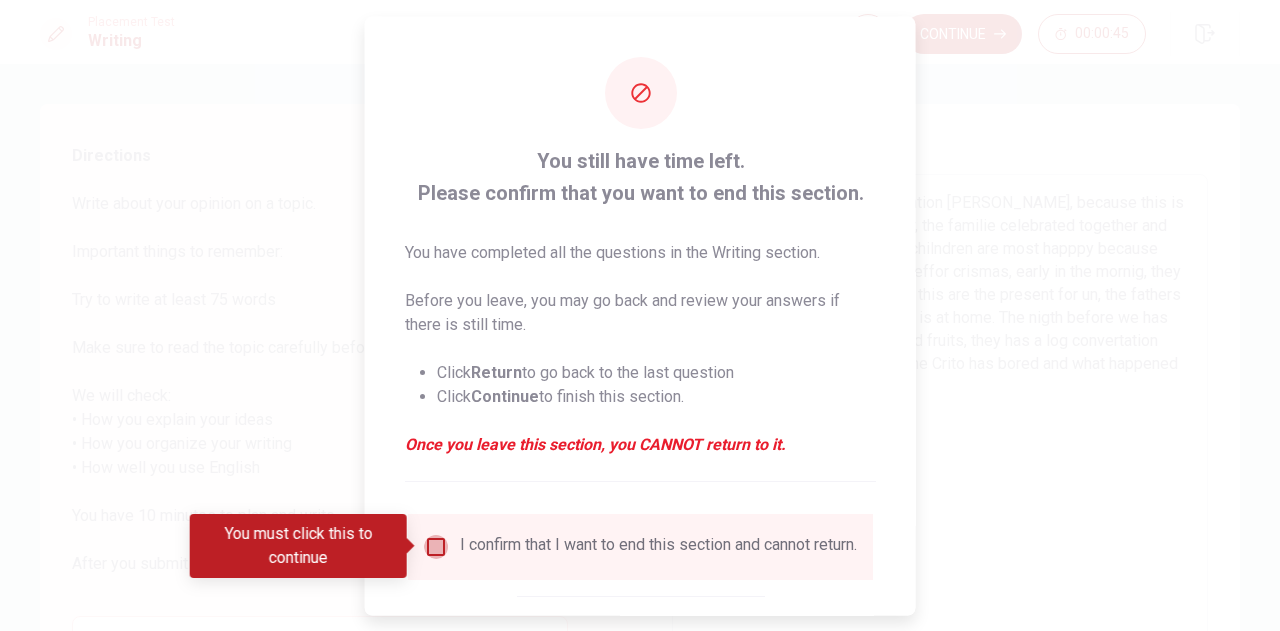 click at bounding box center [436, 546] 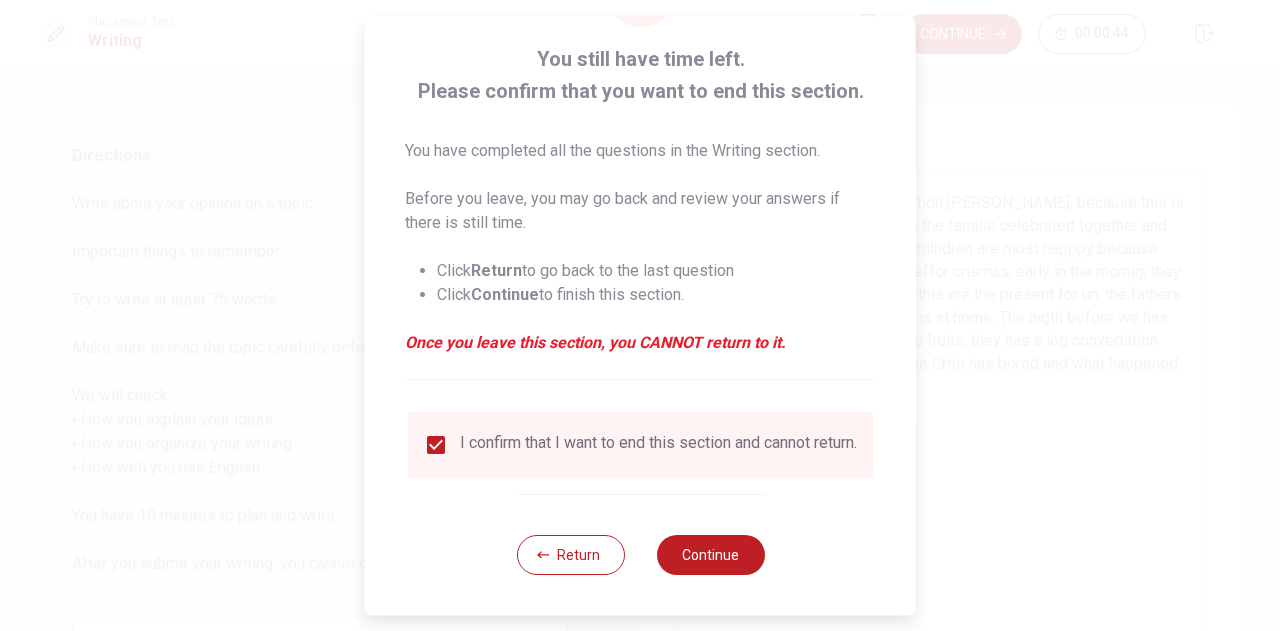 scroll, scrollTop: 114, scrollLeft: 0, axis: vertical 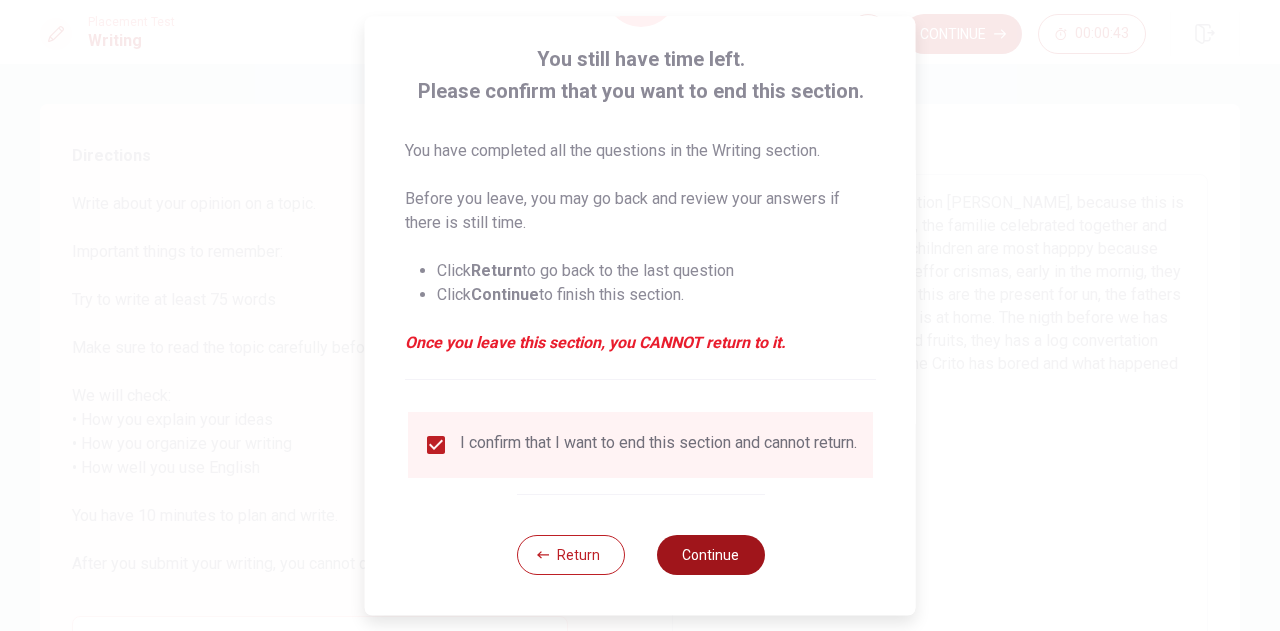 click on "Continue" at bounding box center [710, 555] 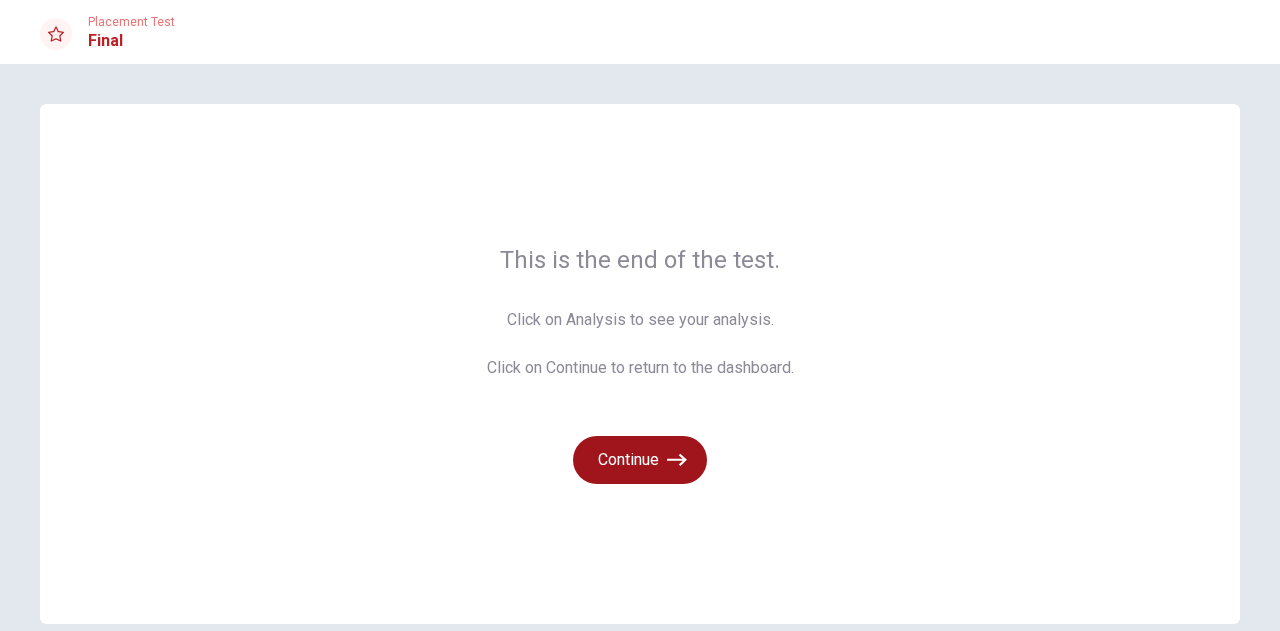 click on "Continue" at bounding box center [640, 460] 